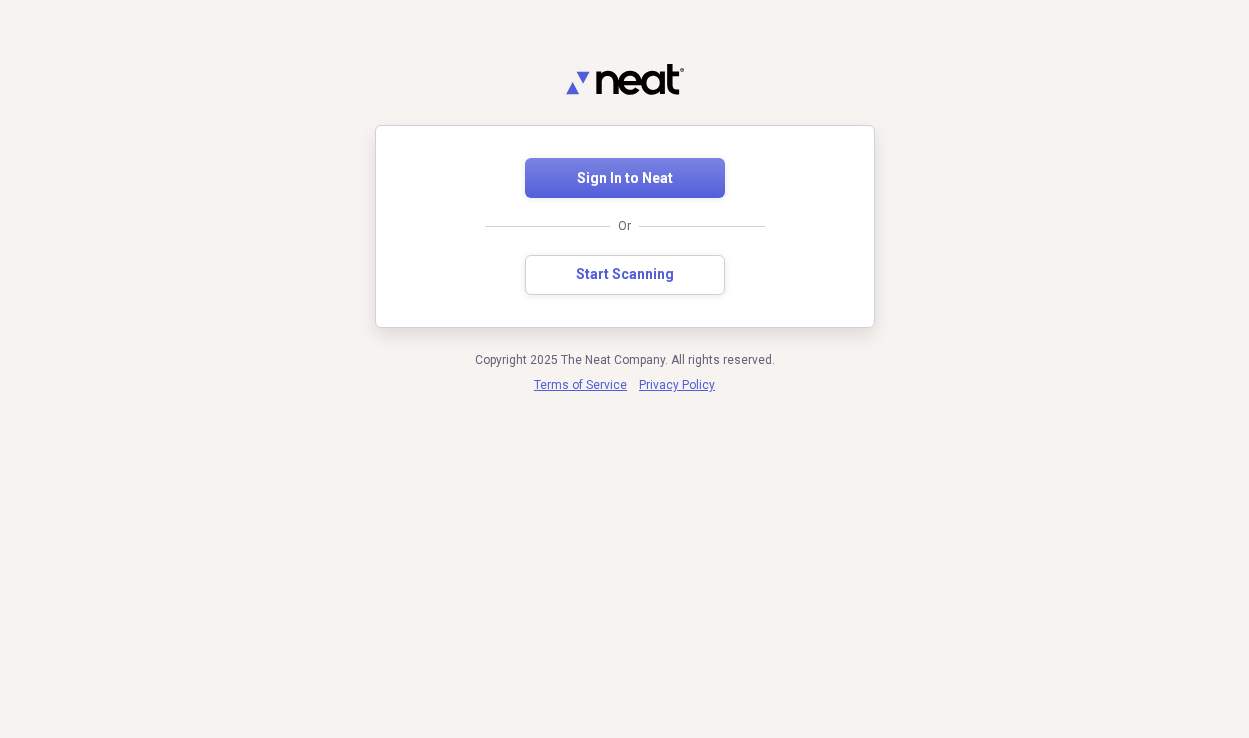 scroll, scrollTop: 0, scrollLeft: 0, axis: both 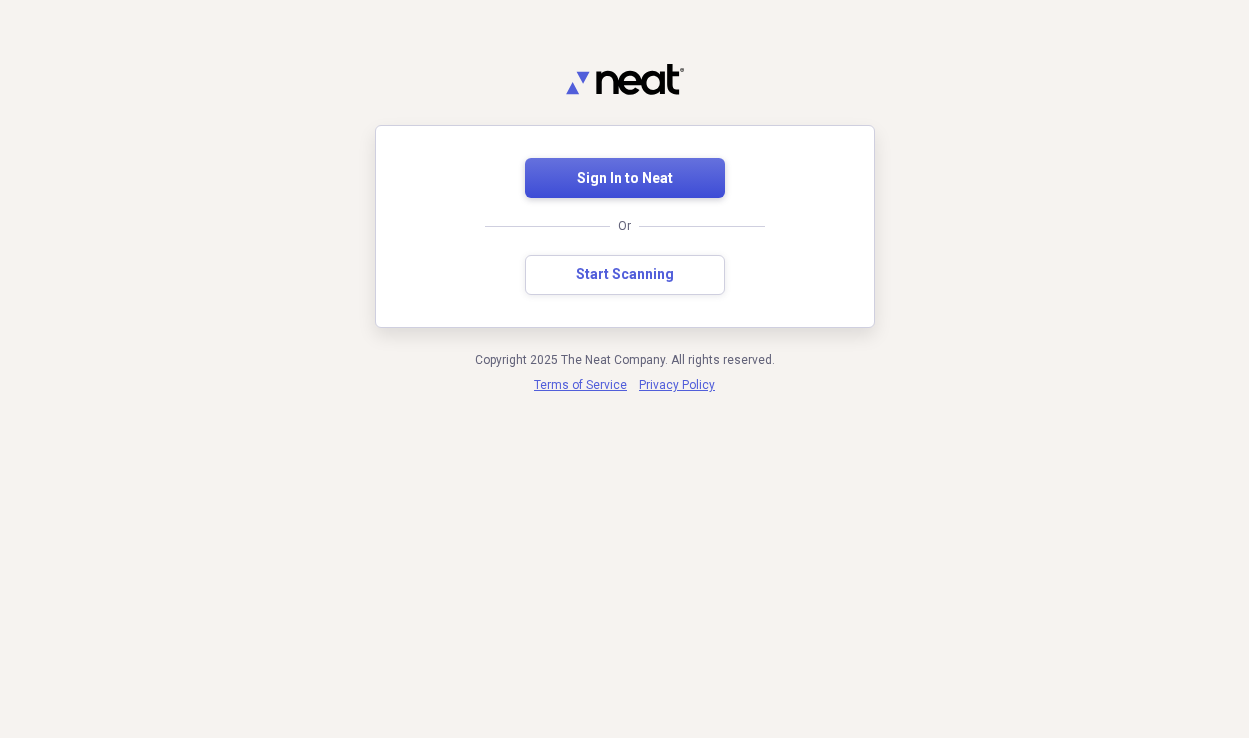 click on "Sign In to Neat" at bounding box center [625, 178] 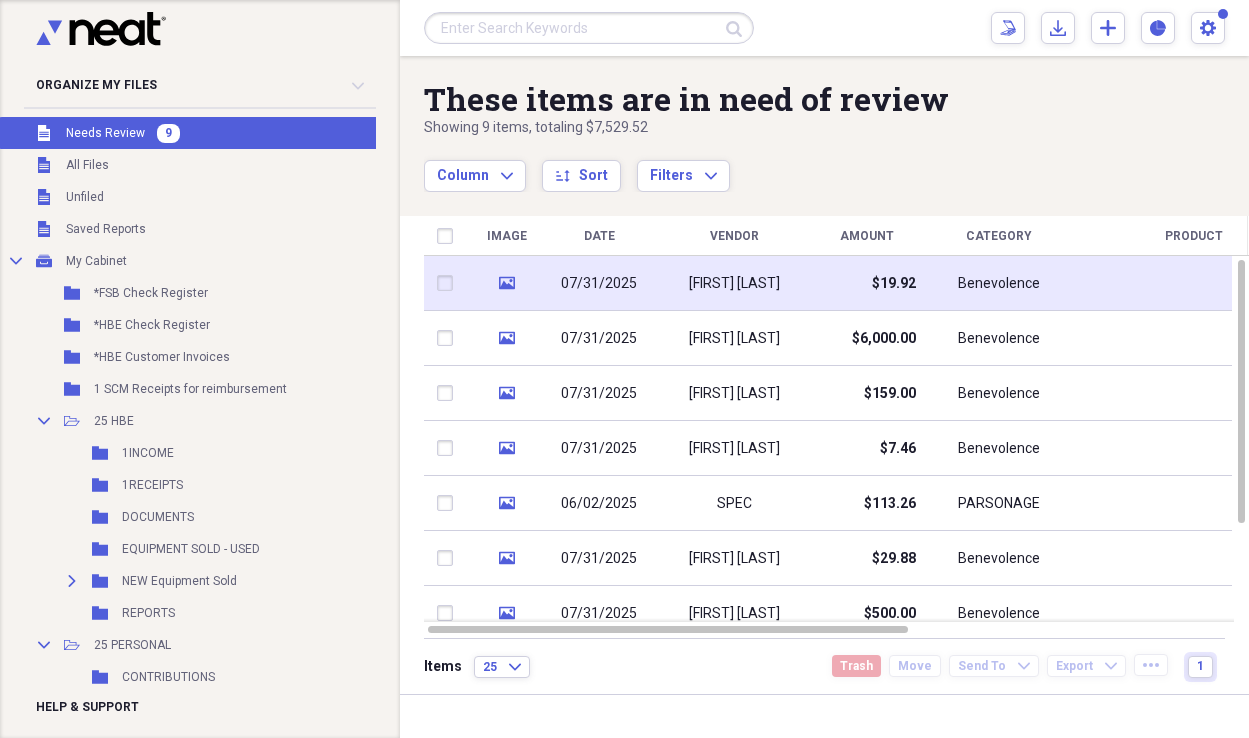 click on "[FIRST] [LAST]" at bounding box center [734, 284] 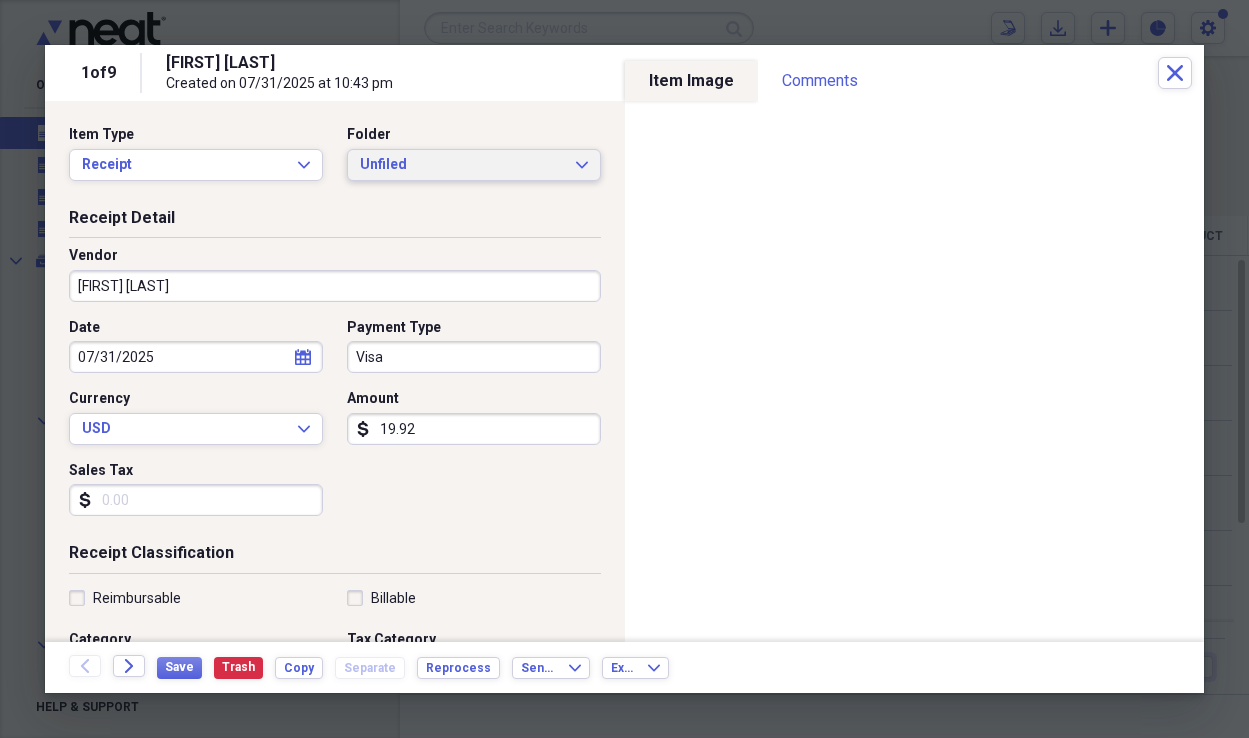 click on "Unfiled" at bounding box center (462, 165) 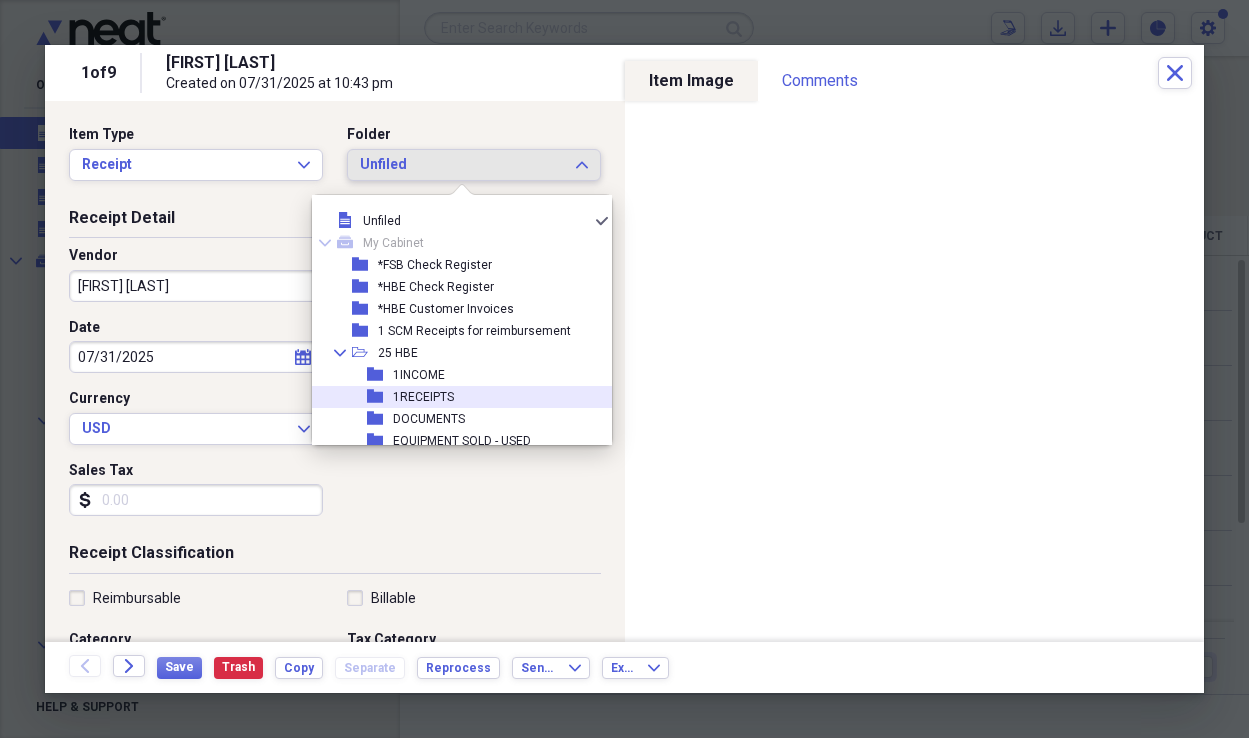 click on "1RECEIPTS" at bounding box center [423, 397] 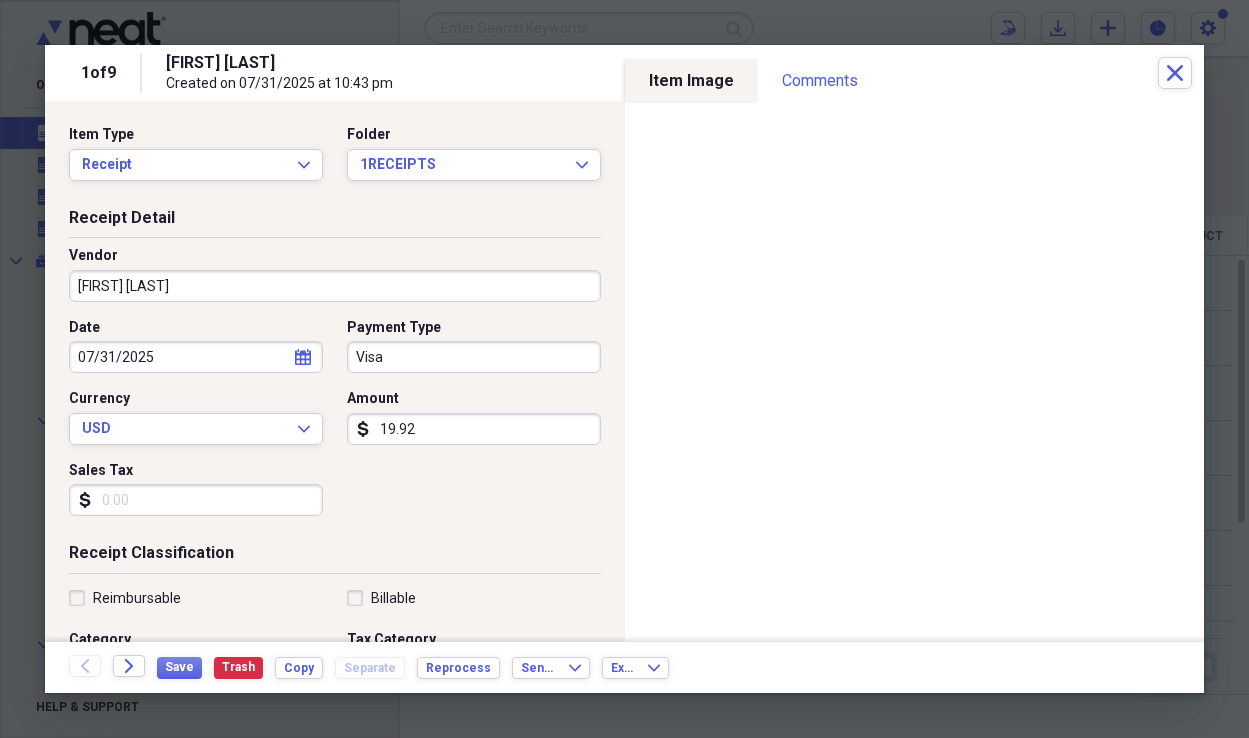 click on "[FIRST] [LAST]" at bounding box center [335, 286] 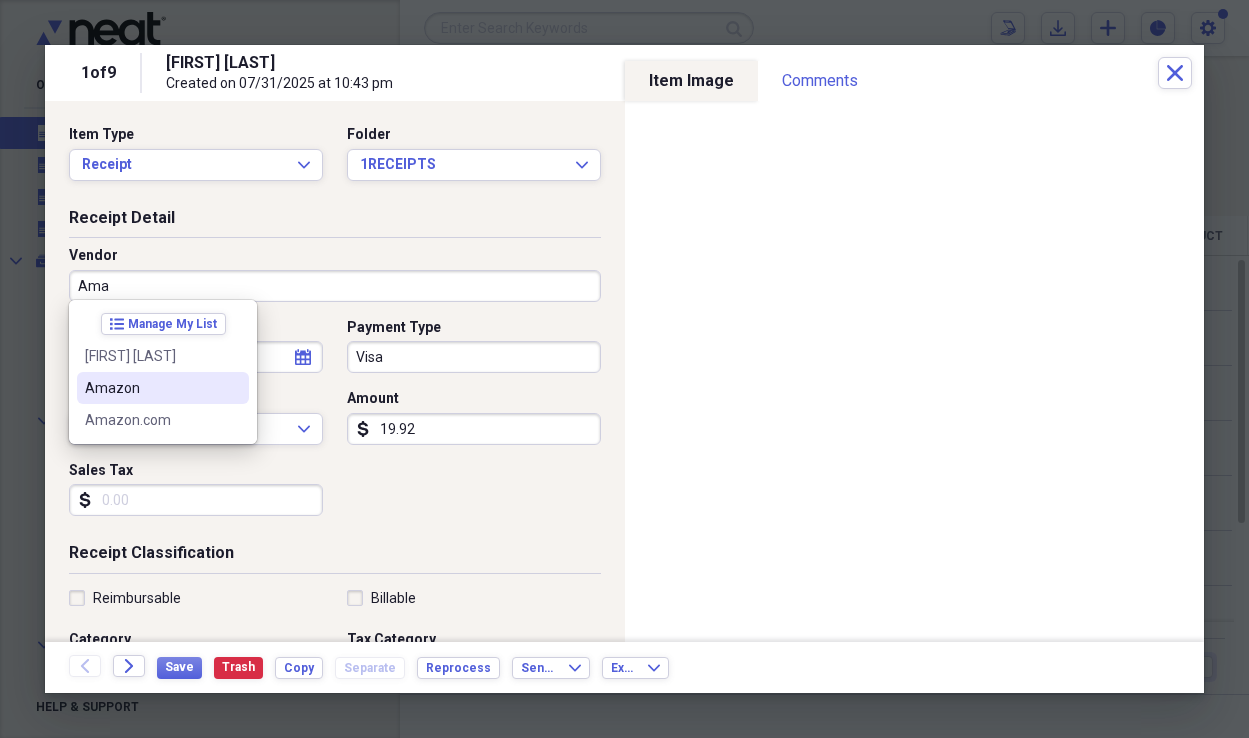 click on "Amazon" at bounding box center (151, 388) 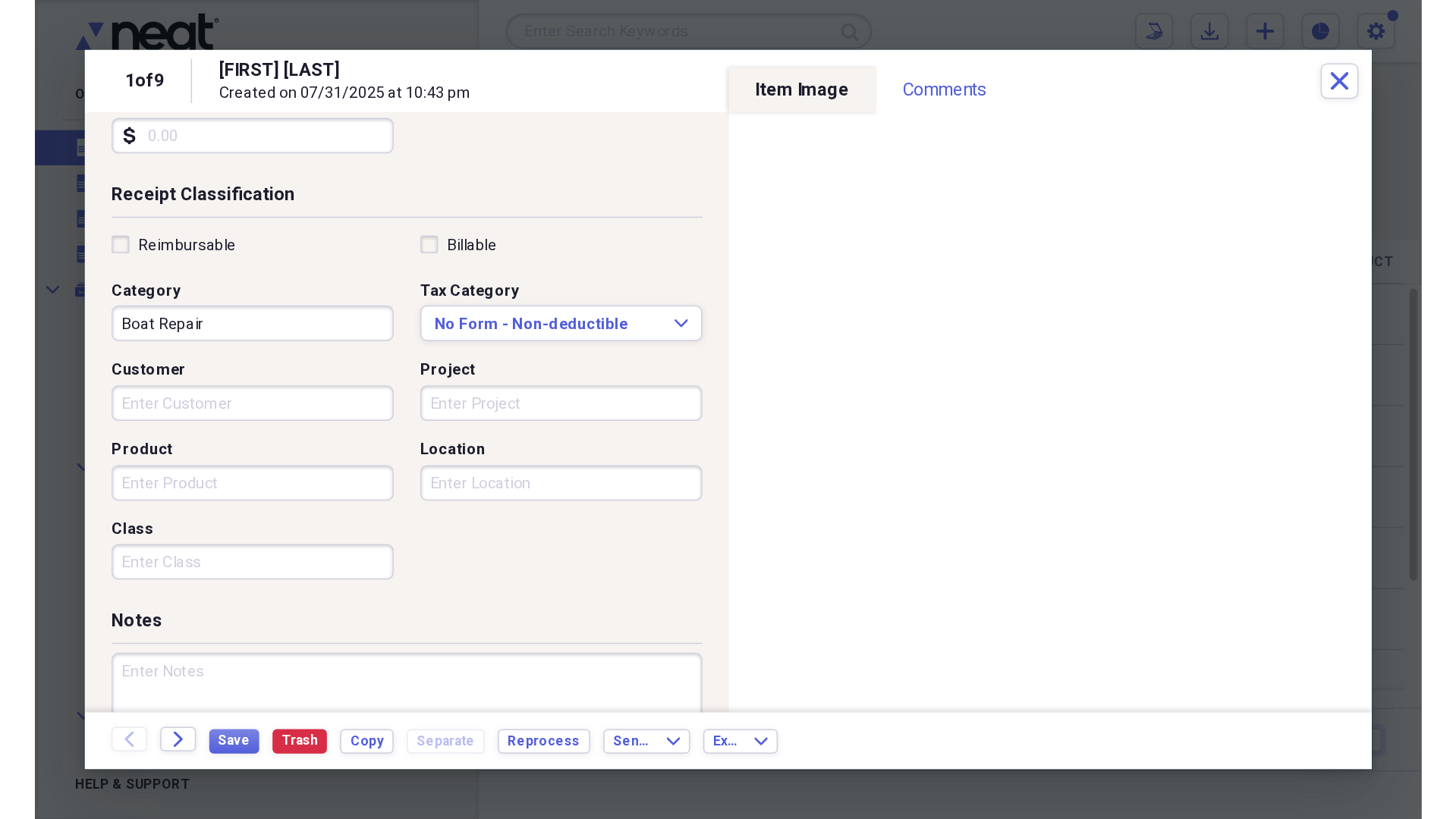 scroll, scrollTop: 347, scrollLeft: 0, axis: vertical 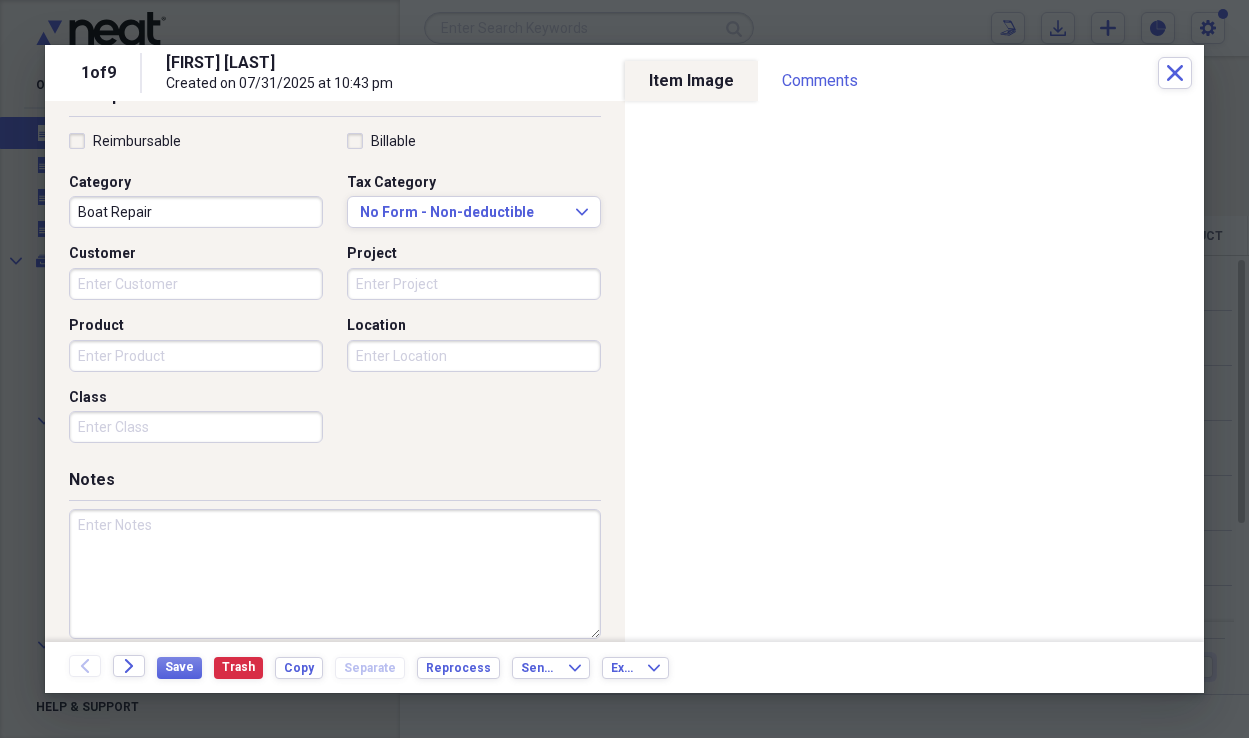 click on "Boat Repair" at bounding box center [196, 212] 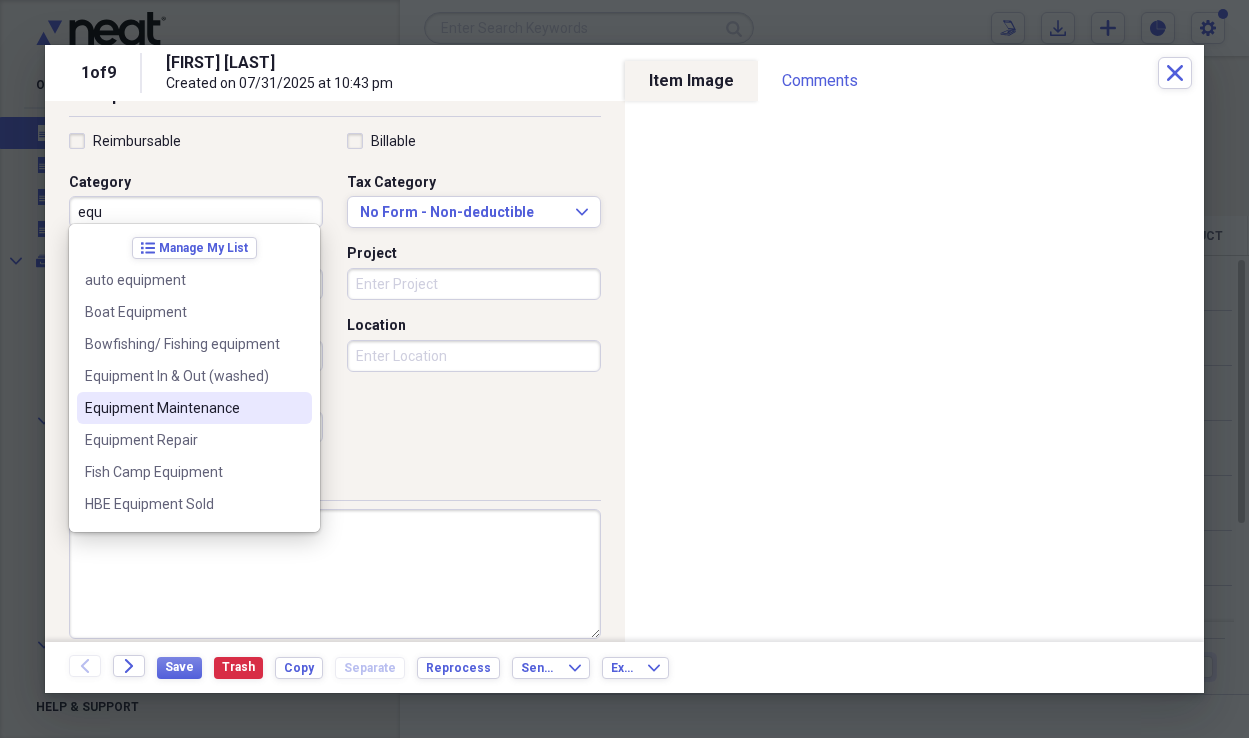 click on "Equipment Maintenance" at bounding box center [182, 408] 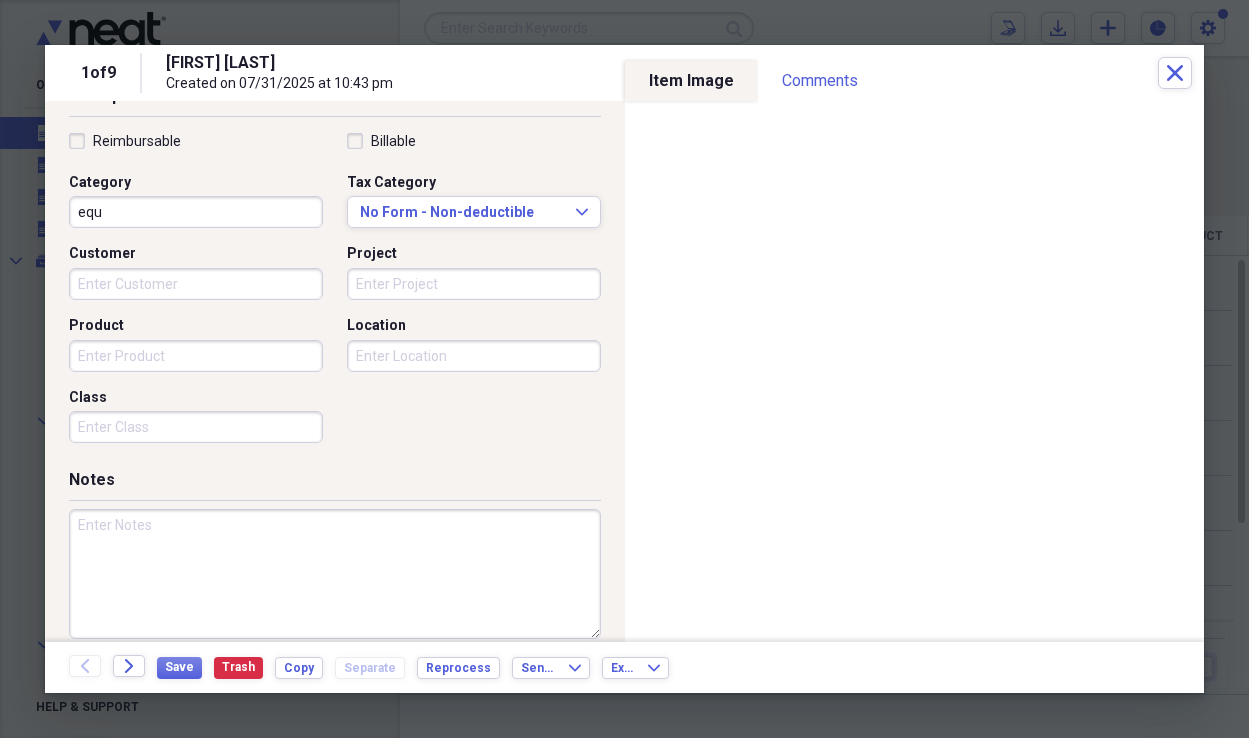type on "Equipment Maintenance" 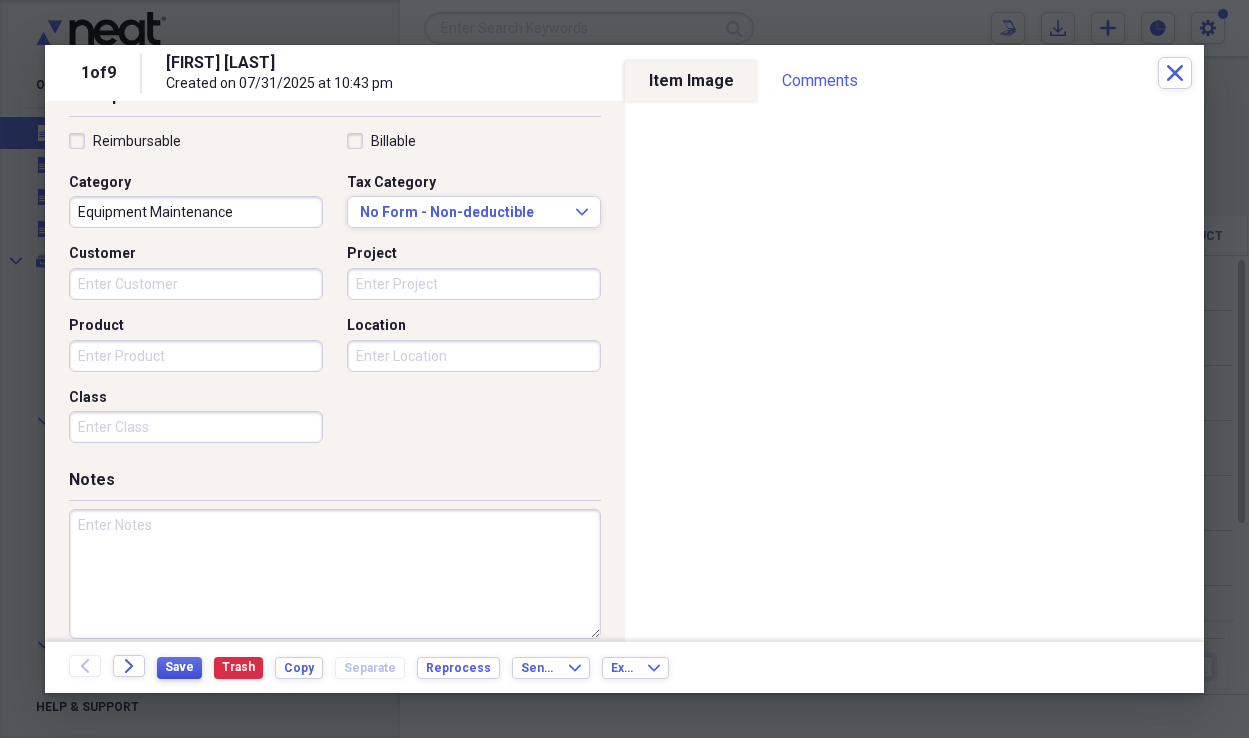 click on "Save" at bounding box center [179, 667] 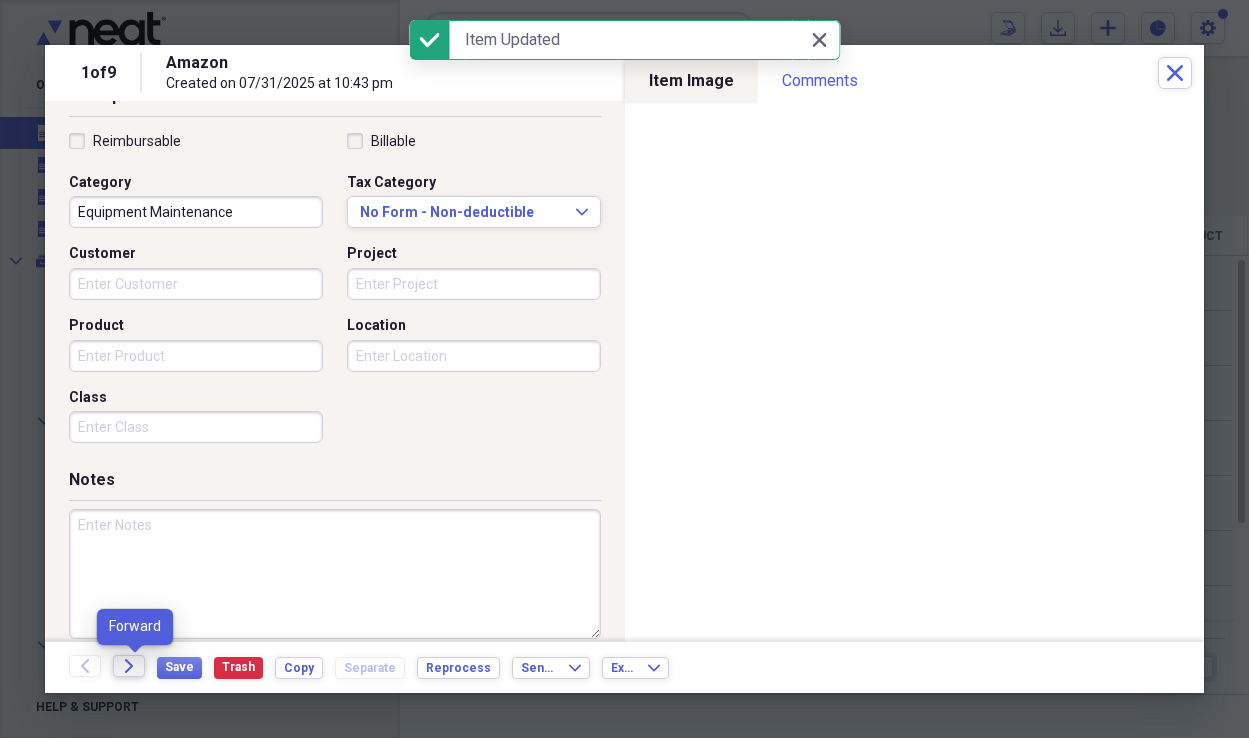click on "Forward" 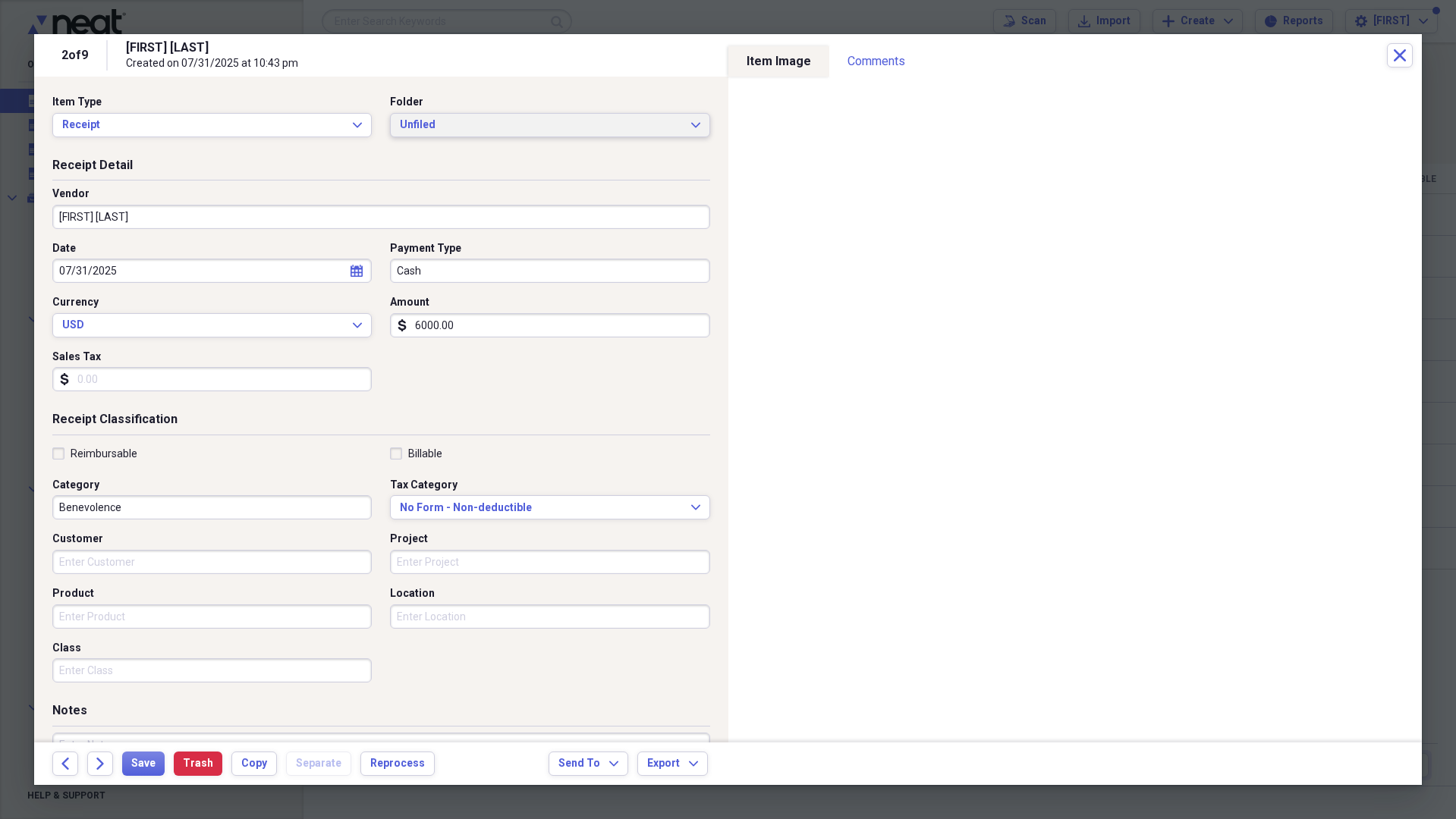 click on "Unfiled" at bounding box center [540, 125] 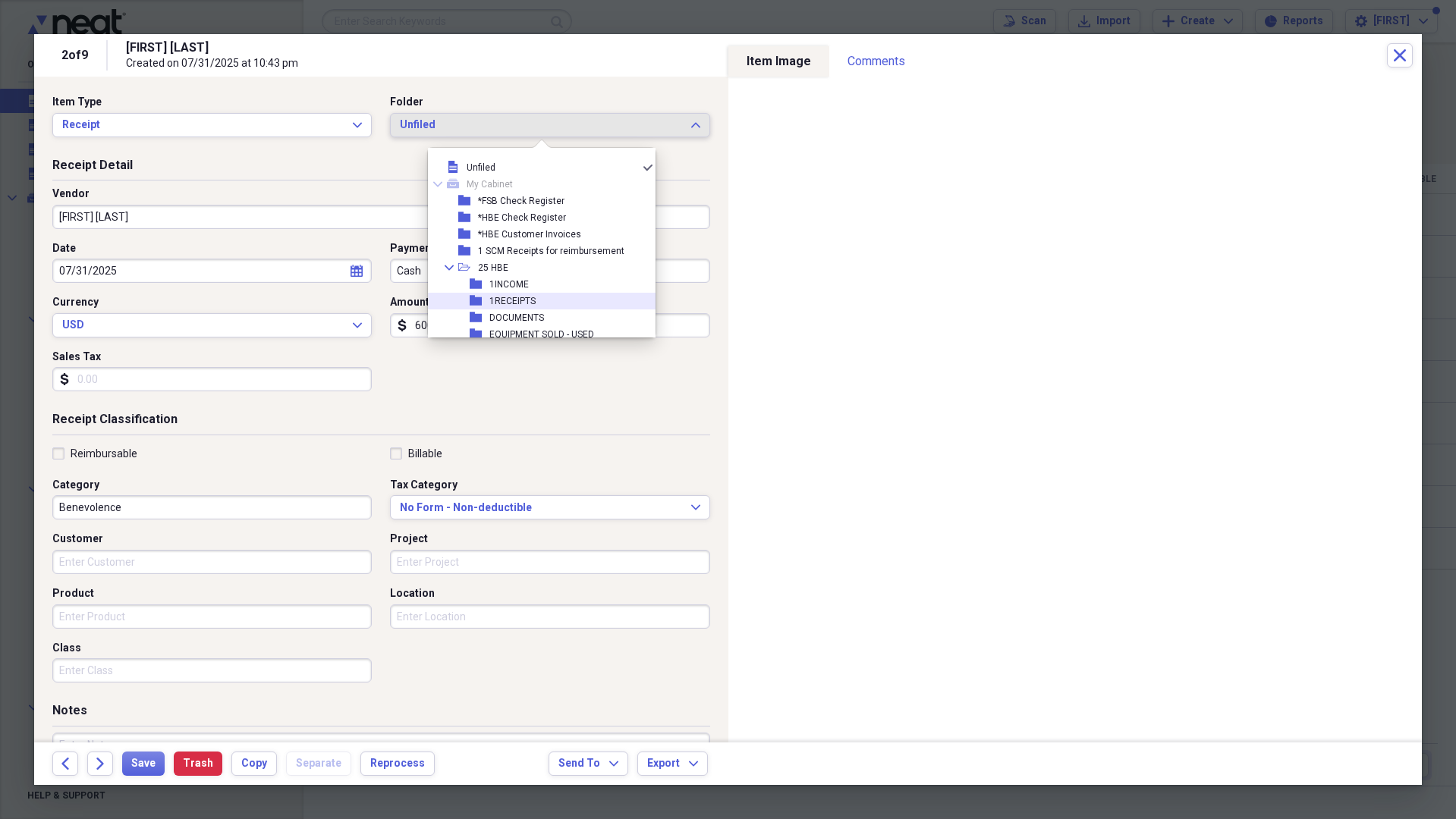 click on "1RECEIPTS" at bounding box center (512, 301) 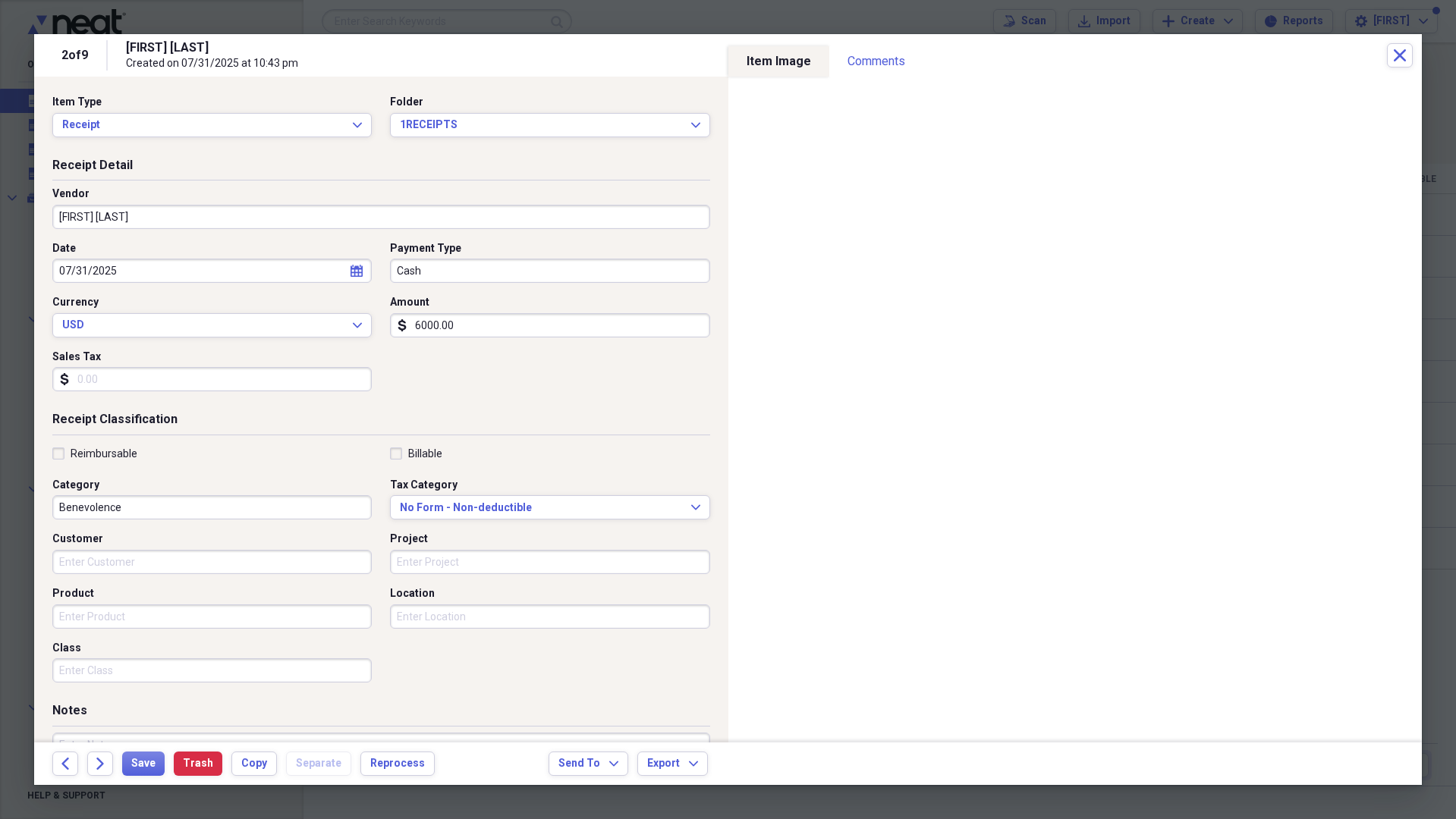 click on "[FIRST] [LAST]" at bounding box center (381, 217) 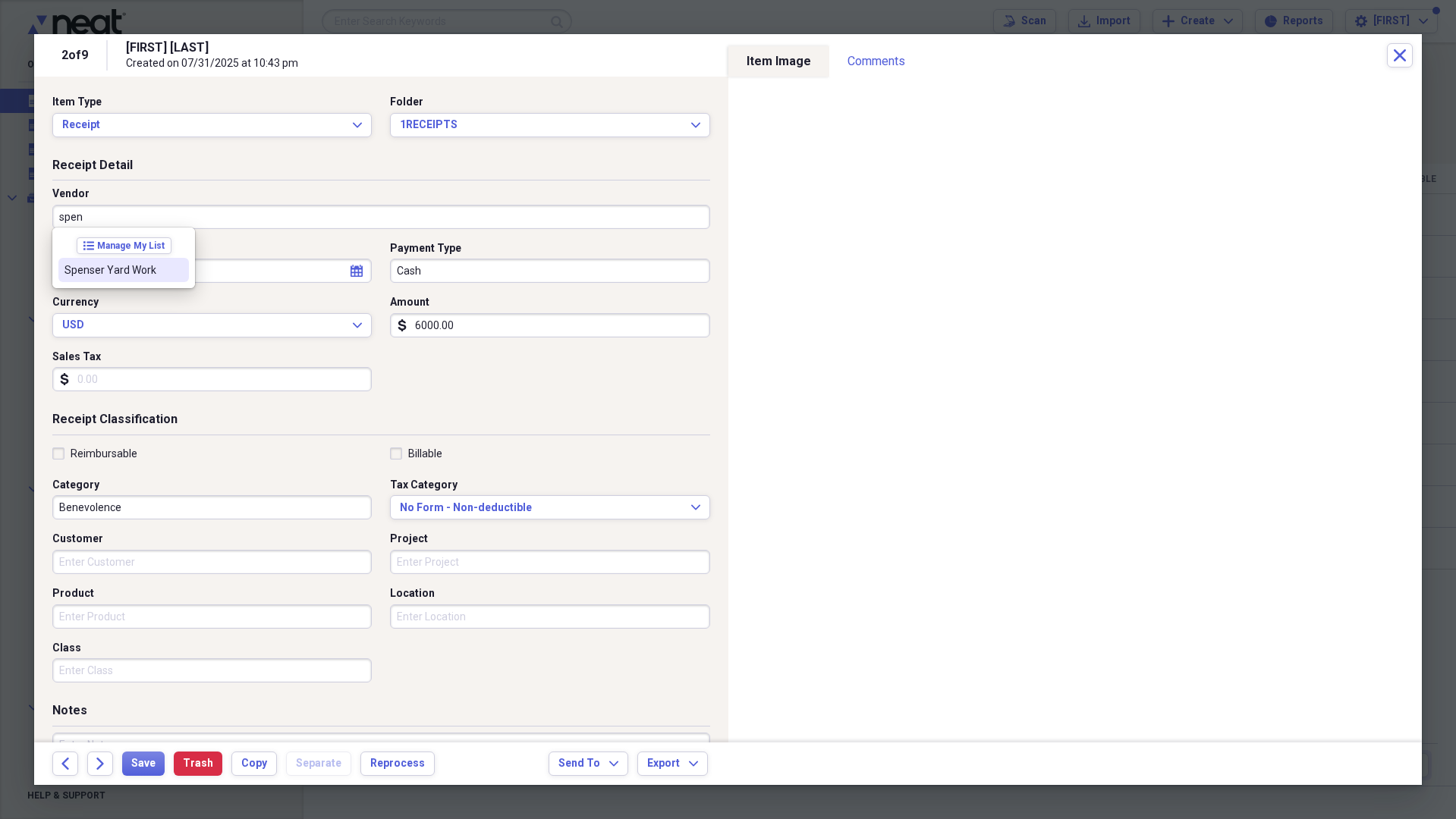 click on "Spenser Yard Work" at bounding box center [115, 270] 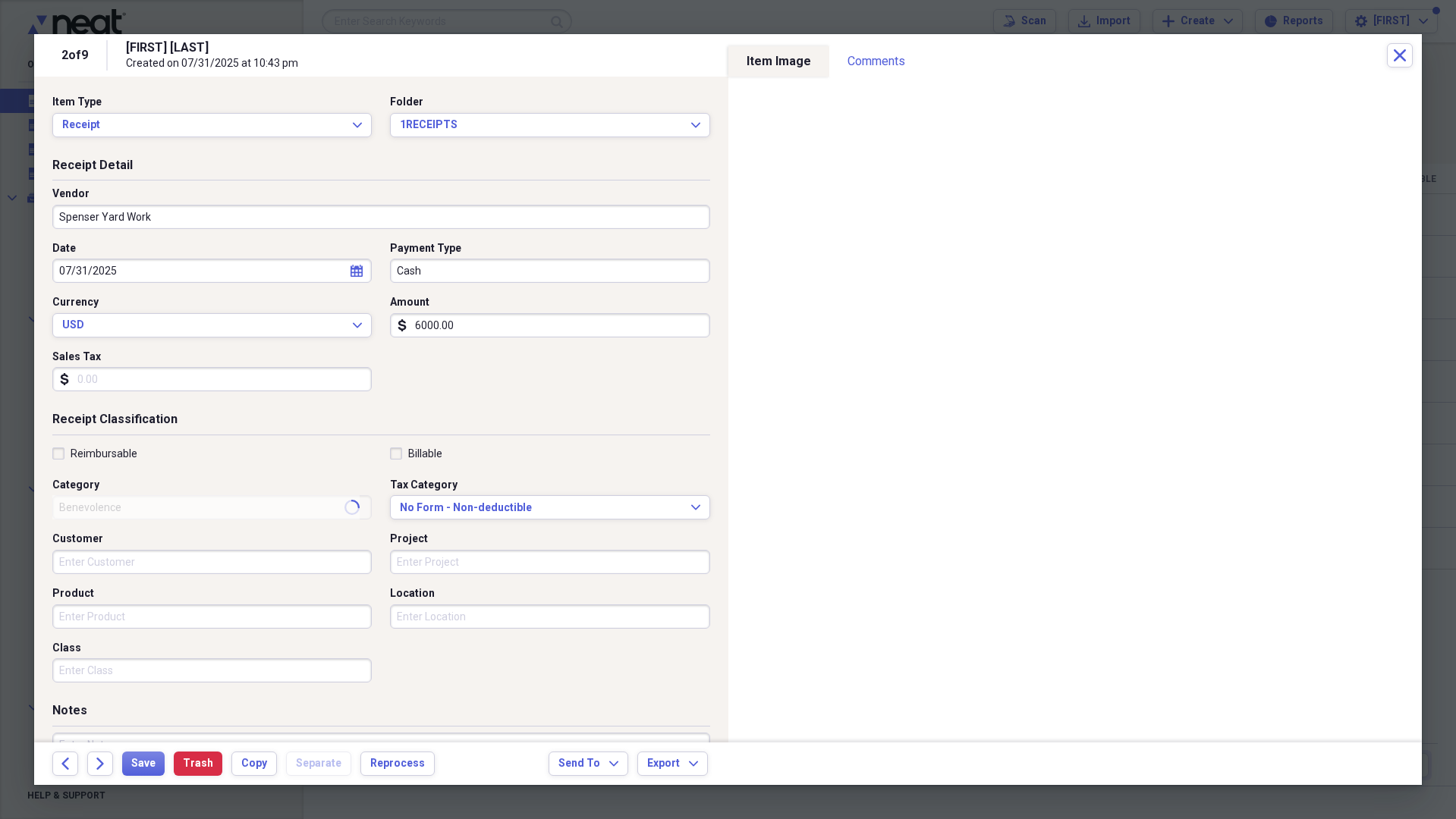 type on "PARSONAGE" 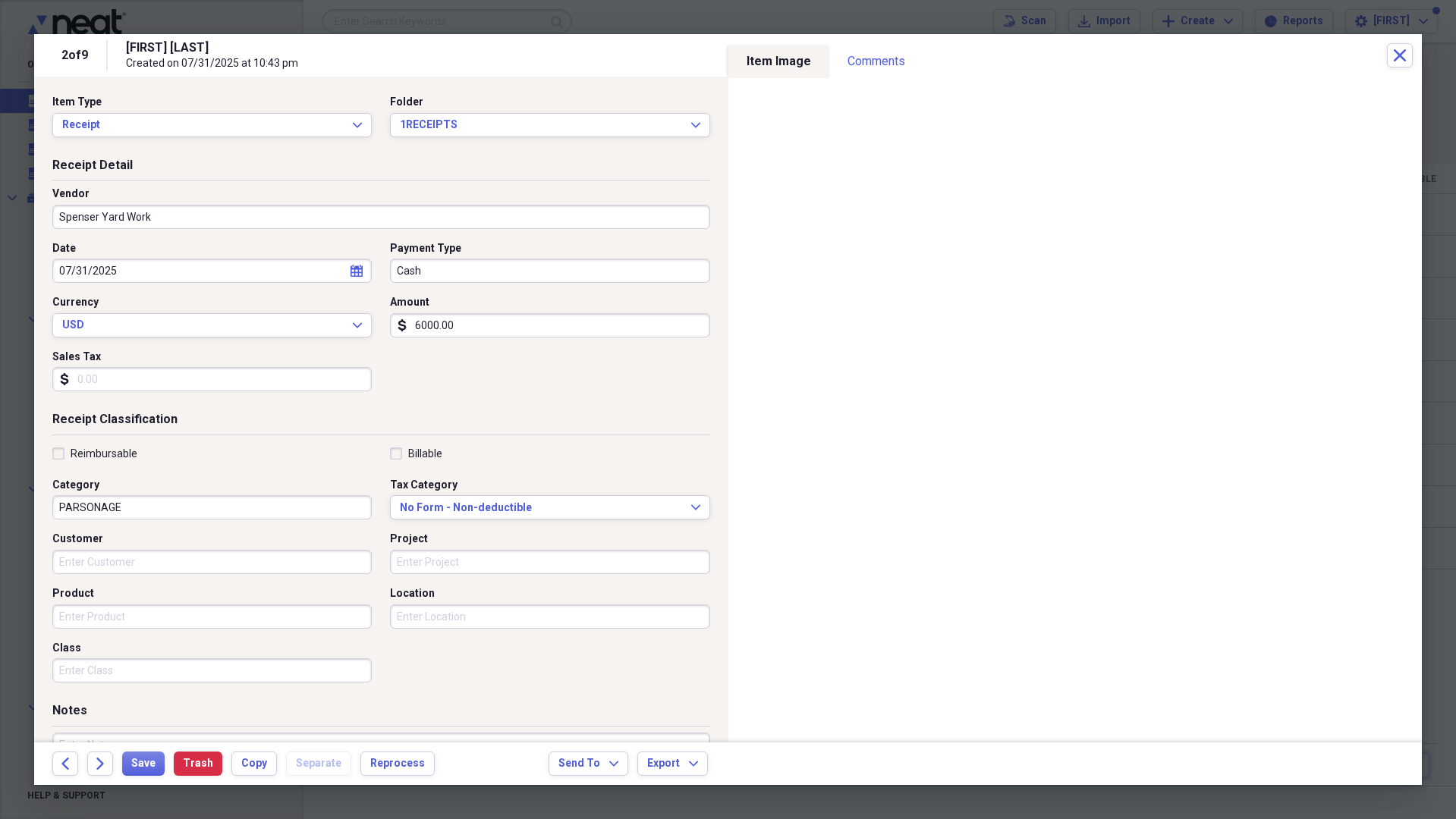 click on "07/31/2025" at bounding box center [212, 271] 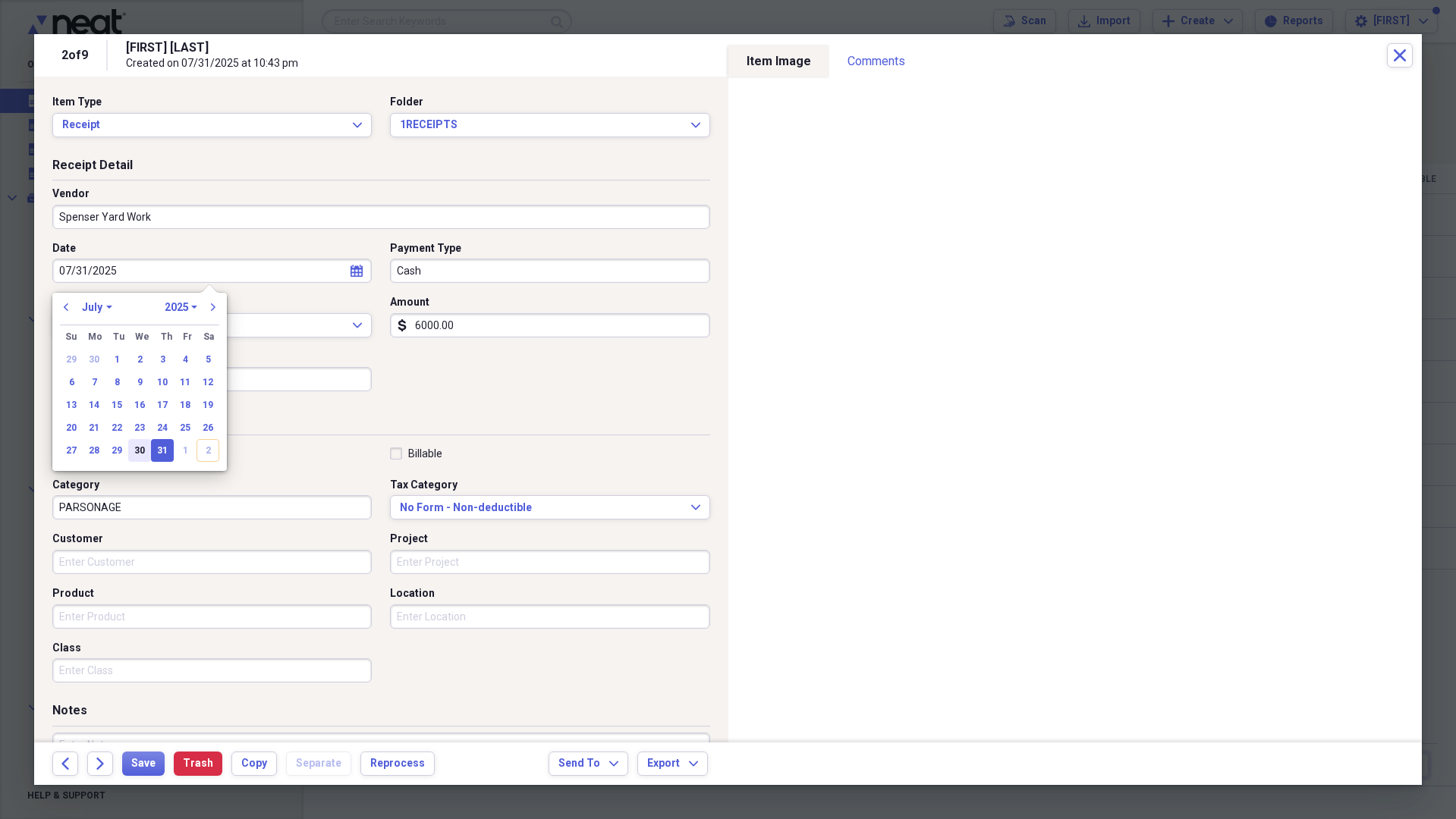 click on "30" at bounding box center (140, 450) 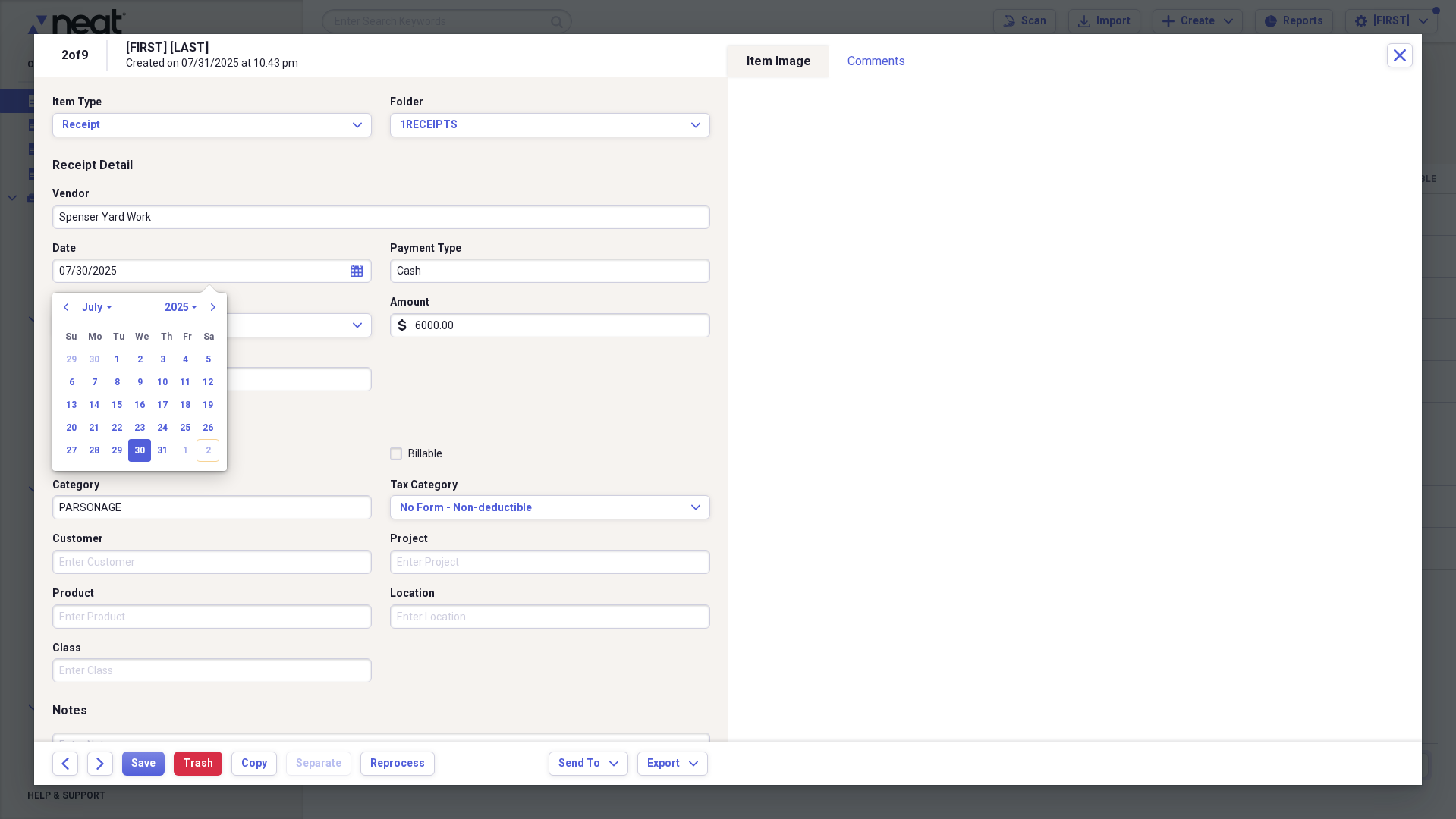 type on "07/30/2025" 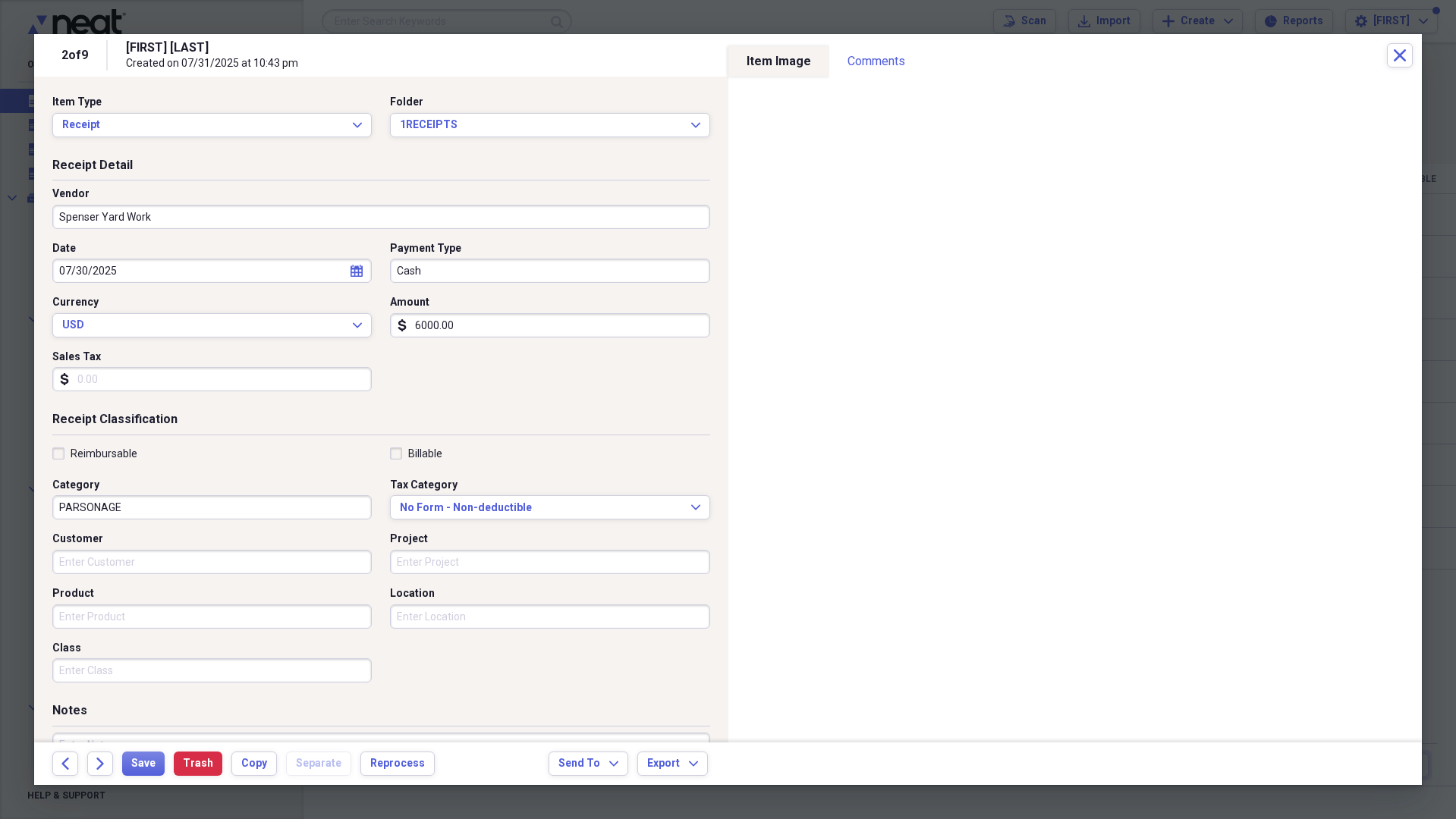click on "Cash" at bounding box center (549, 271) 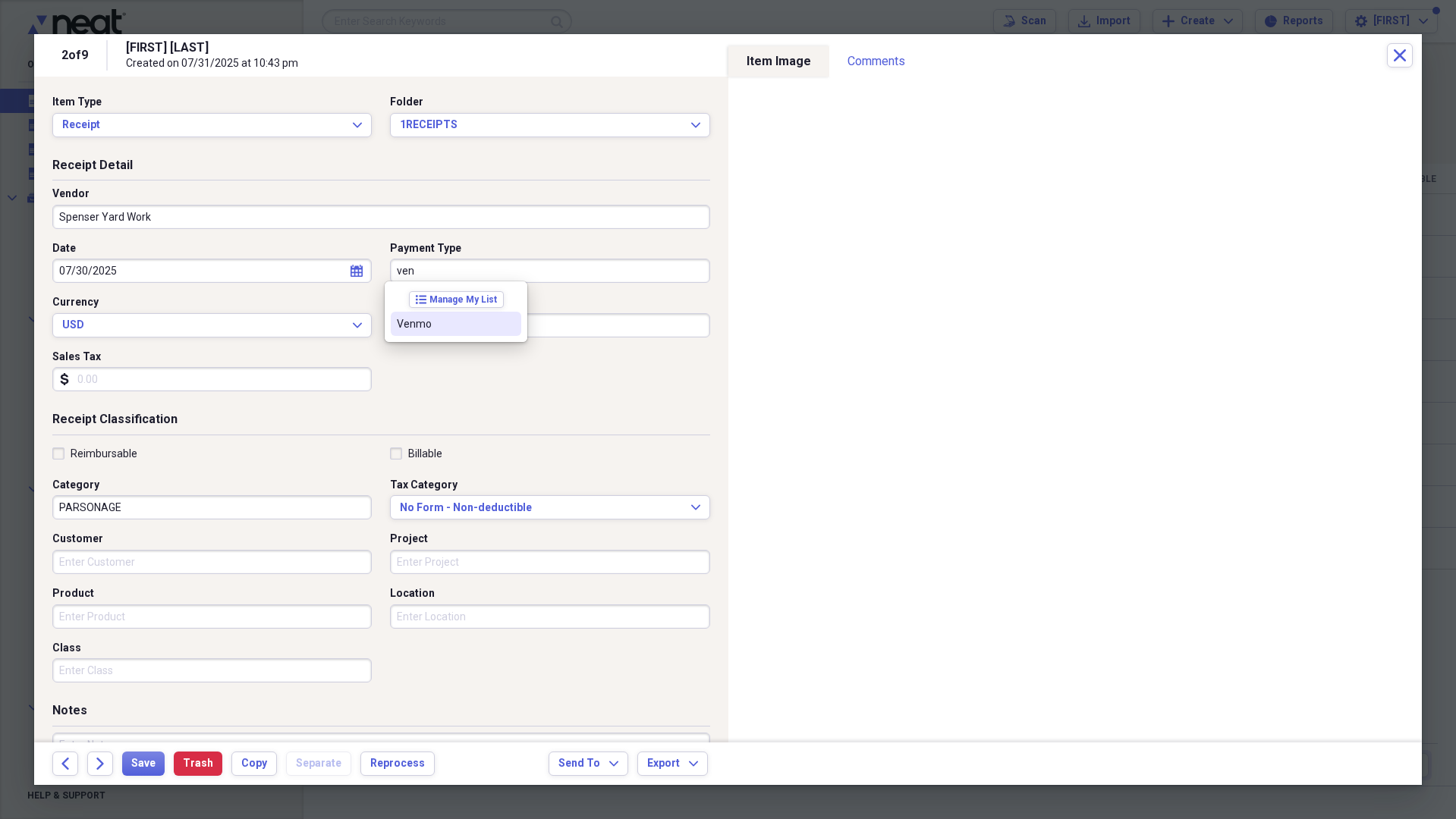 click on "Venmo" at bounding box center (447, 324) 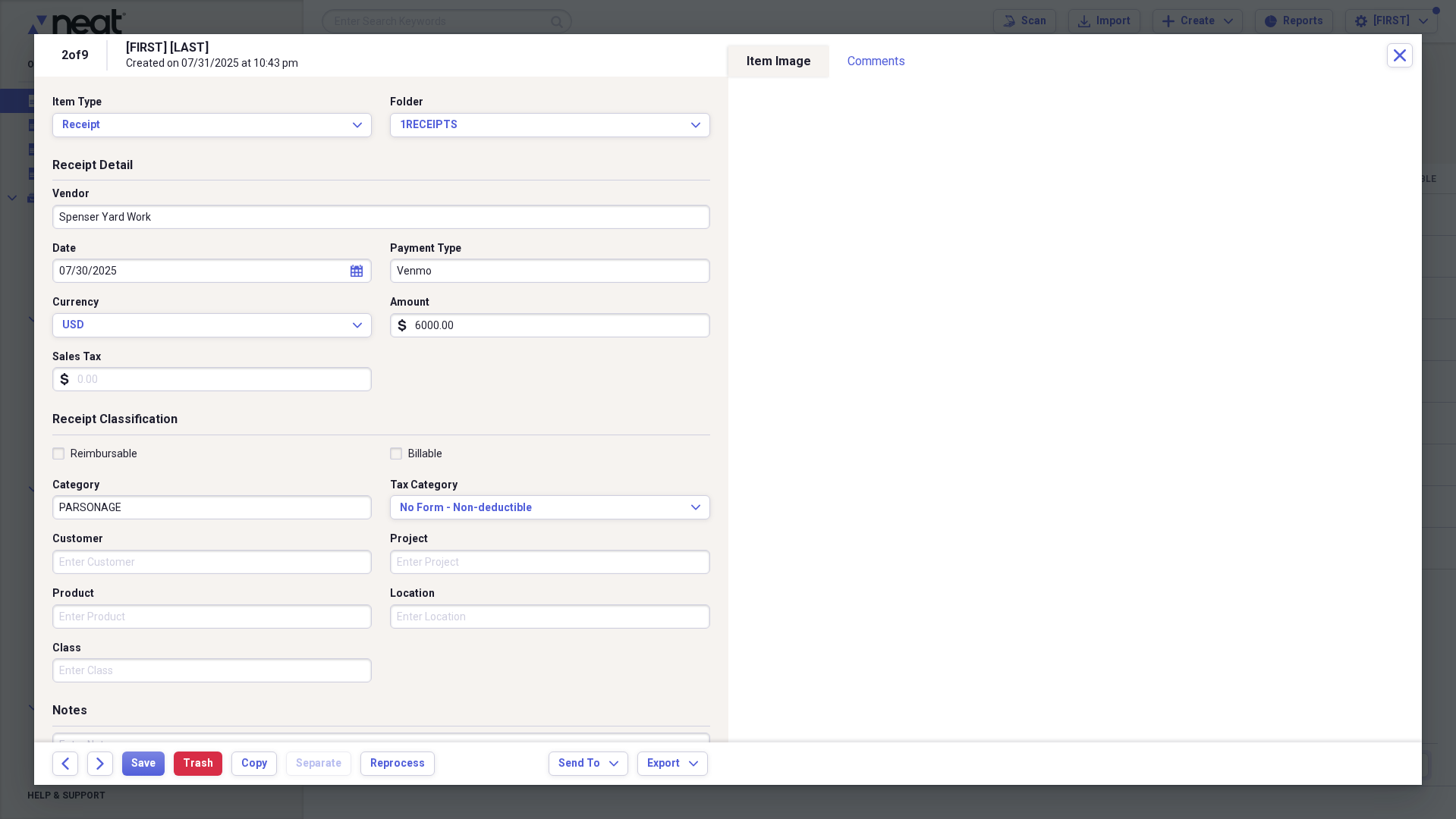 click on "6000.00" at bounding box center [549, 325] 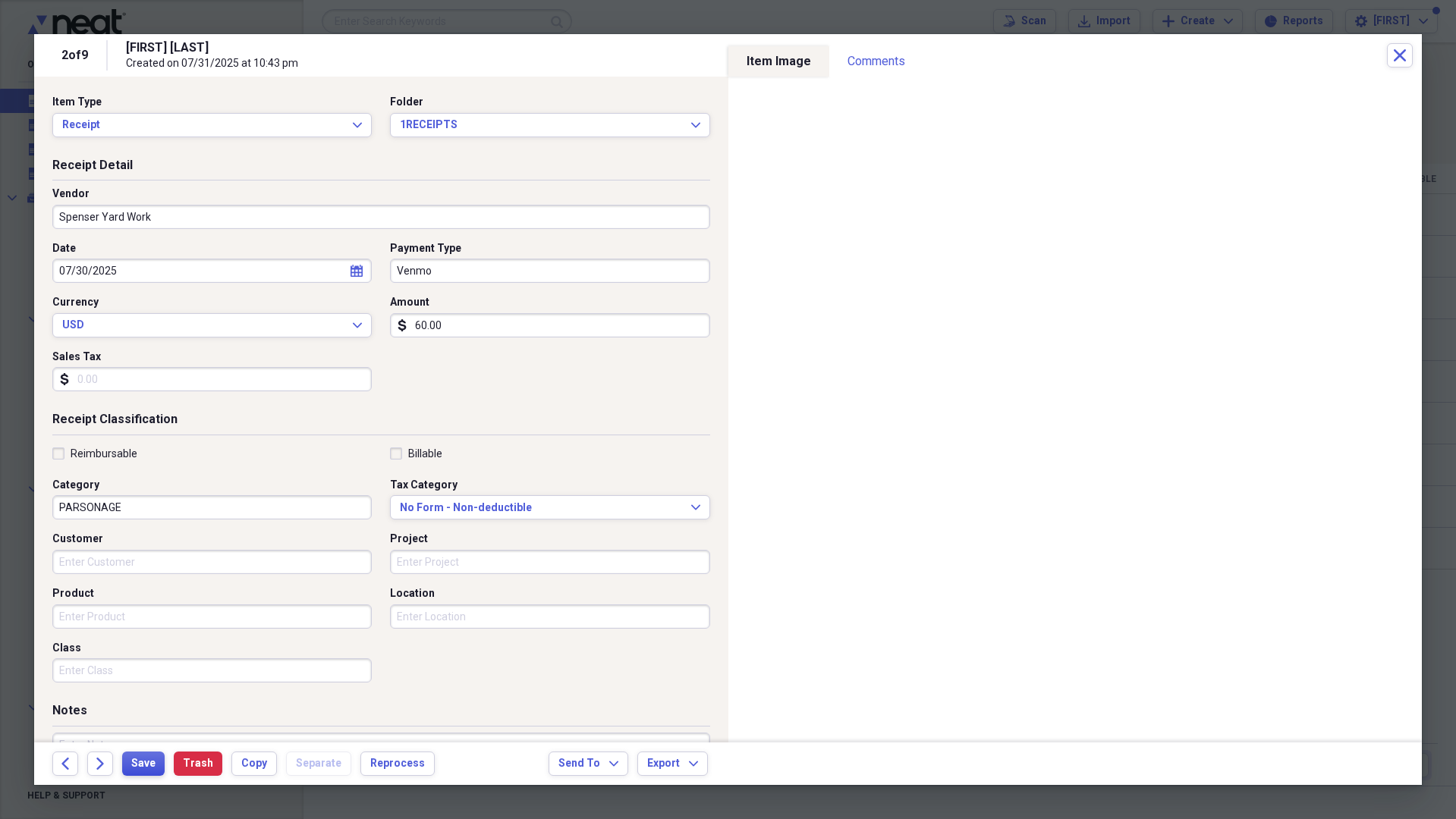 type on "60.00" 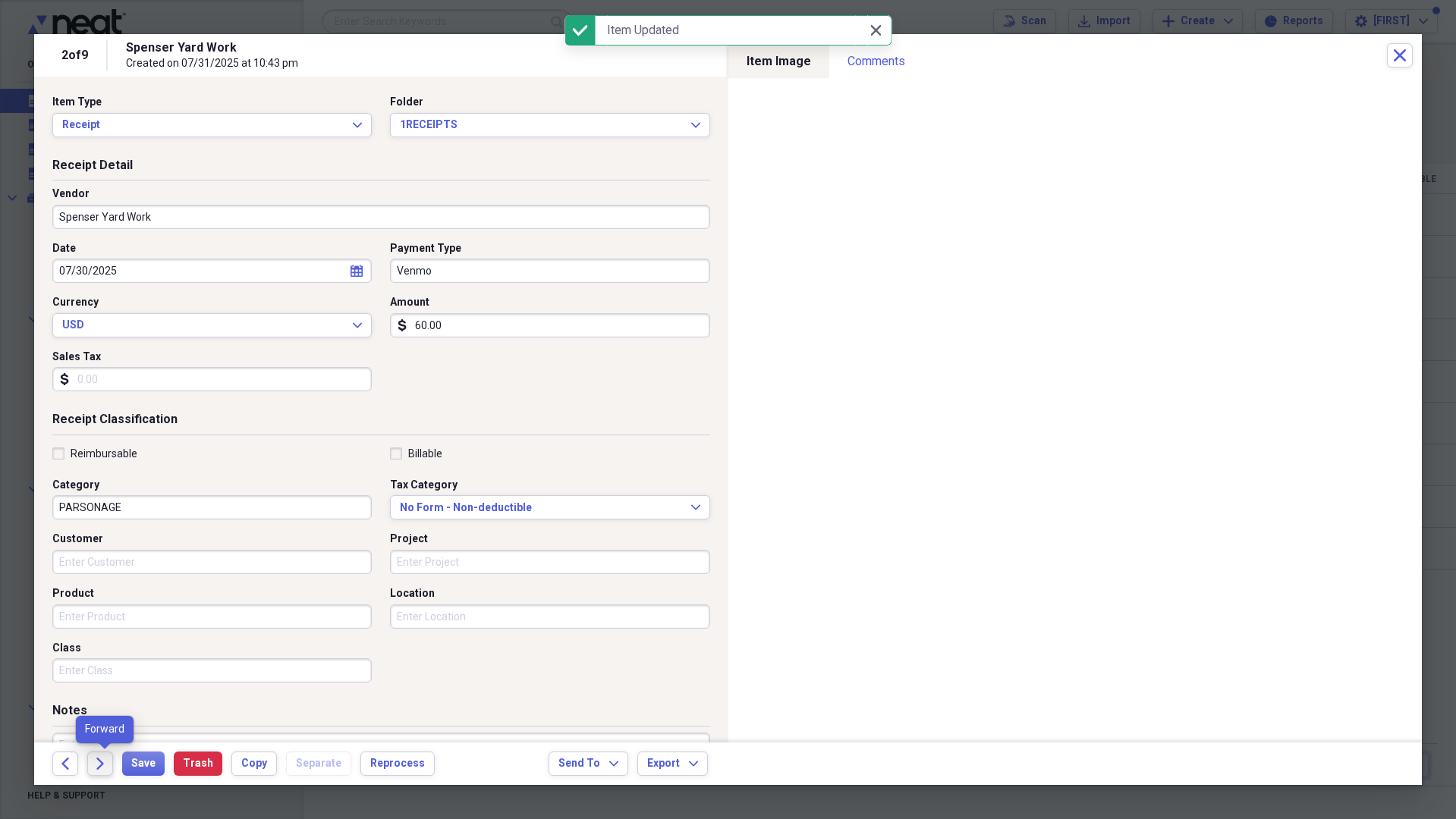 click 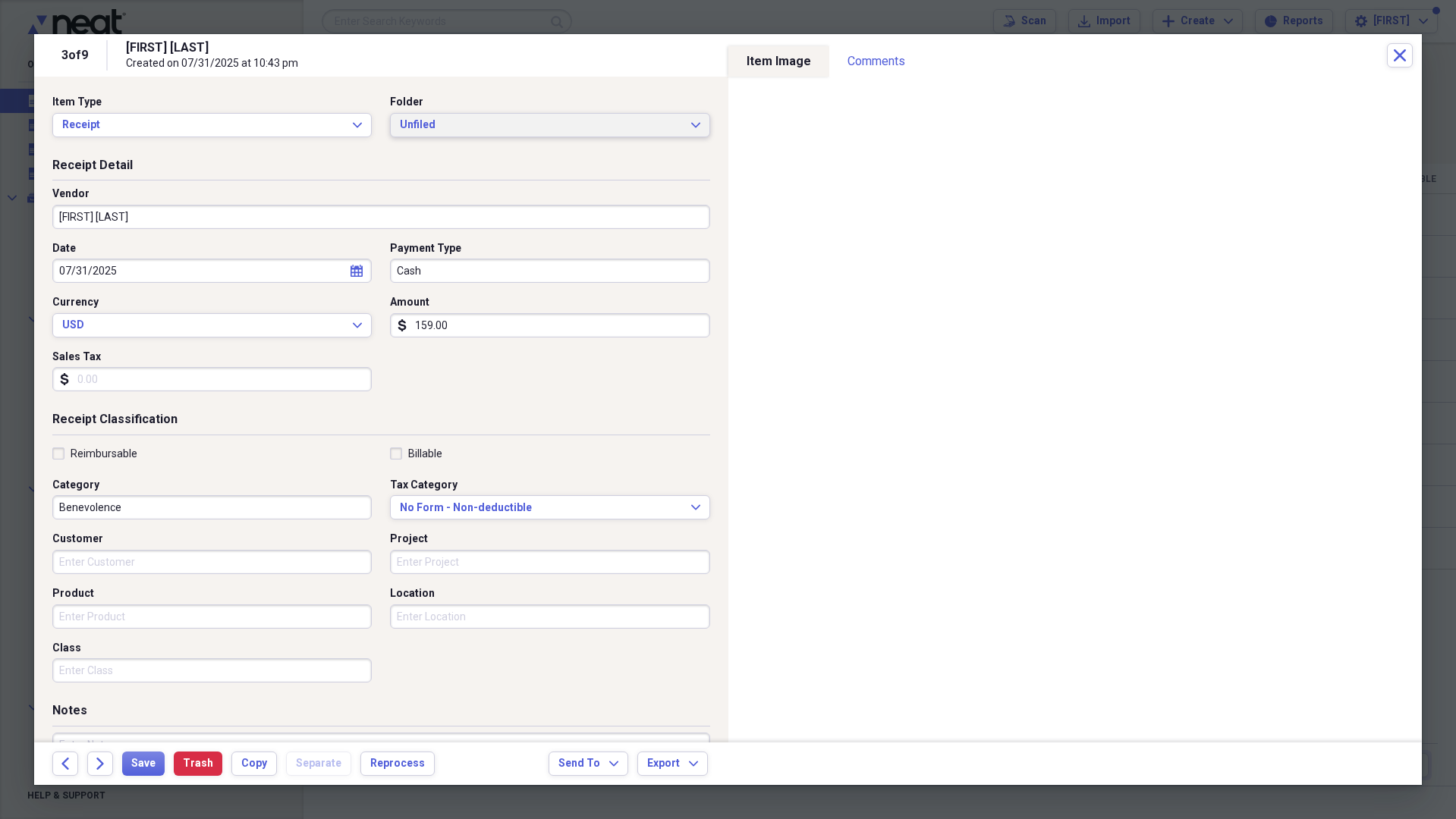 click on "Unfiled" at bounding box center [540, 125] 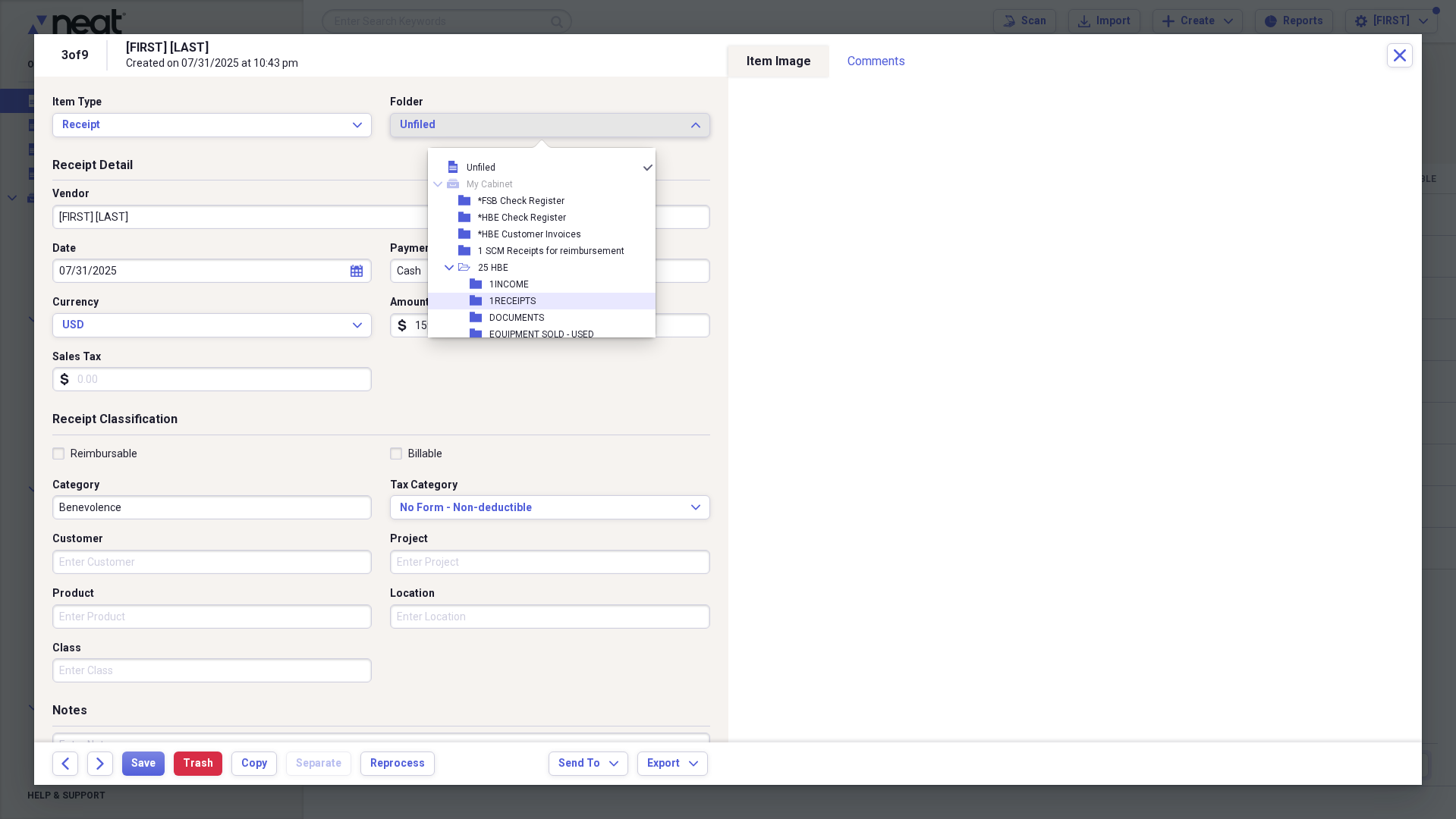click on "1RECEIPTS" at bounding box center [512, 301] 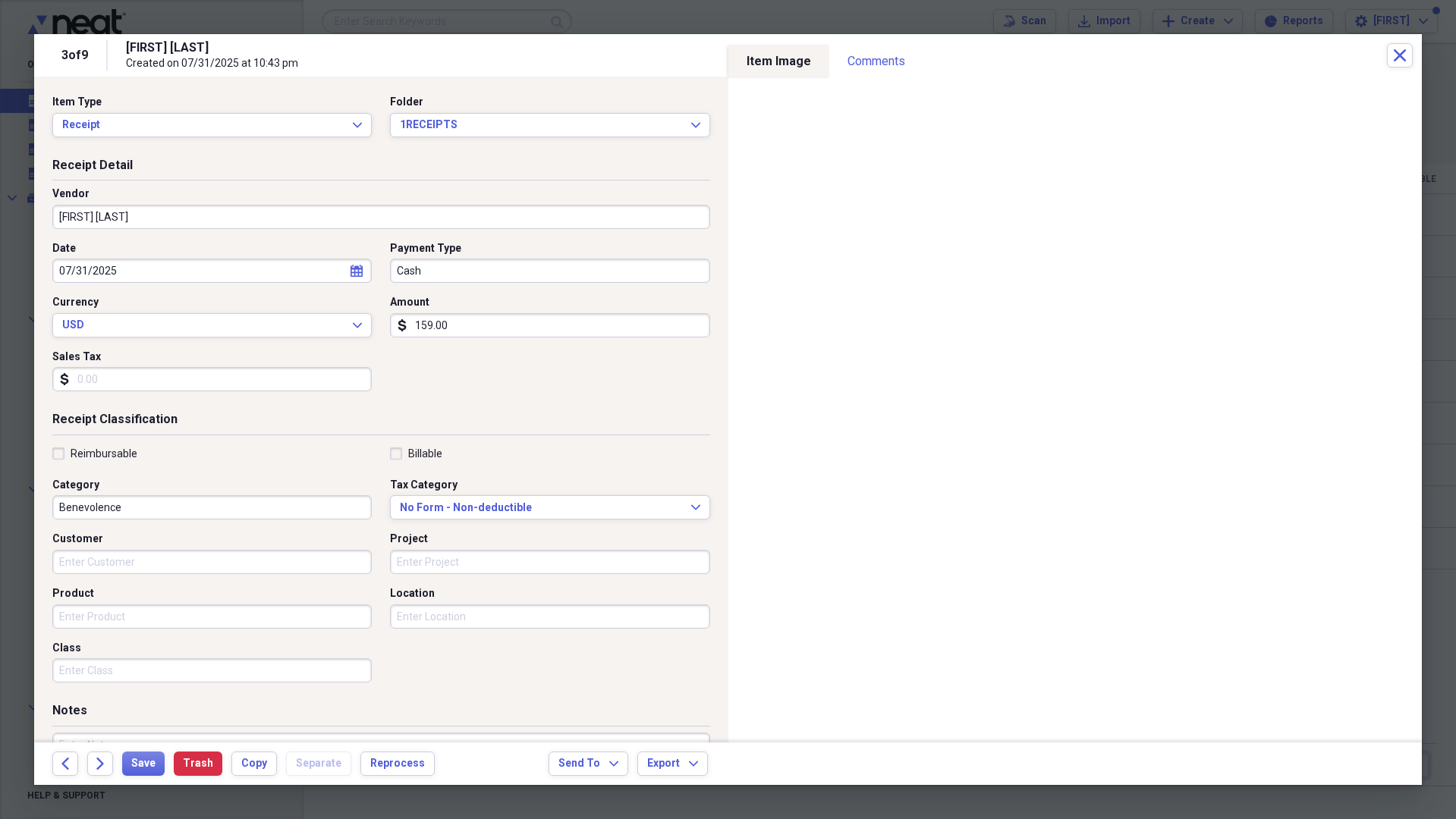 click on "[FIRST] [LAST]" at bounding box center [381, 217] 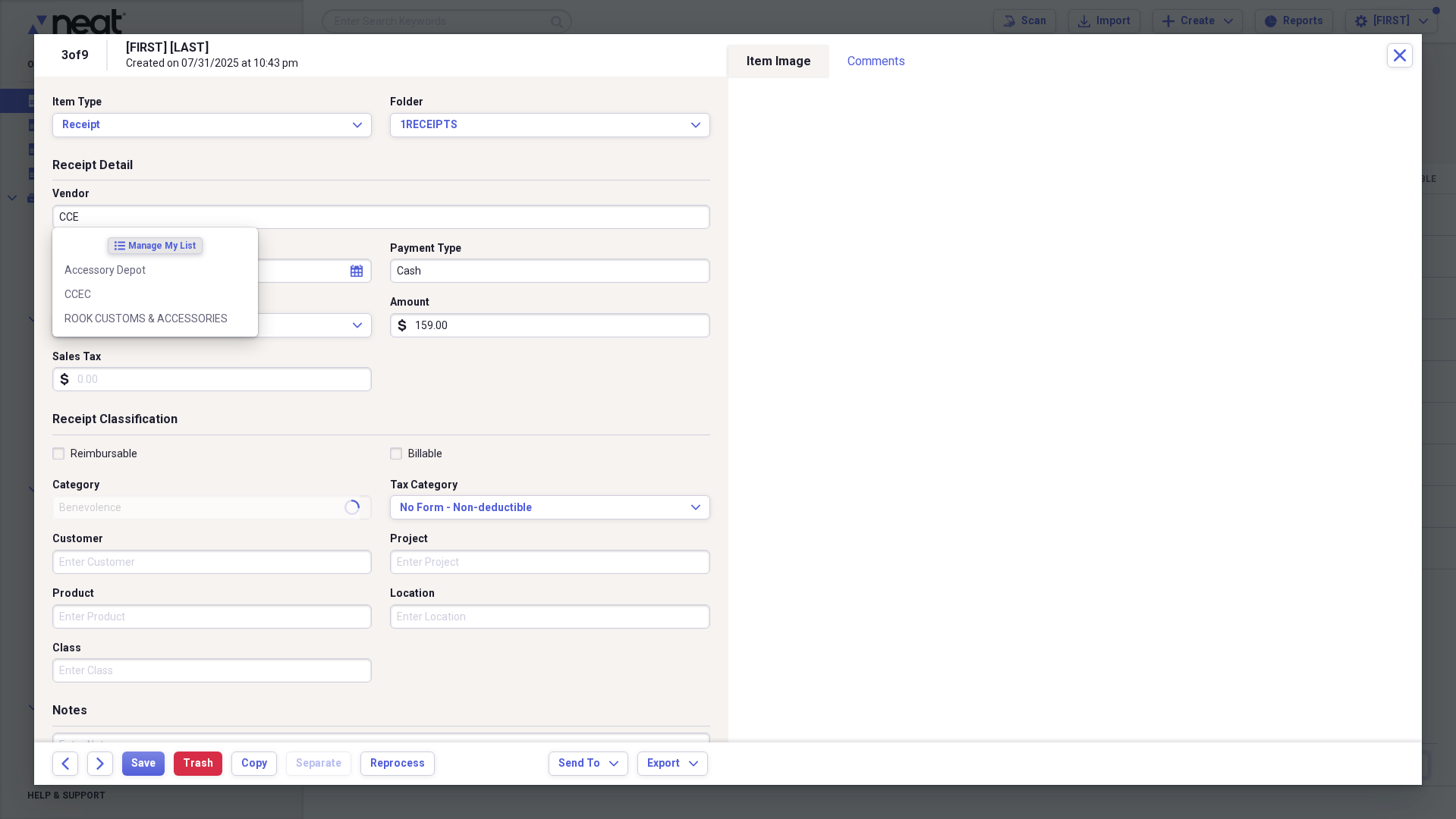 type on "CCEC" 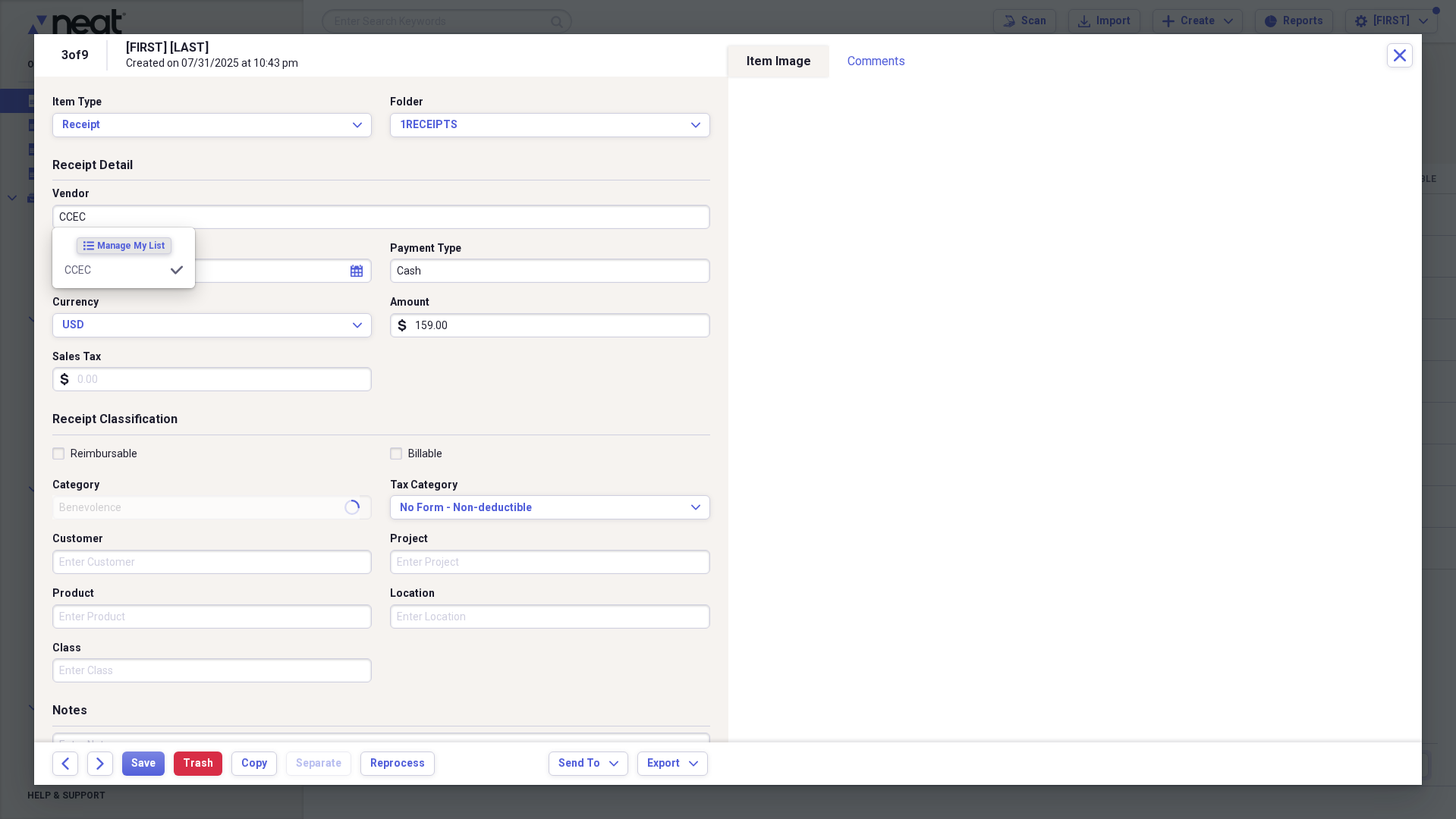 type on "Fish Camp Utilities" 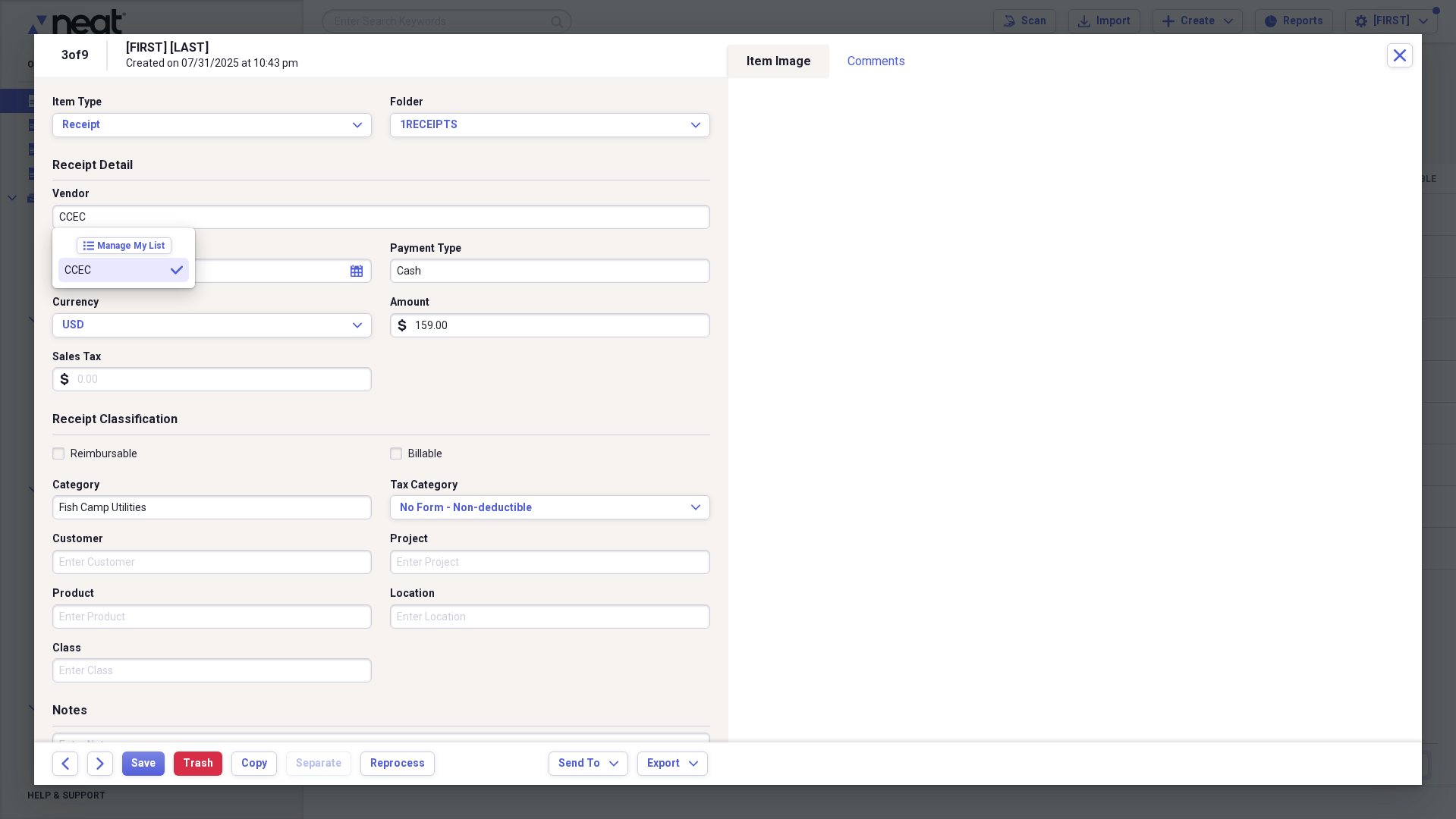 type on "CCEC" 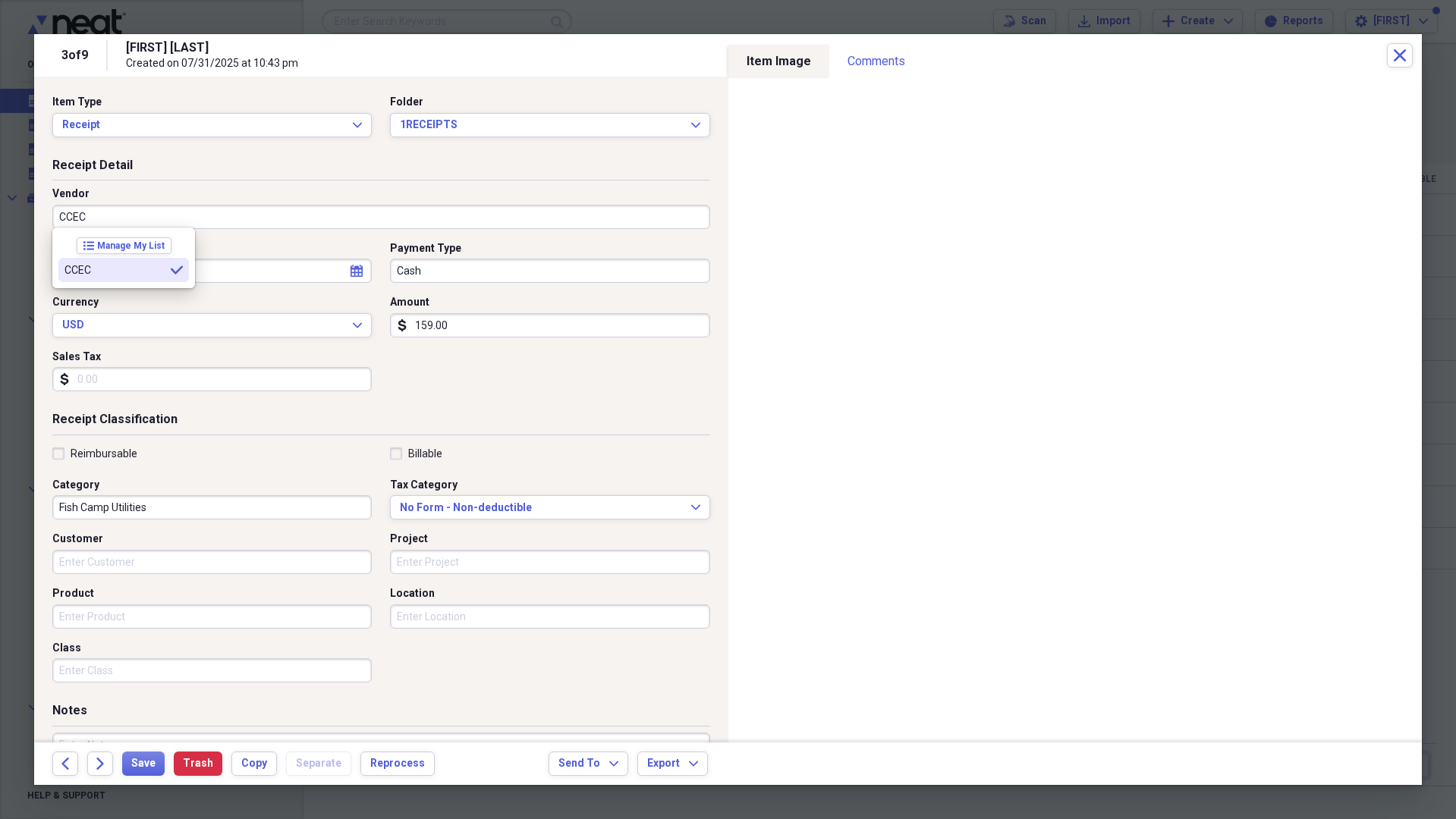 click on "CCEC" at bounding box center (115, 270) 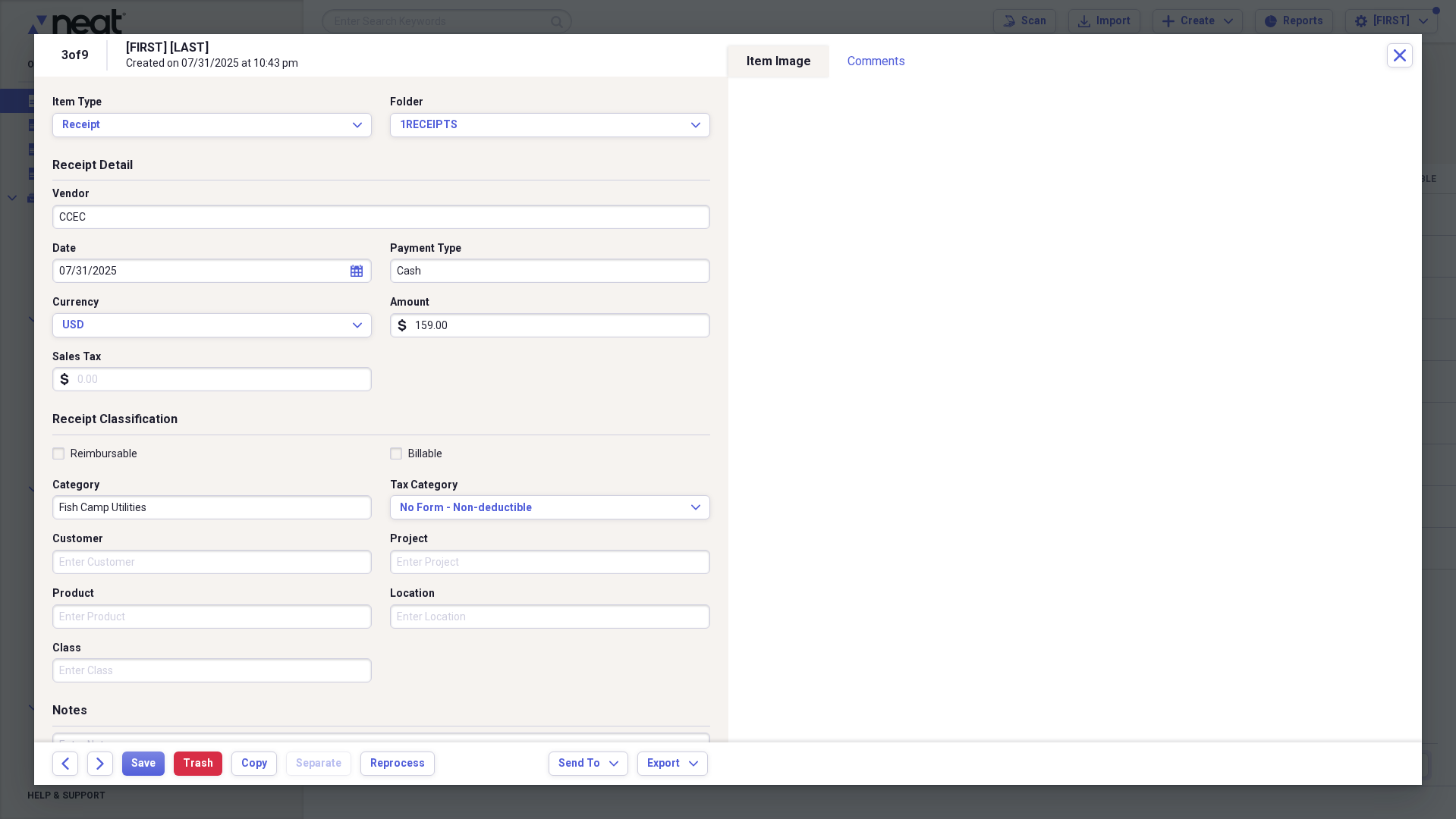 click on "07/31/2025" at bounding box center (212, 271) 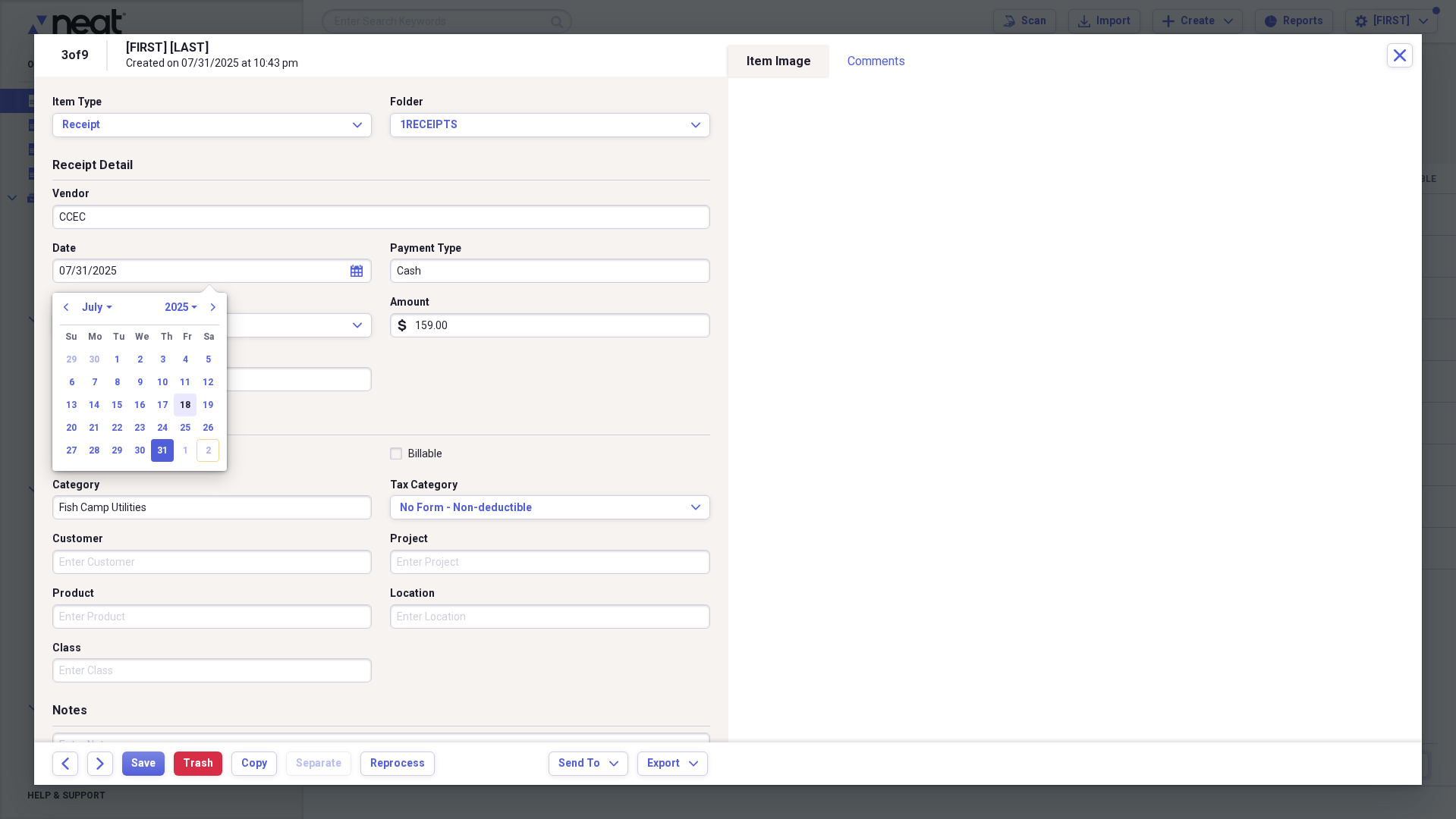 click on "18" at bounding box center (185, 405) 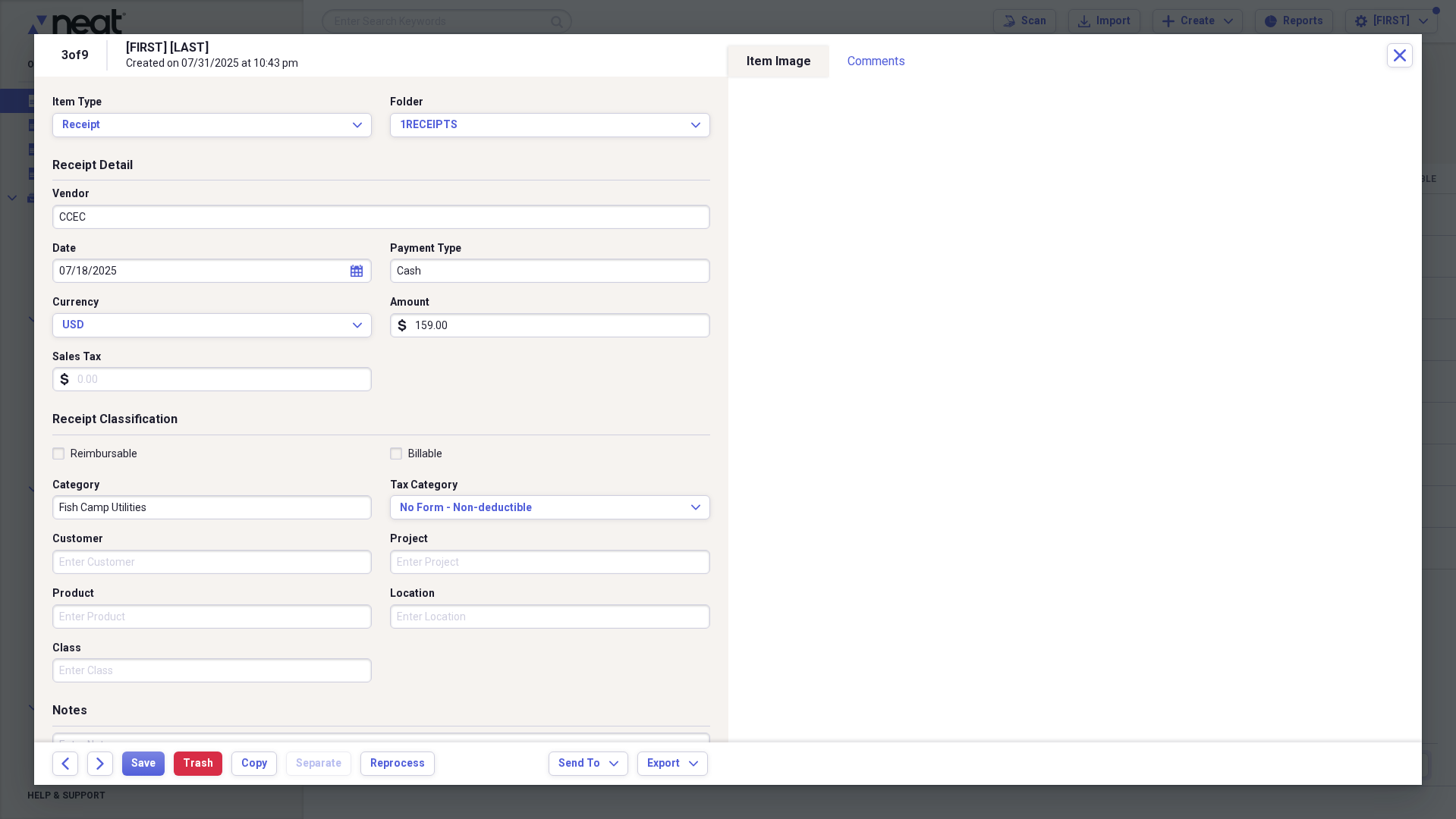 click on "Cash" at bounding box center [549, 271] 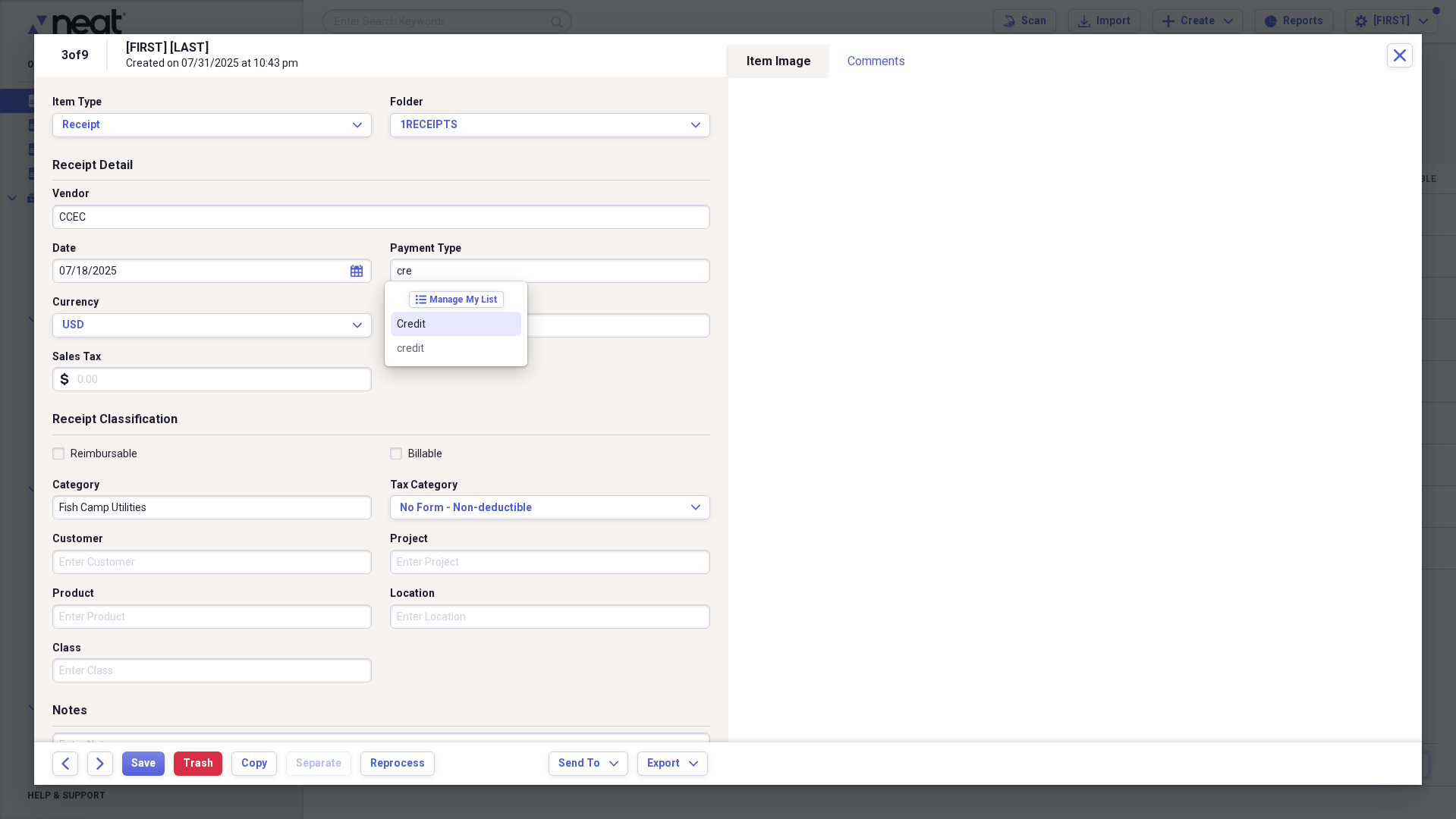 click on "Credit" at bounding box center [447, 324] 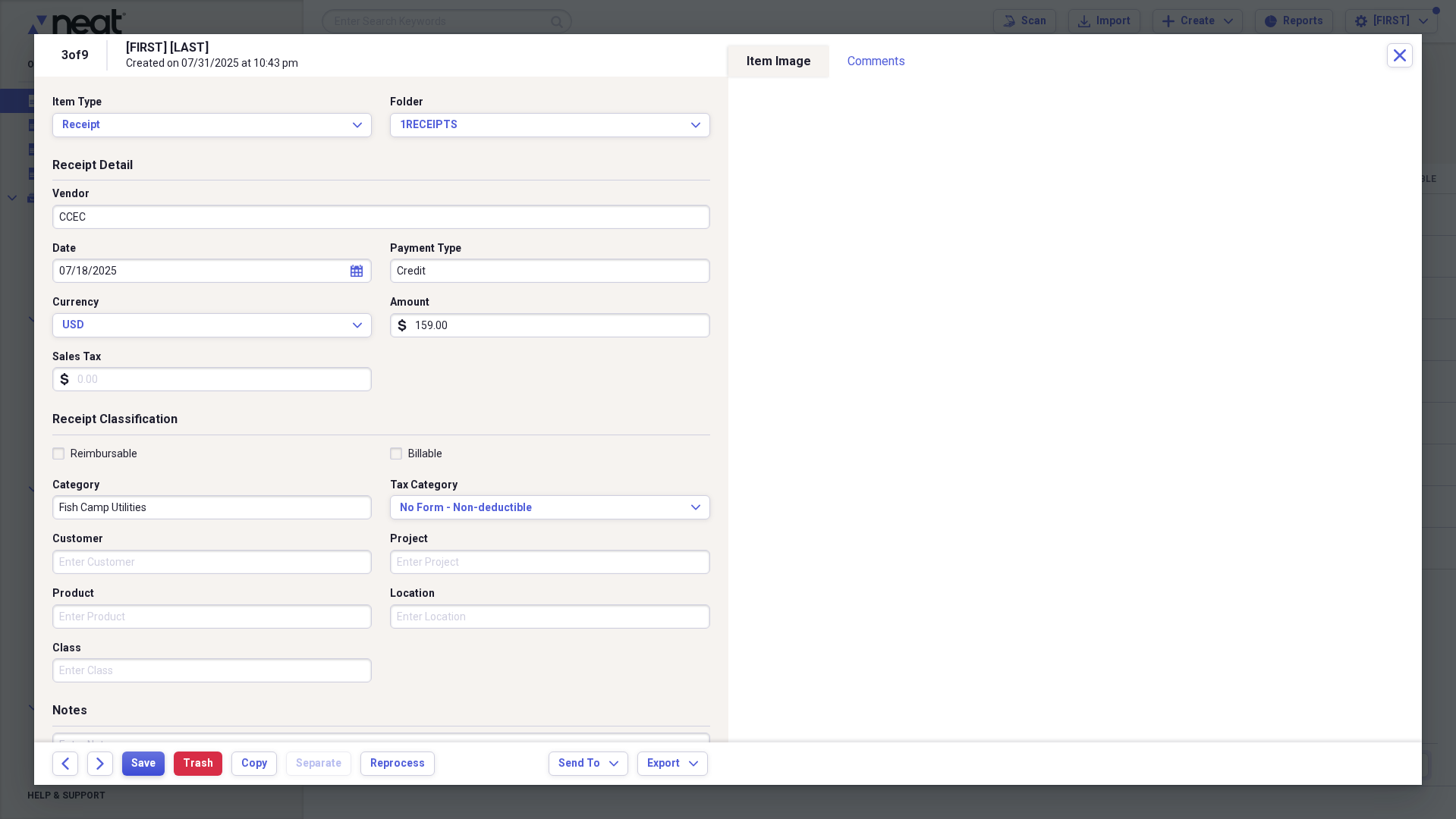 click on "Save" at bounding box center (143, 764) 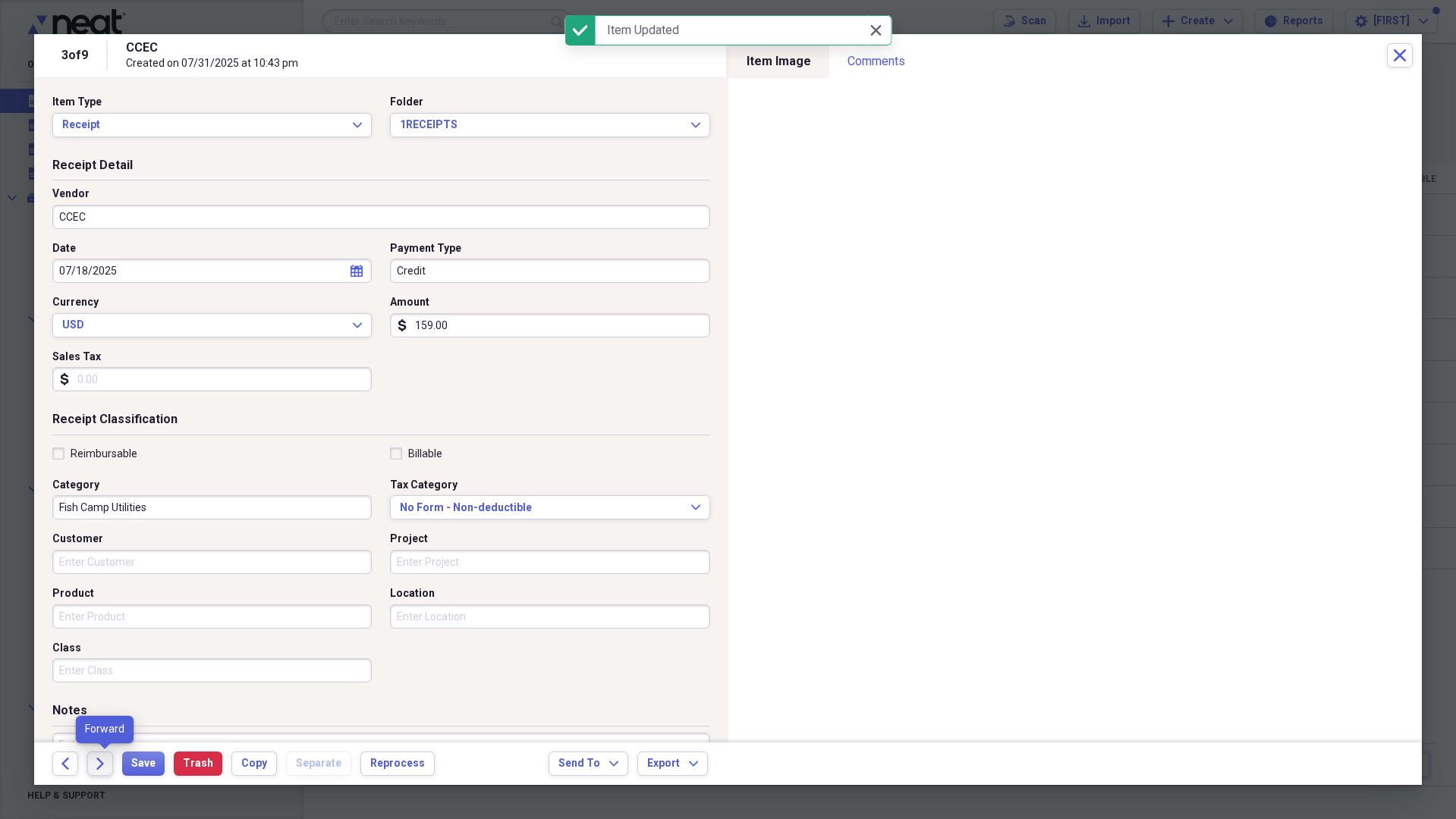 click on "Forward" 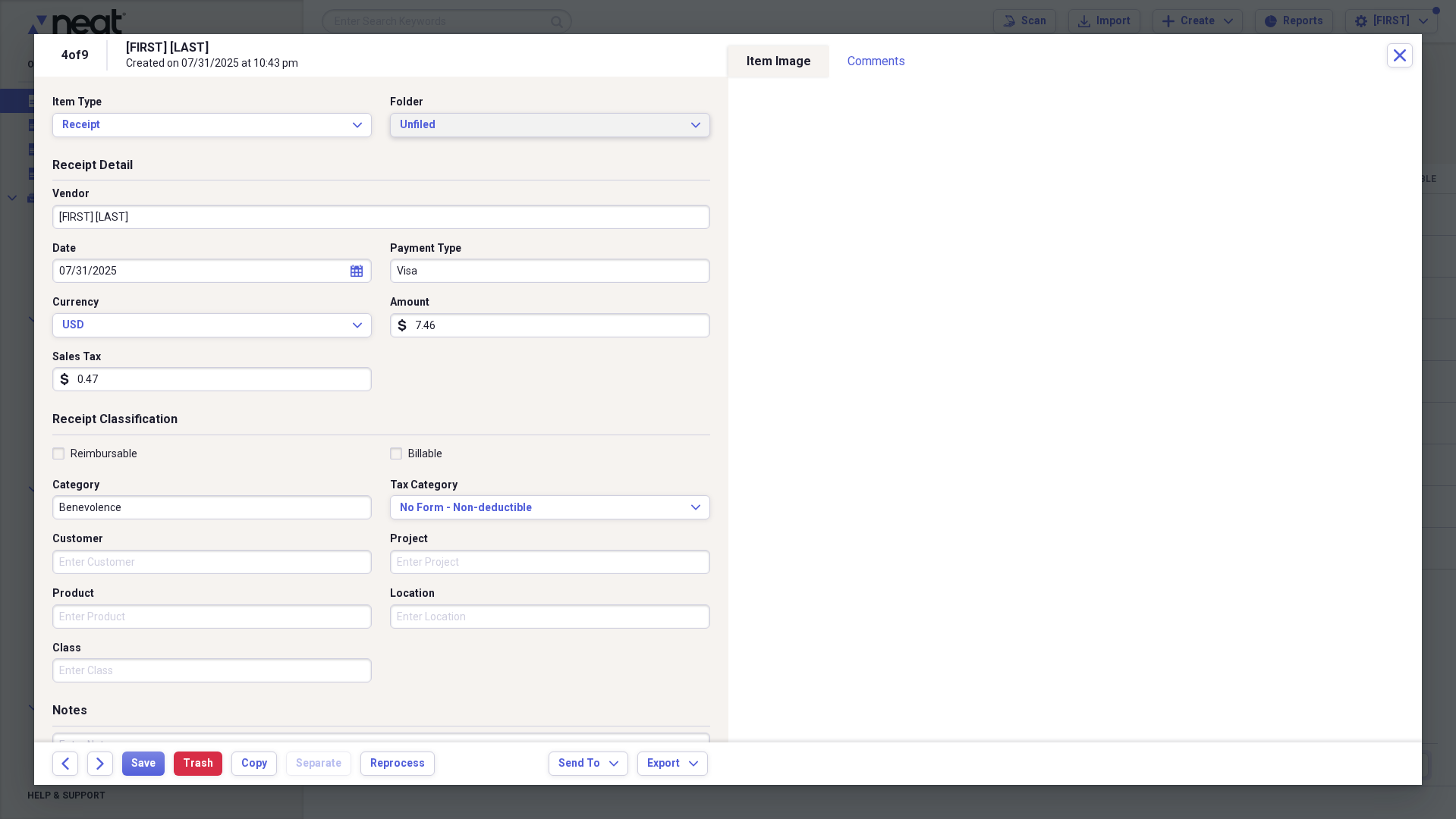 click on "Unfiled" at bounding box center (540, 125) 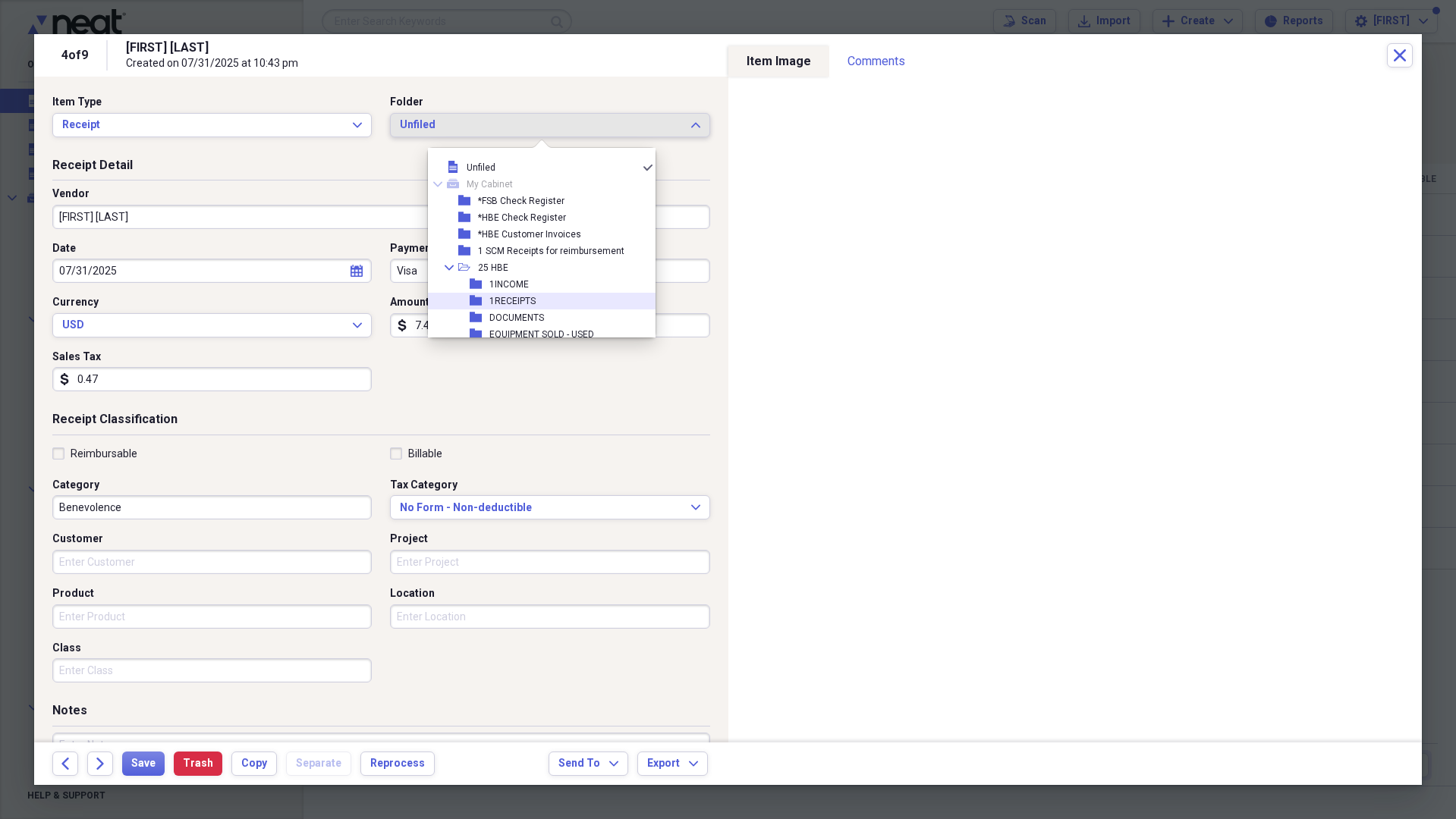 click on "1RECEIPTS" at bounding box center (512, 301) 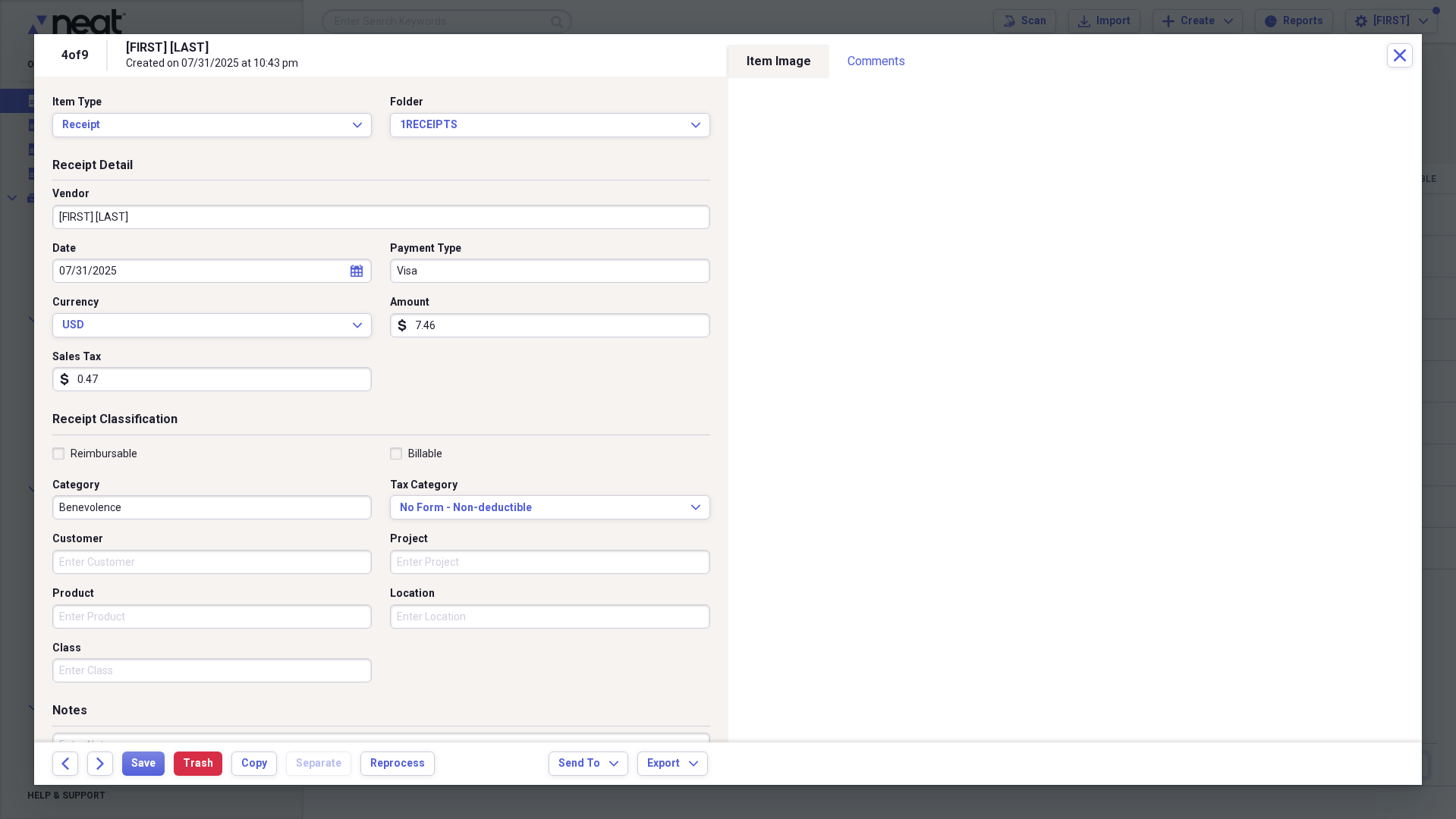 click on "[FIRST] [LAST]" at bounding box center (381, 217) 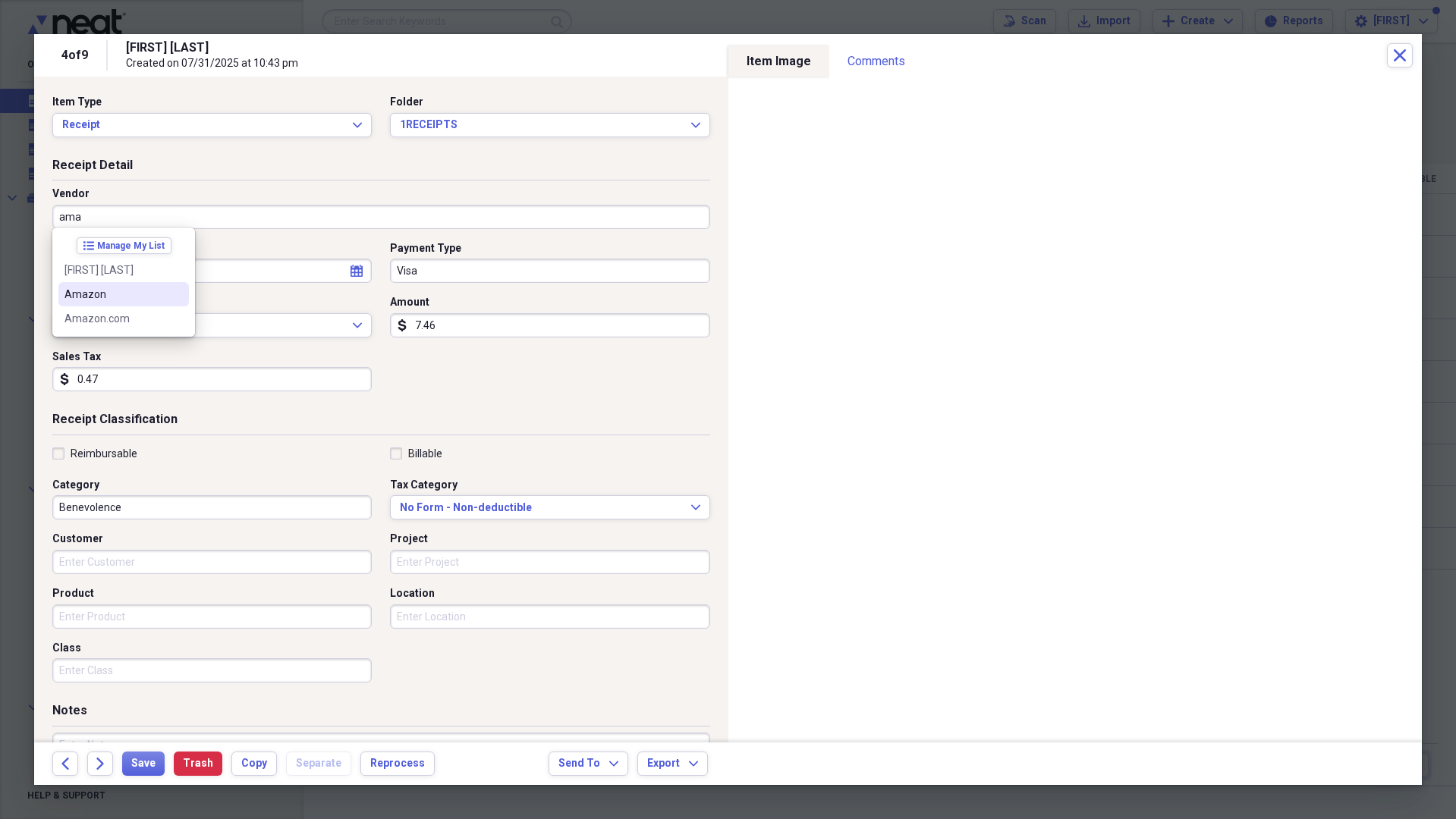 click on "Amazon" at bounding box center [115, 294] 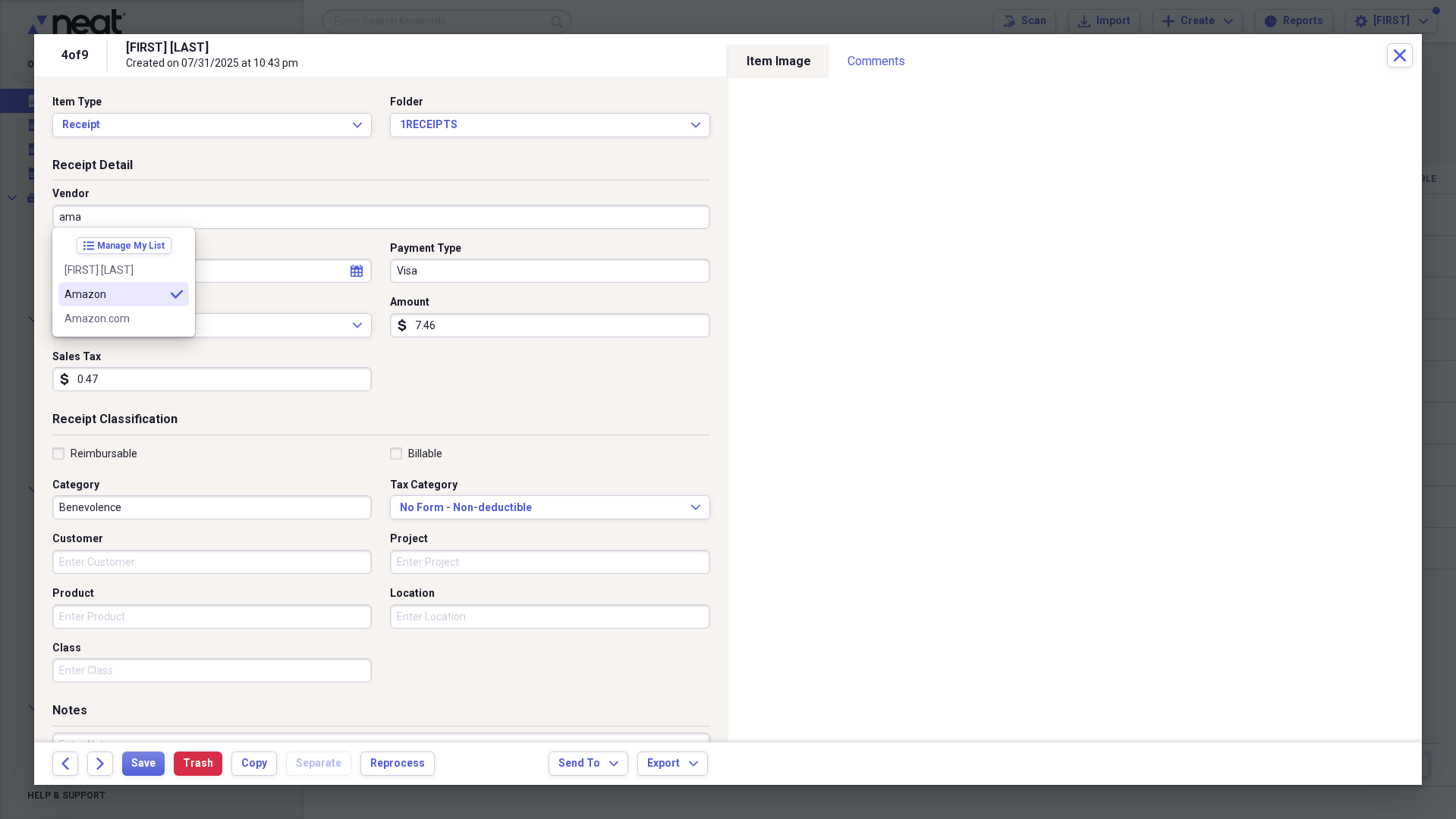 type on "Amazon" 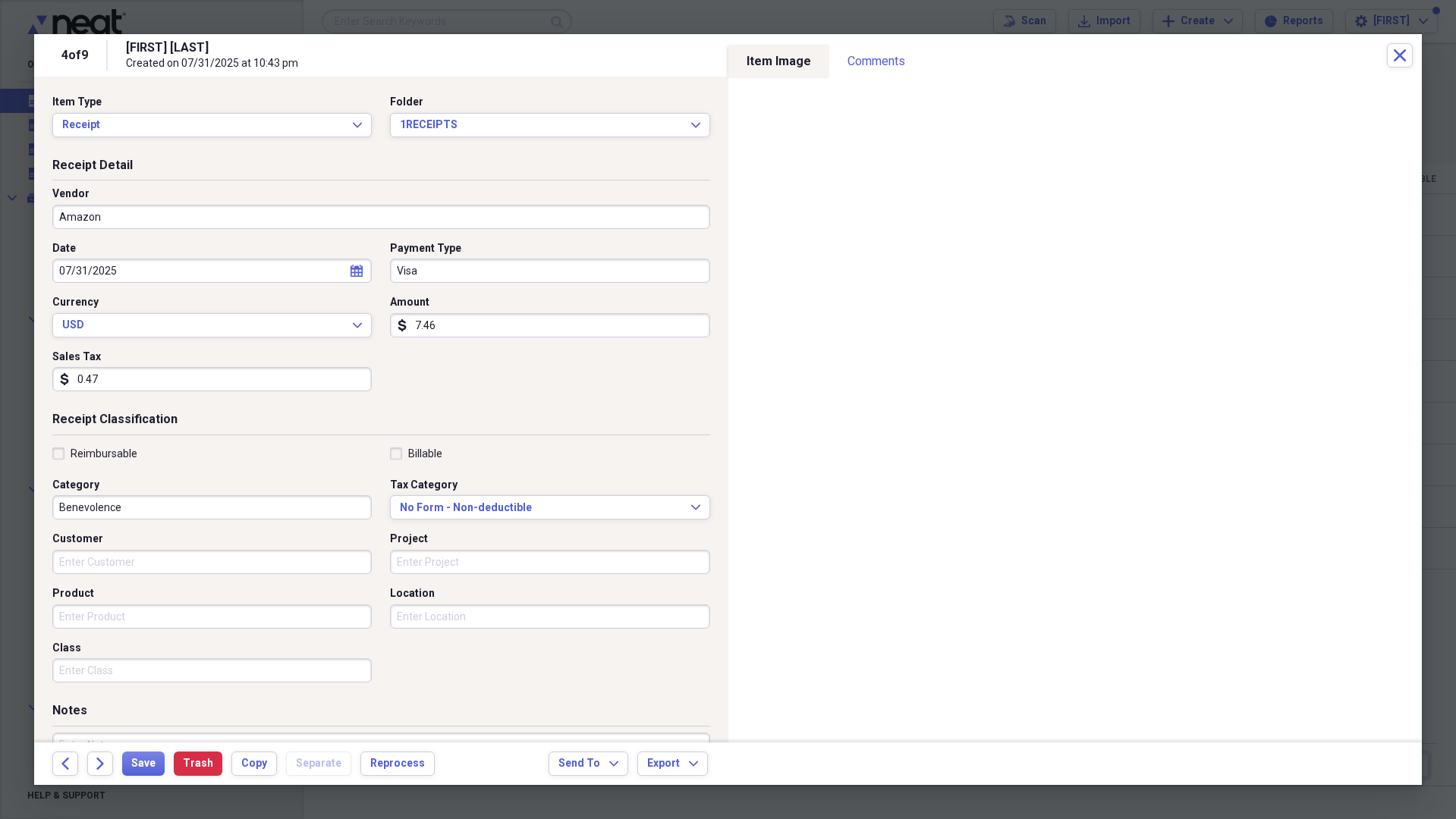 type on "Boat Repair" 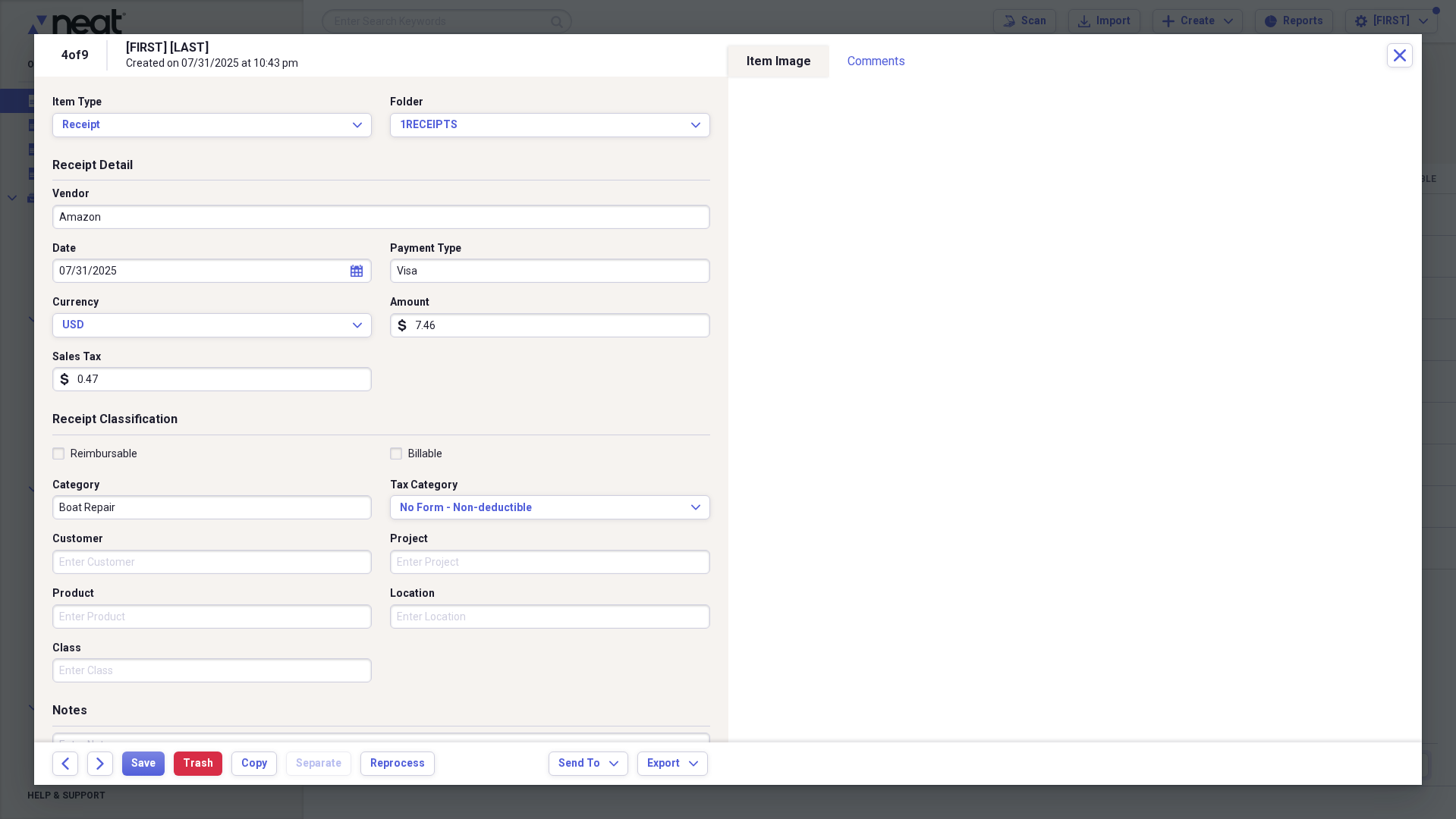 click on "07/31/2025" at bounding box center [212, 271] 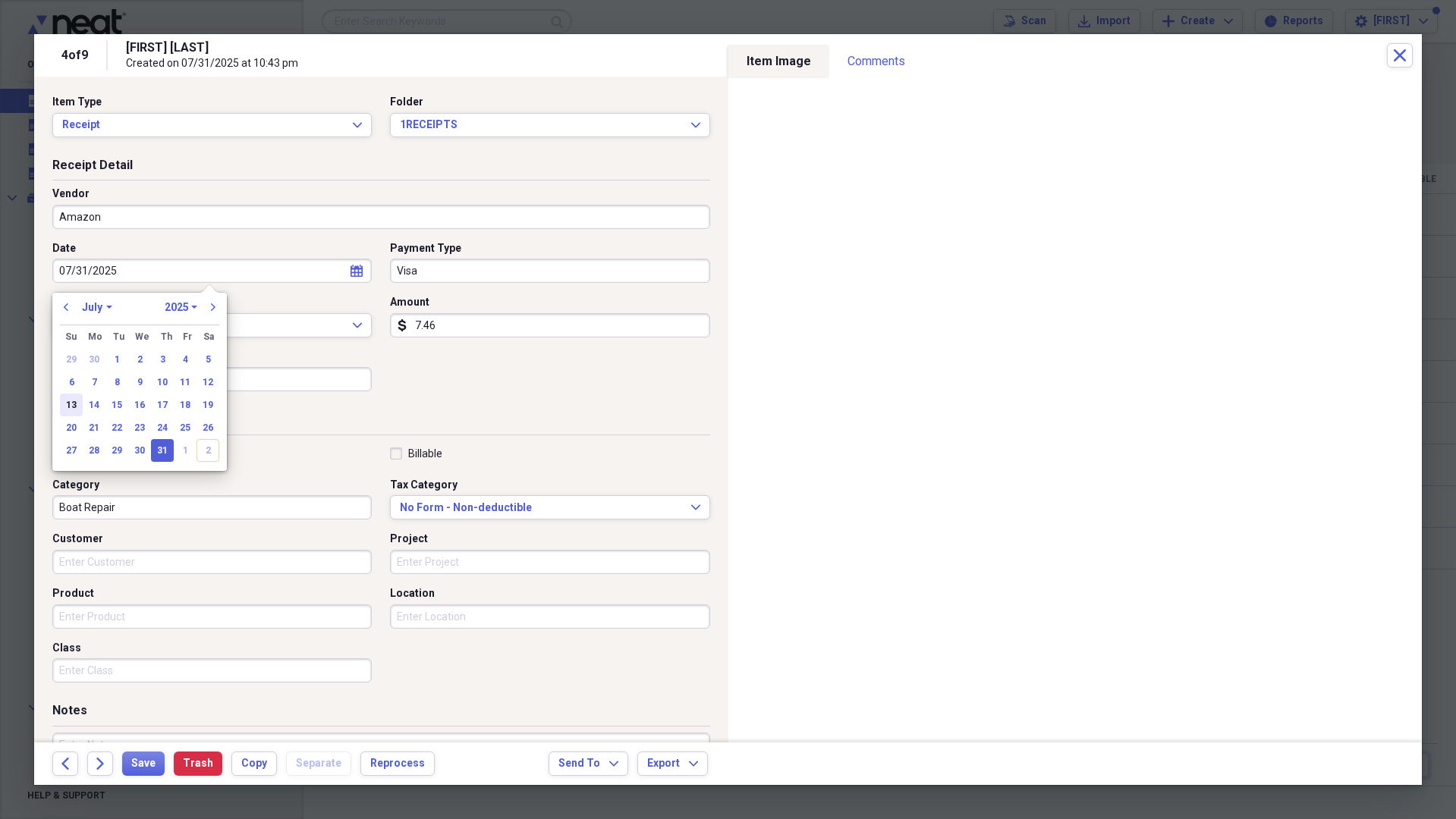 click on "13" at bounding box center [71, 405] 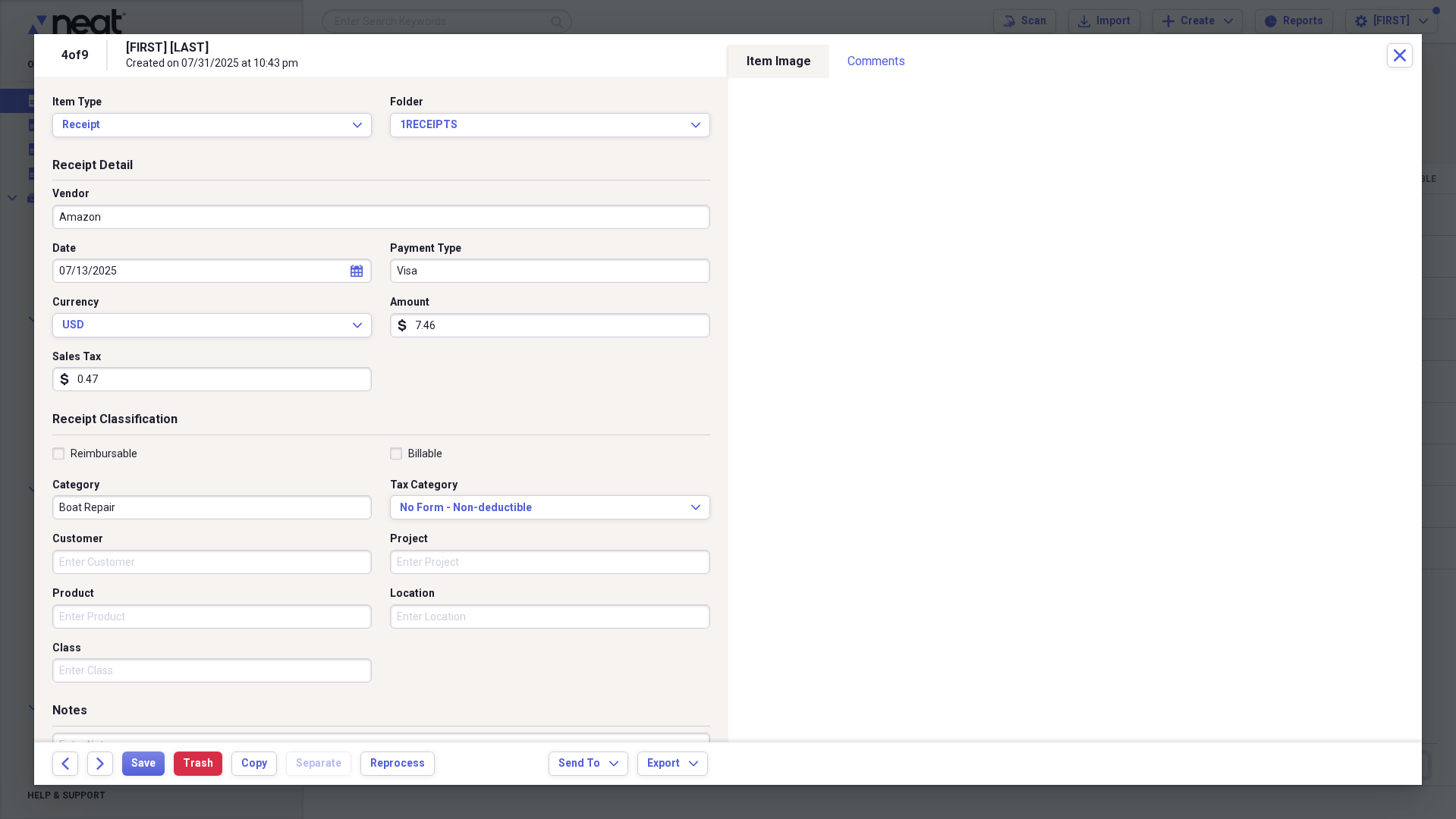 click on "Boat Repair" at bounding box center (212, 507) 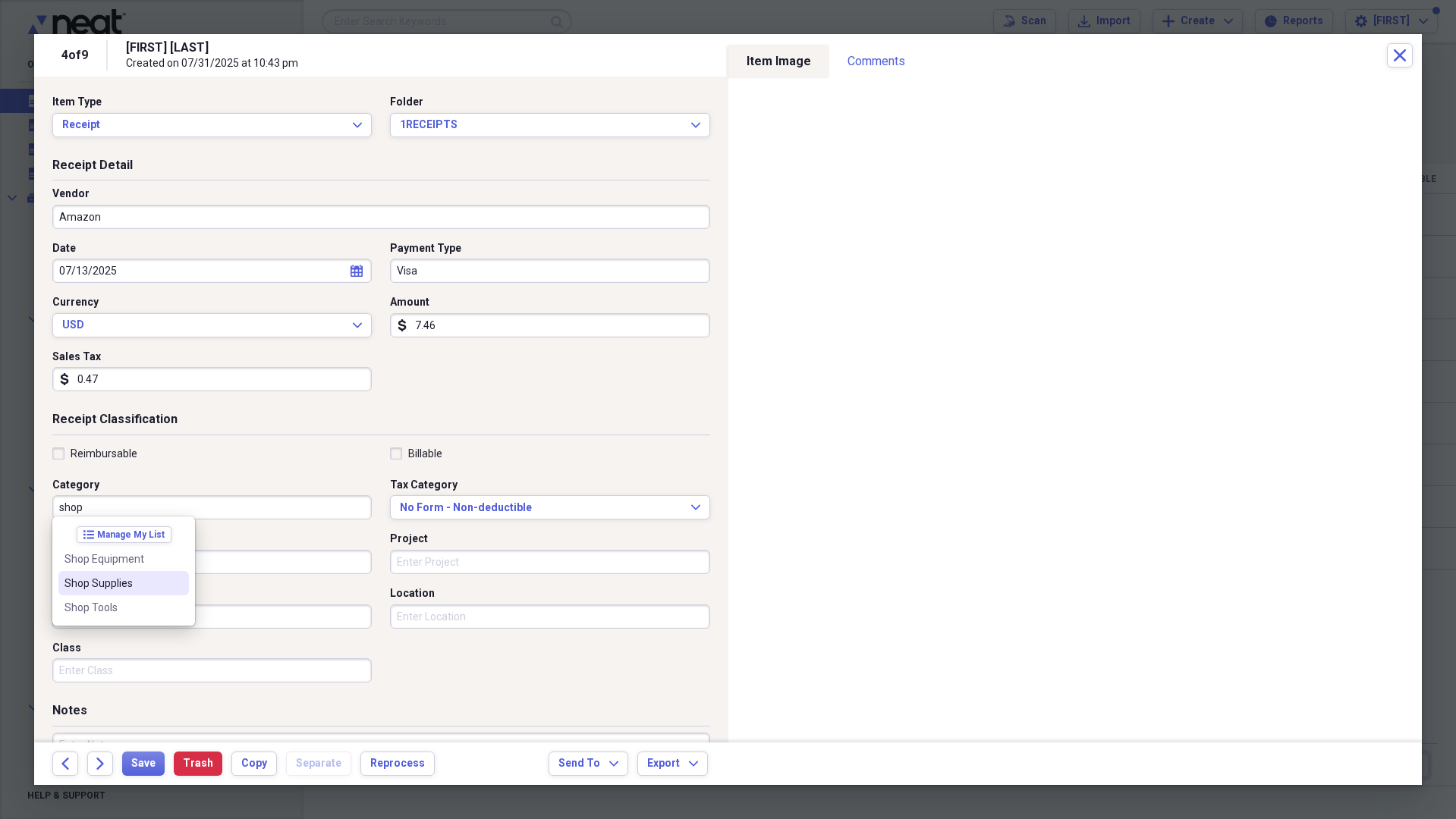 click on "Shop Supplies" at bounding box center [115, 583] 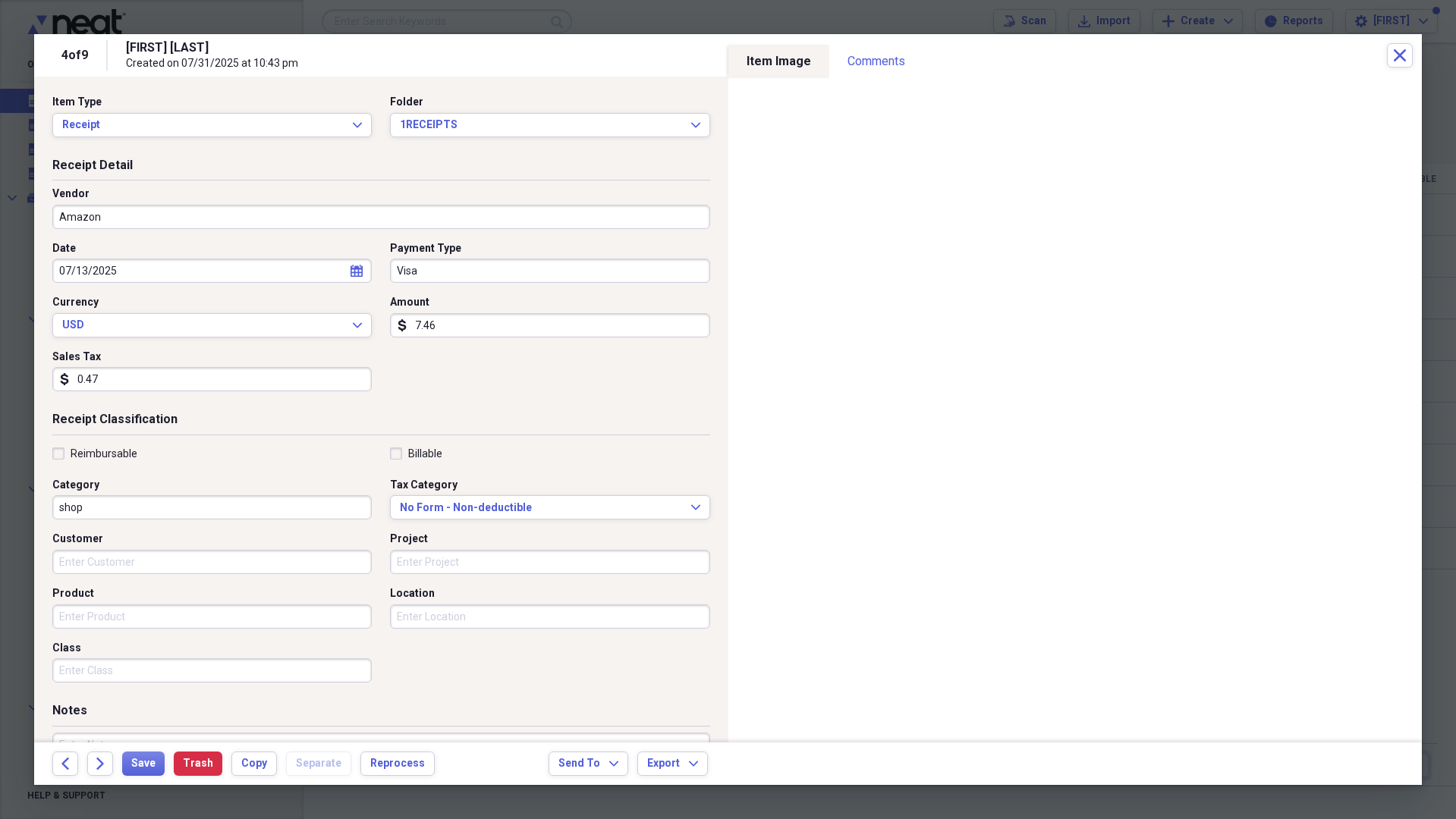 type on "Shop Supplies" 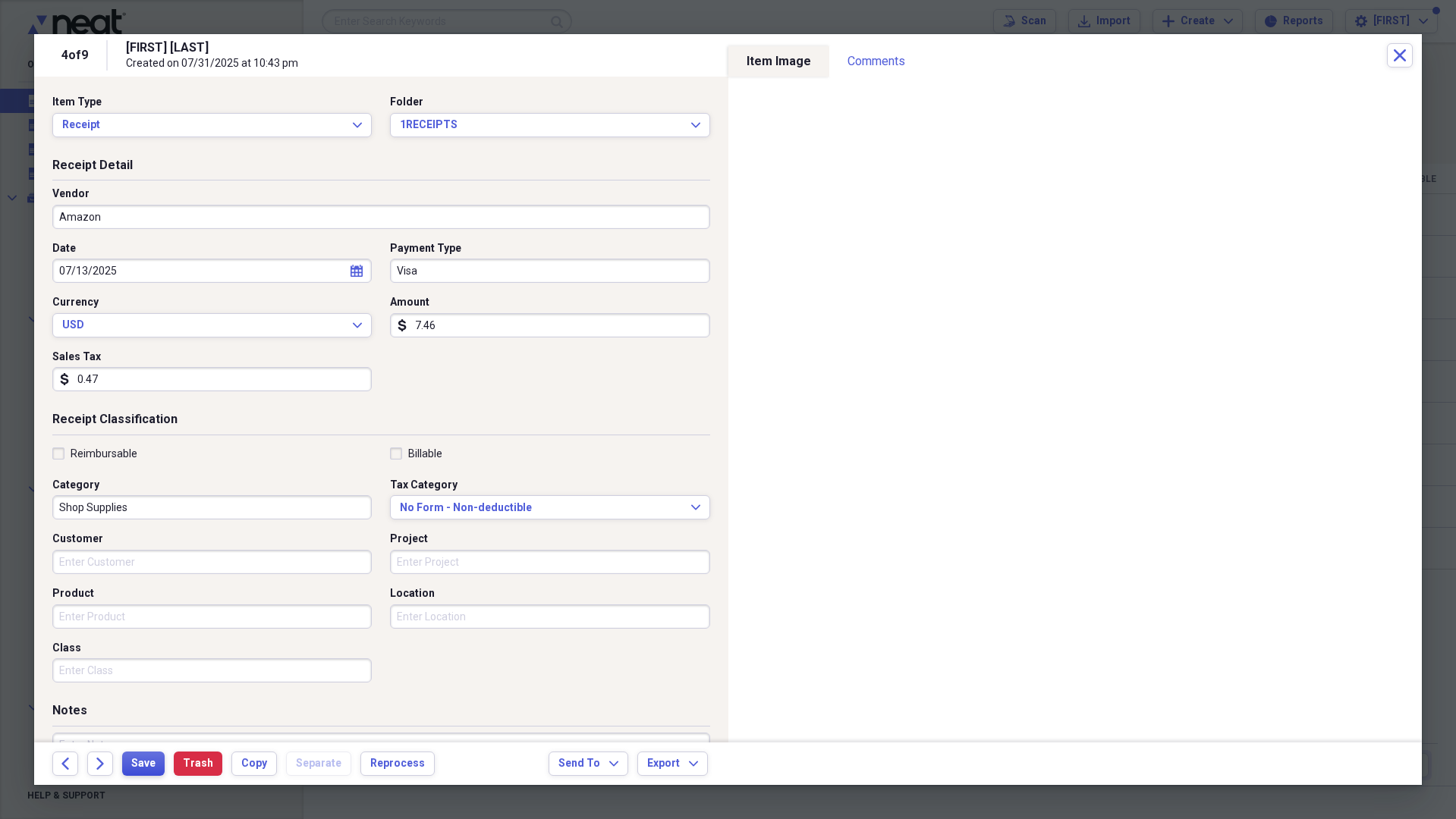 click on "Save" at bounding box center (143, 764) 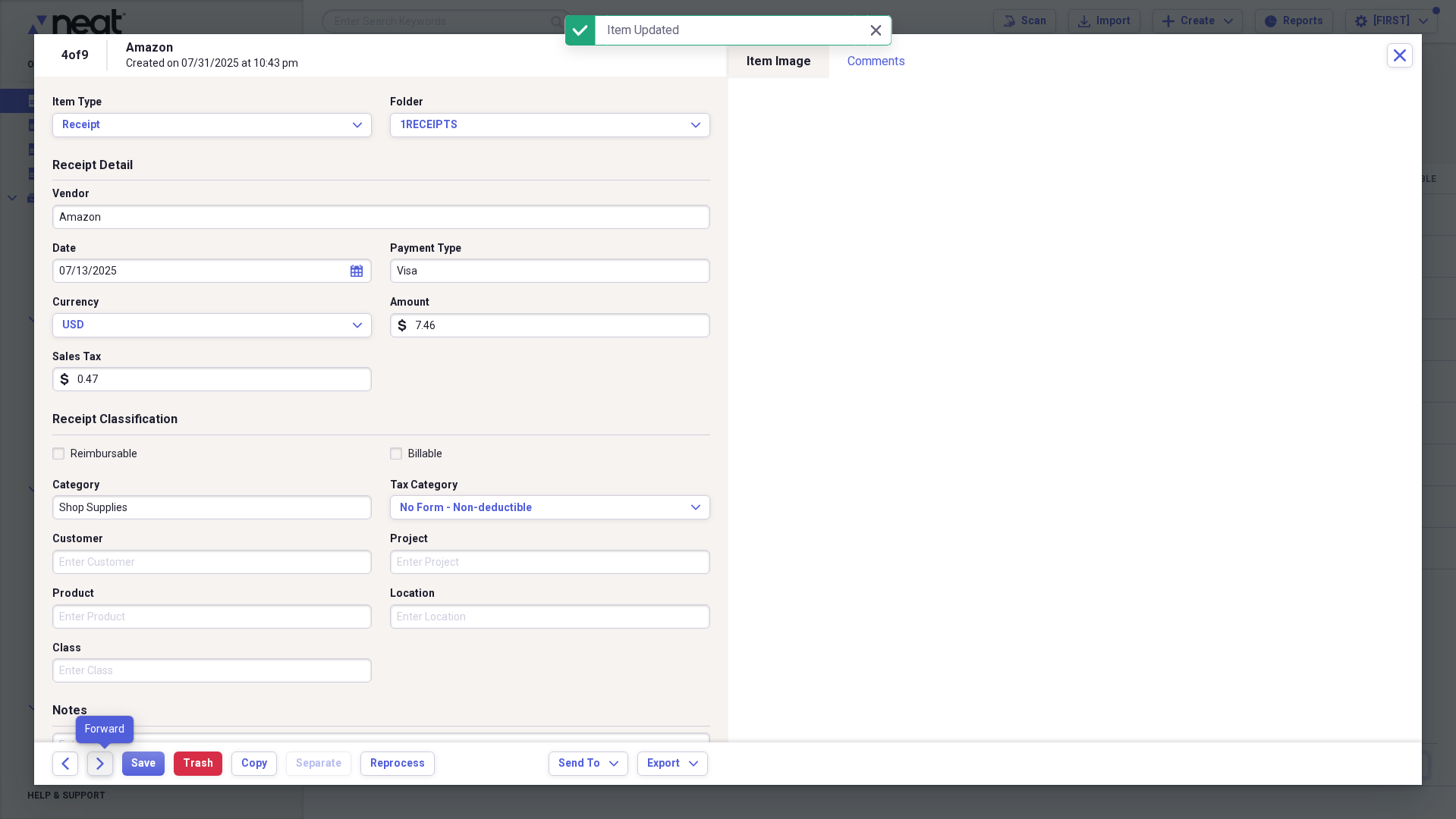 click 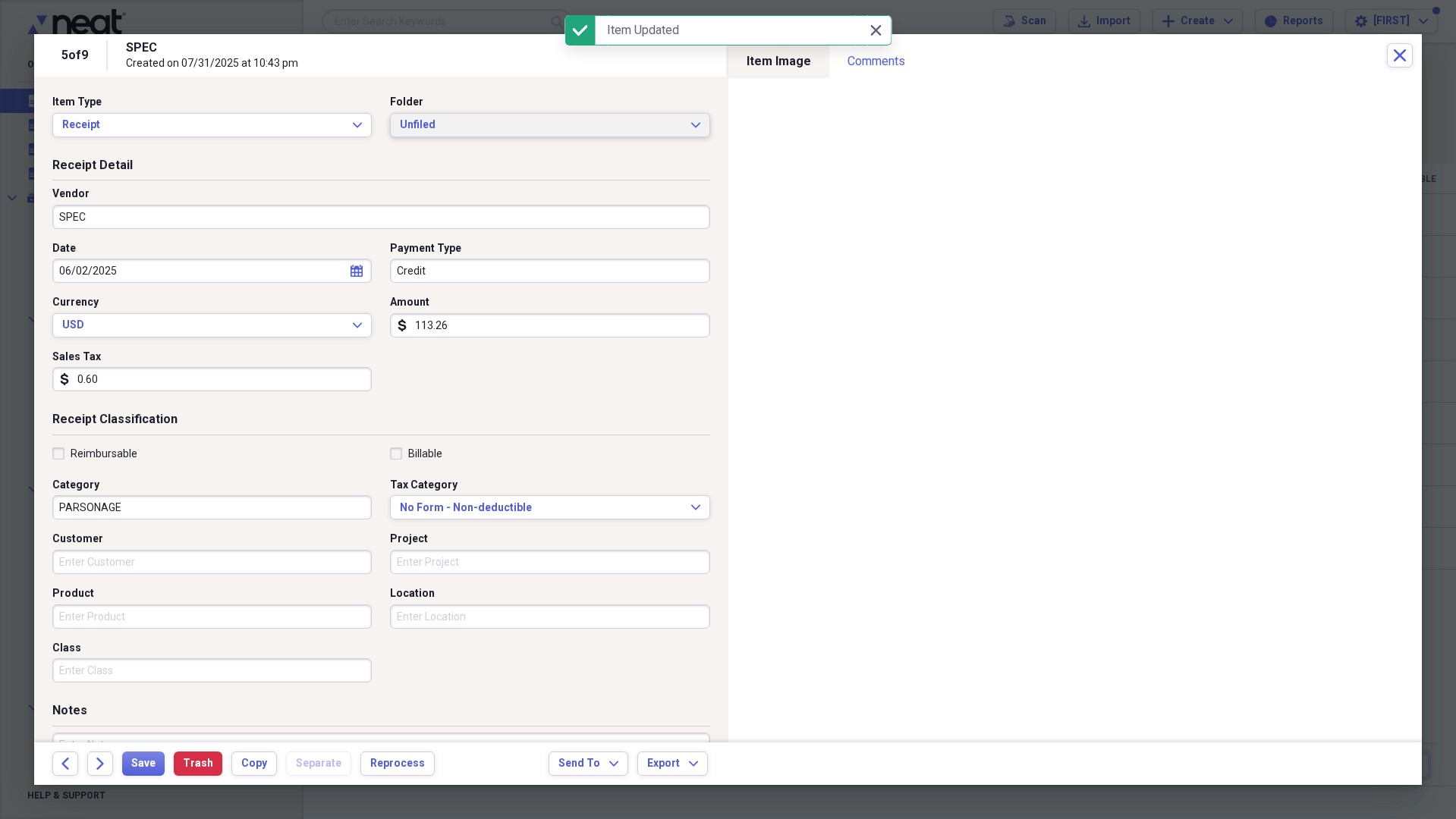 click on "Unfiled" at bounding box center [540, 125] 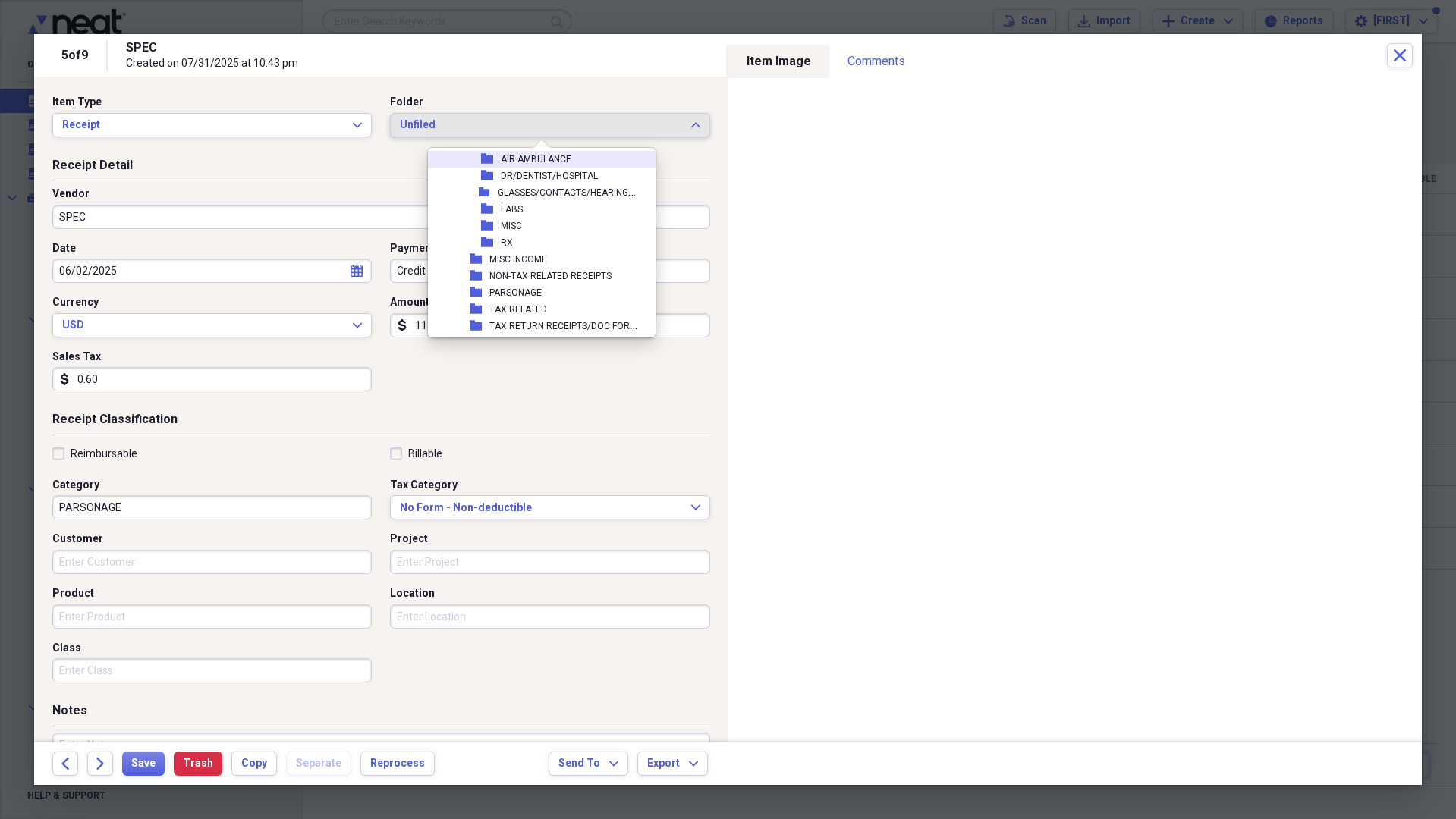 scroll, scrollTop: 305, scrollLeft: 0, axis: vertical 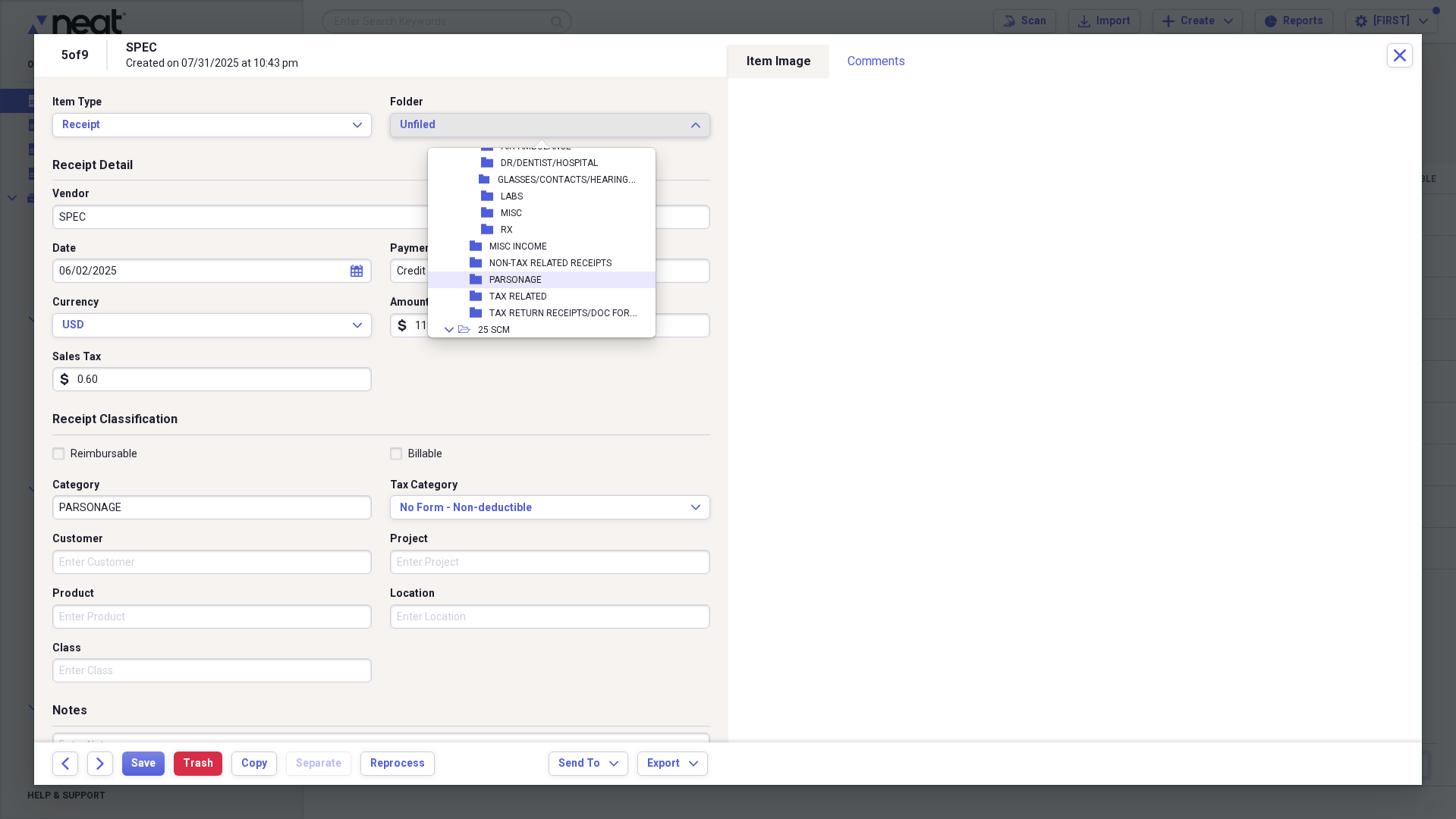 click on "PARSONAGE" at bounding box center [515, 280] 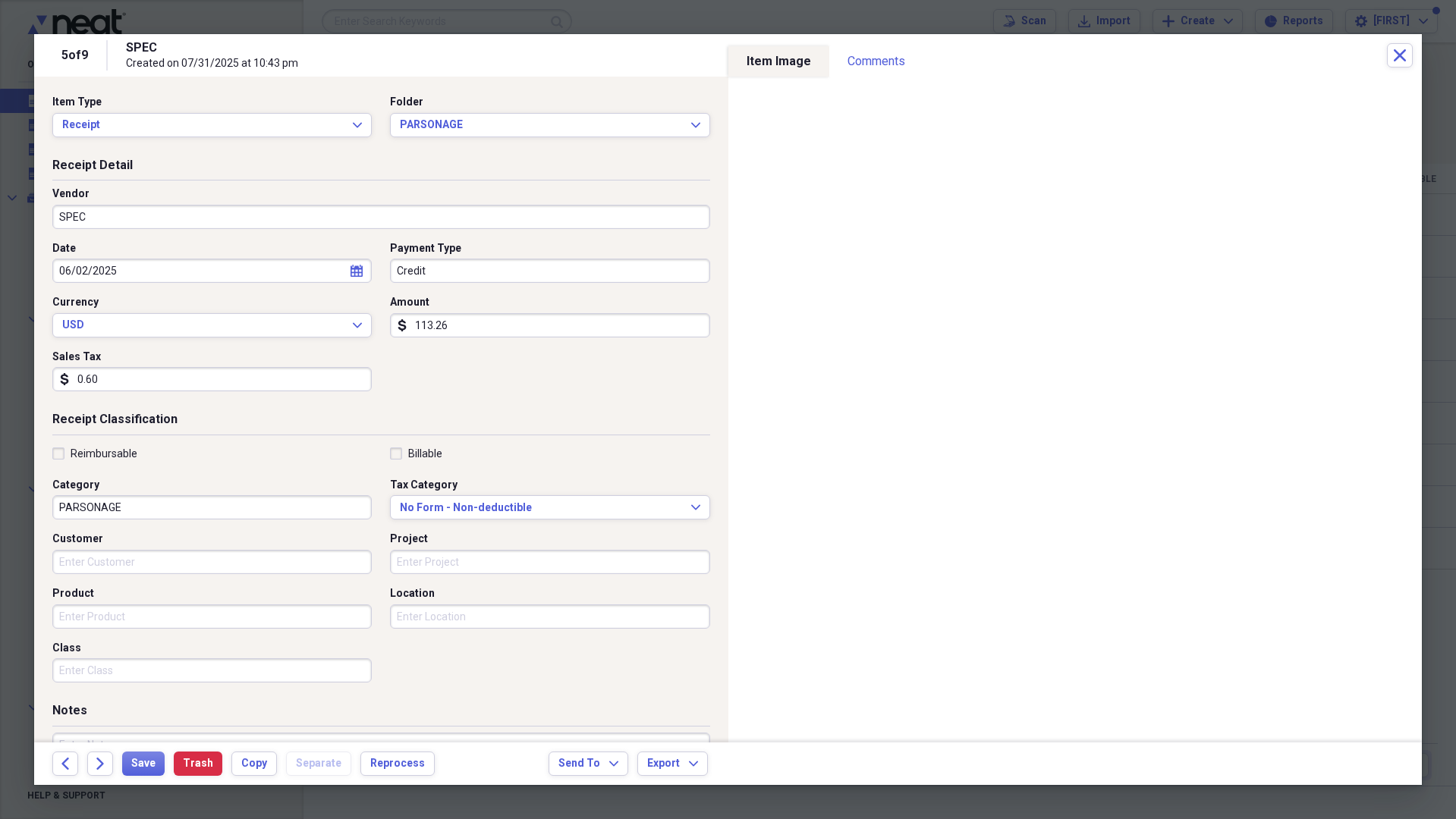 click on "06/02/2025" at bounding box center (212, 271) 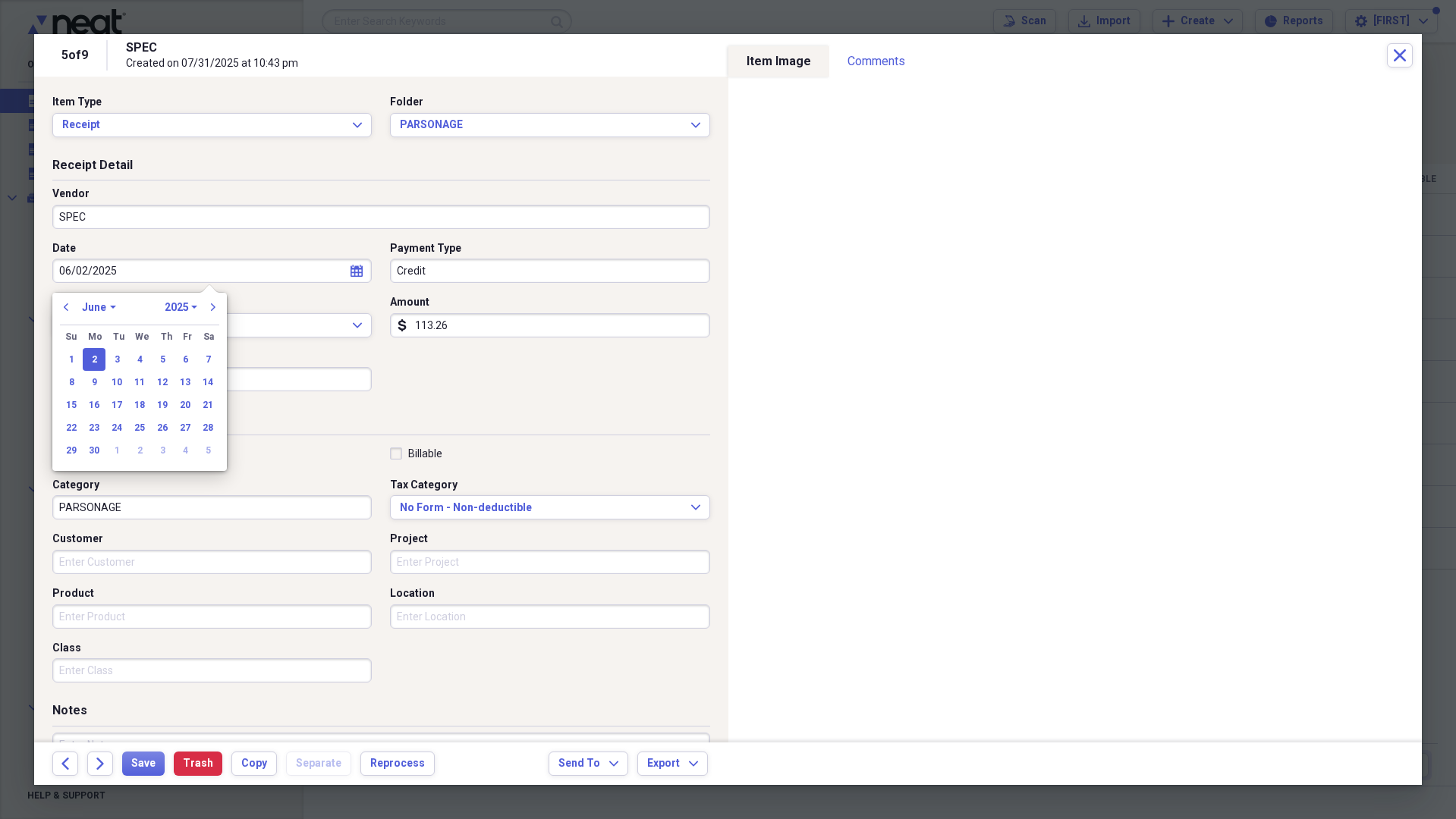 click on "January February March April May June July August September October November December" at bounding box center (99, 307) 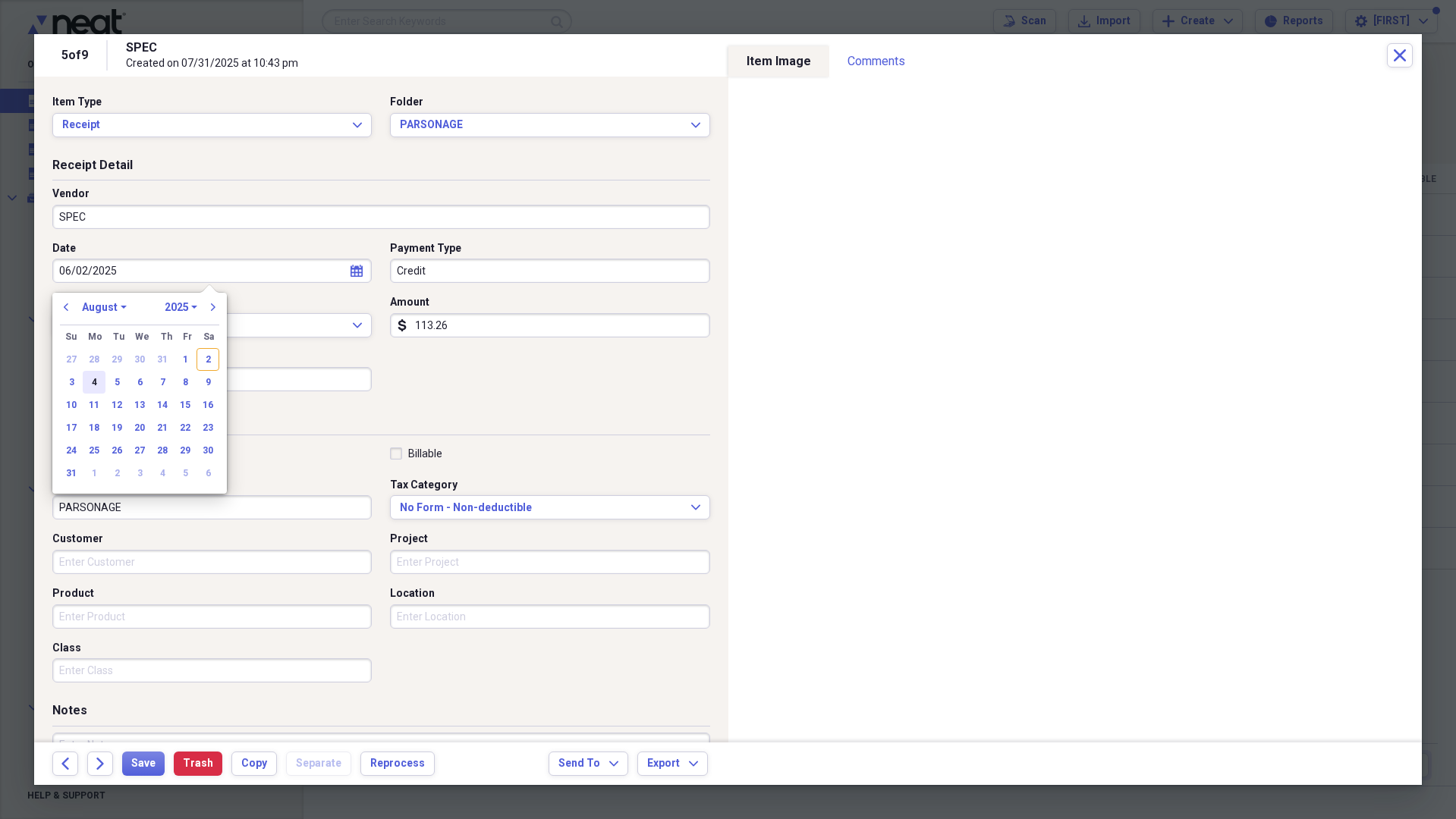 click on "4" at bounding box center [94, 382] 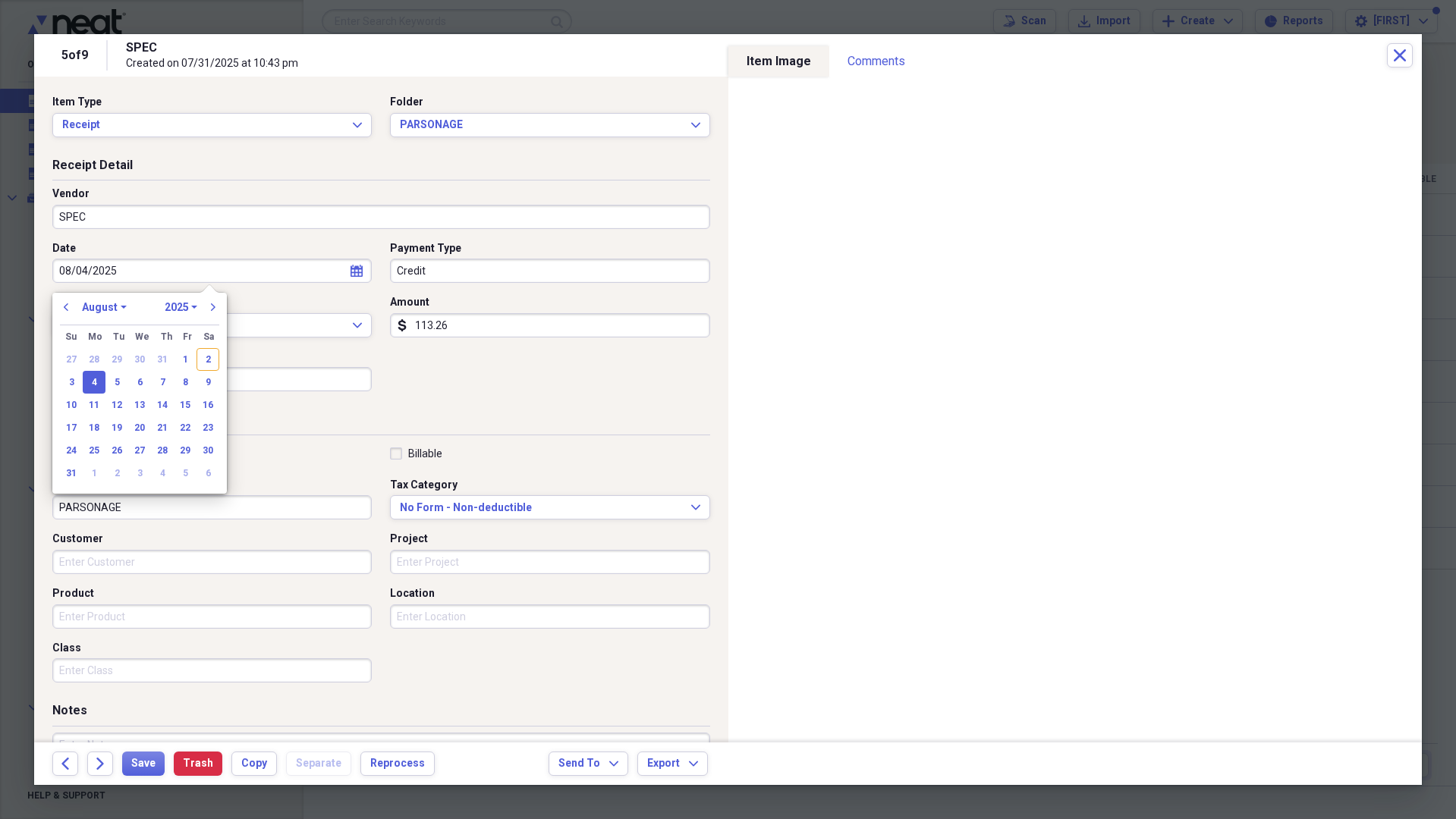 type on "08/04/2025" 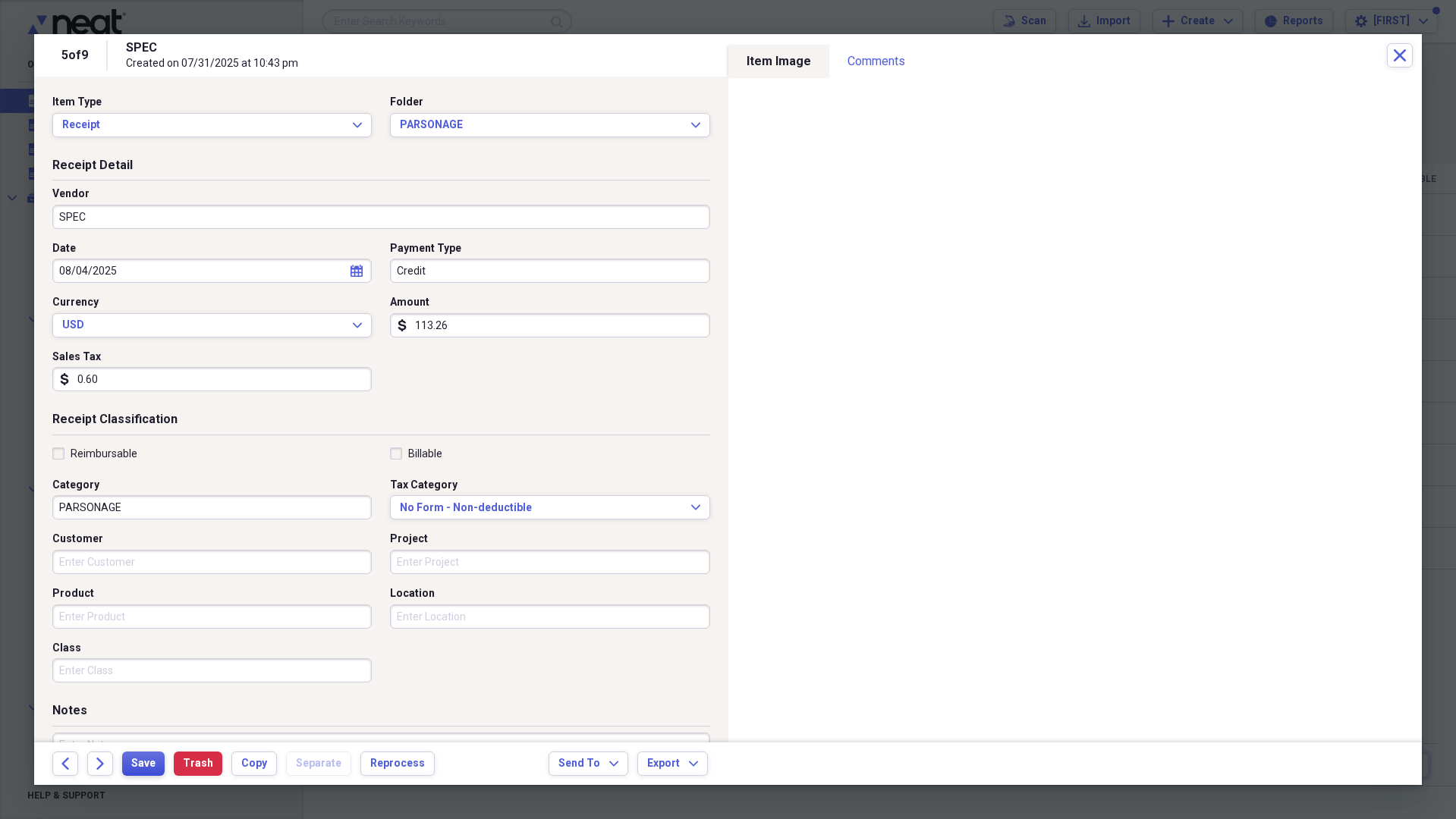 click on "Save" at bounding box center (143, 764) 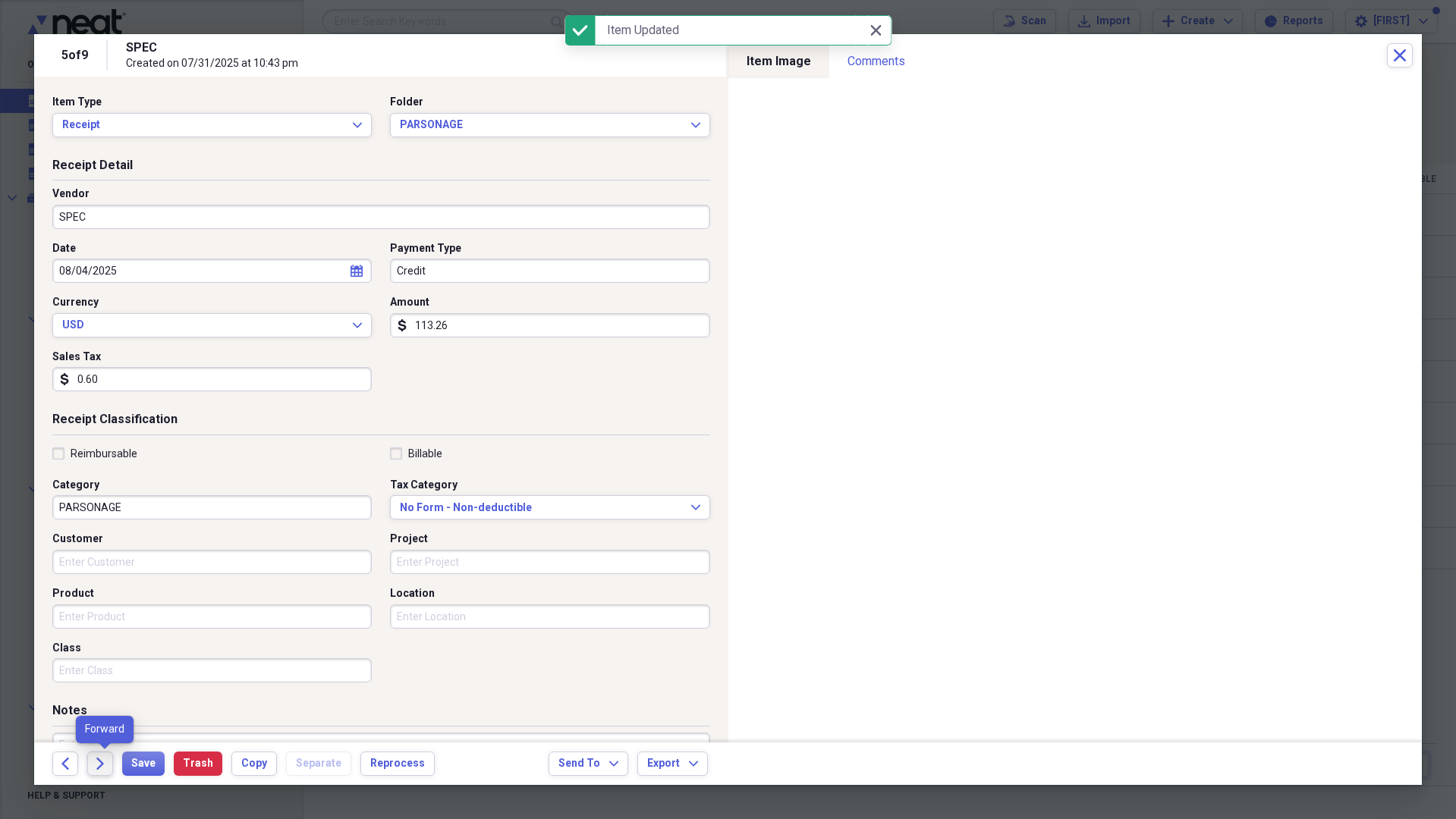 click on "Forward" 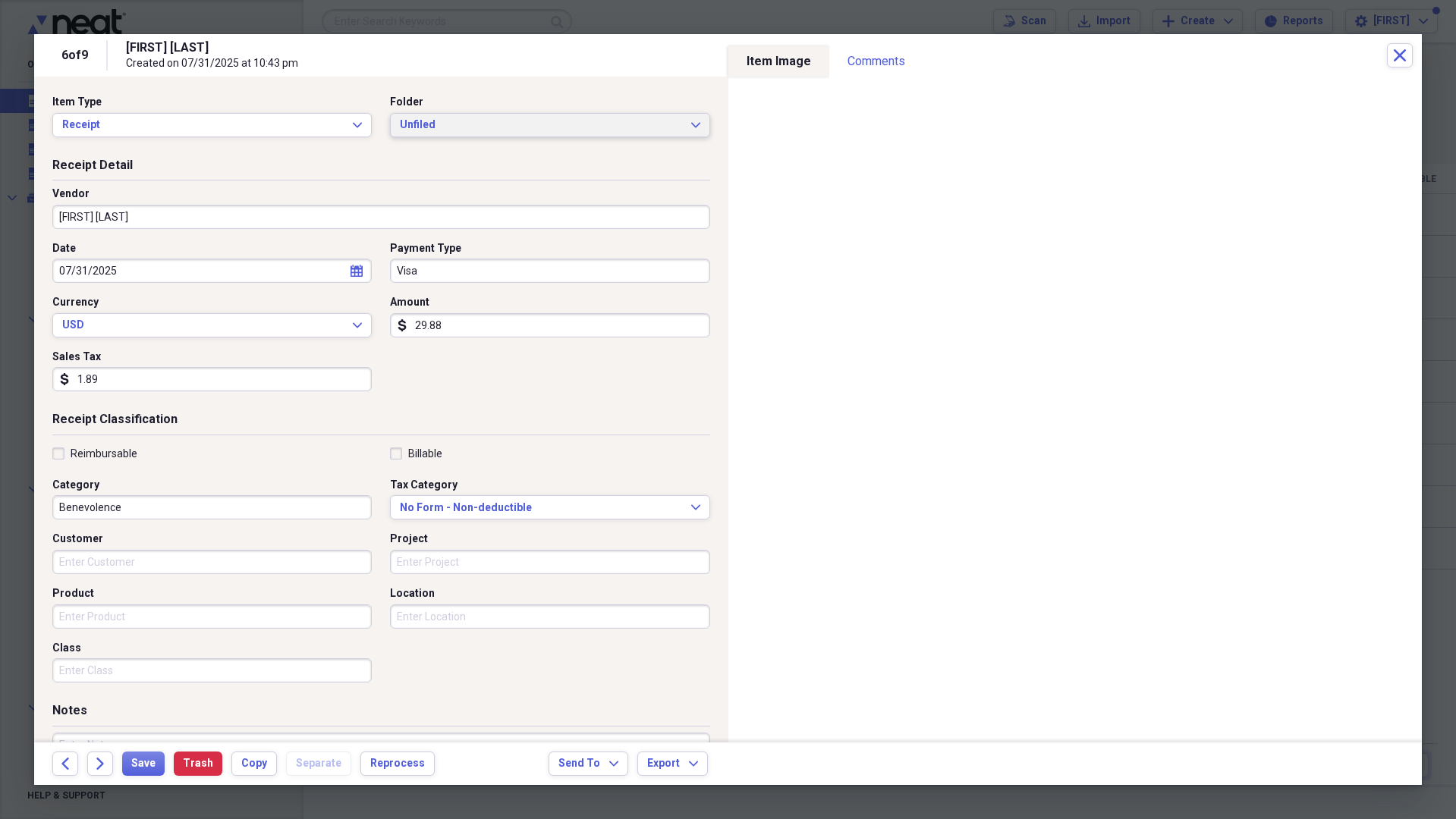 click on "Unfiled" at bounding box center [540, 125] 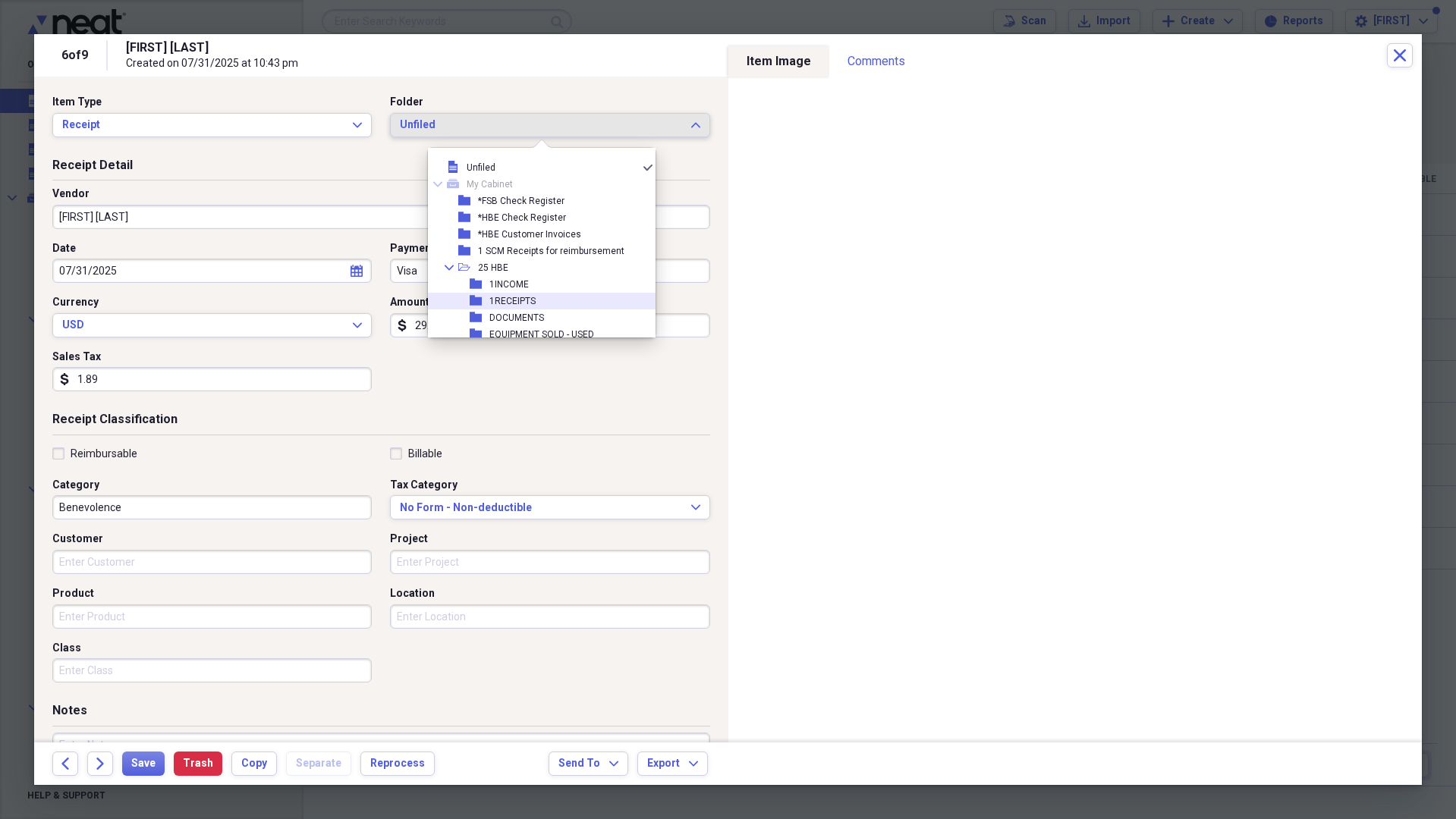 click on "1RECEIPTS" at bounding box center [512, 301] 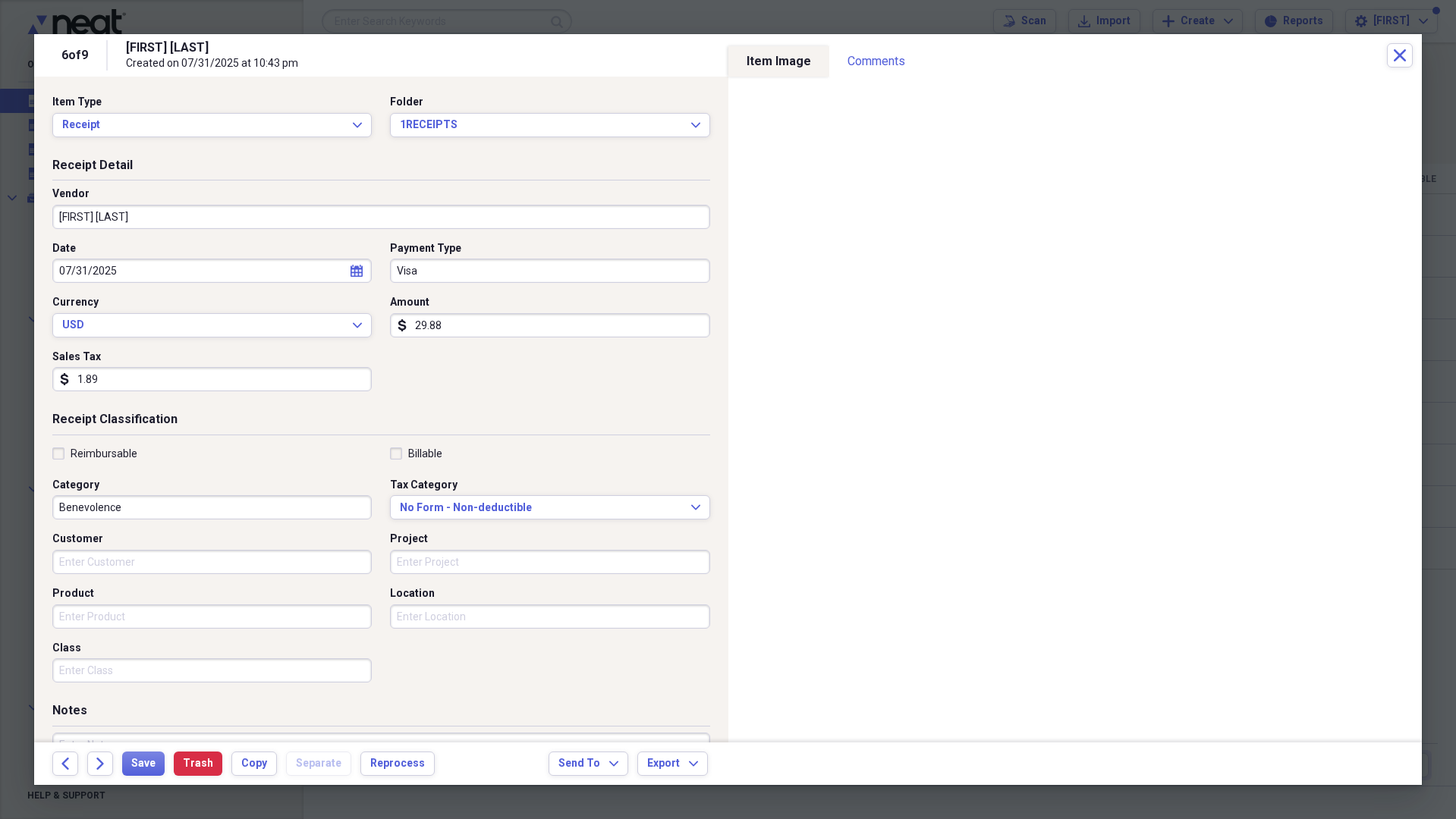 click on "[FIRST] [LAST]" at bounding box center (381, 217) 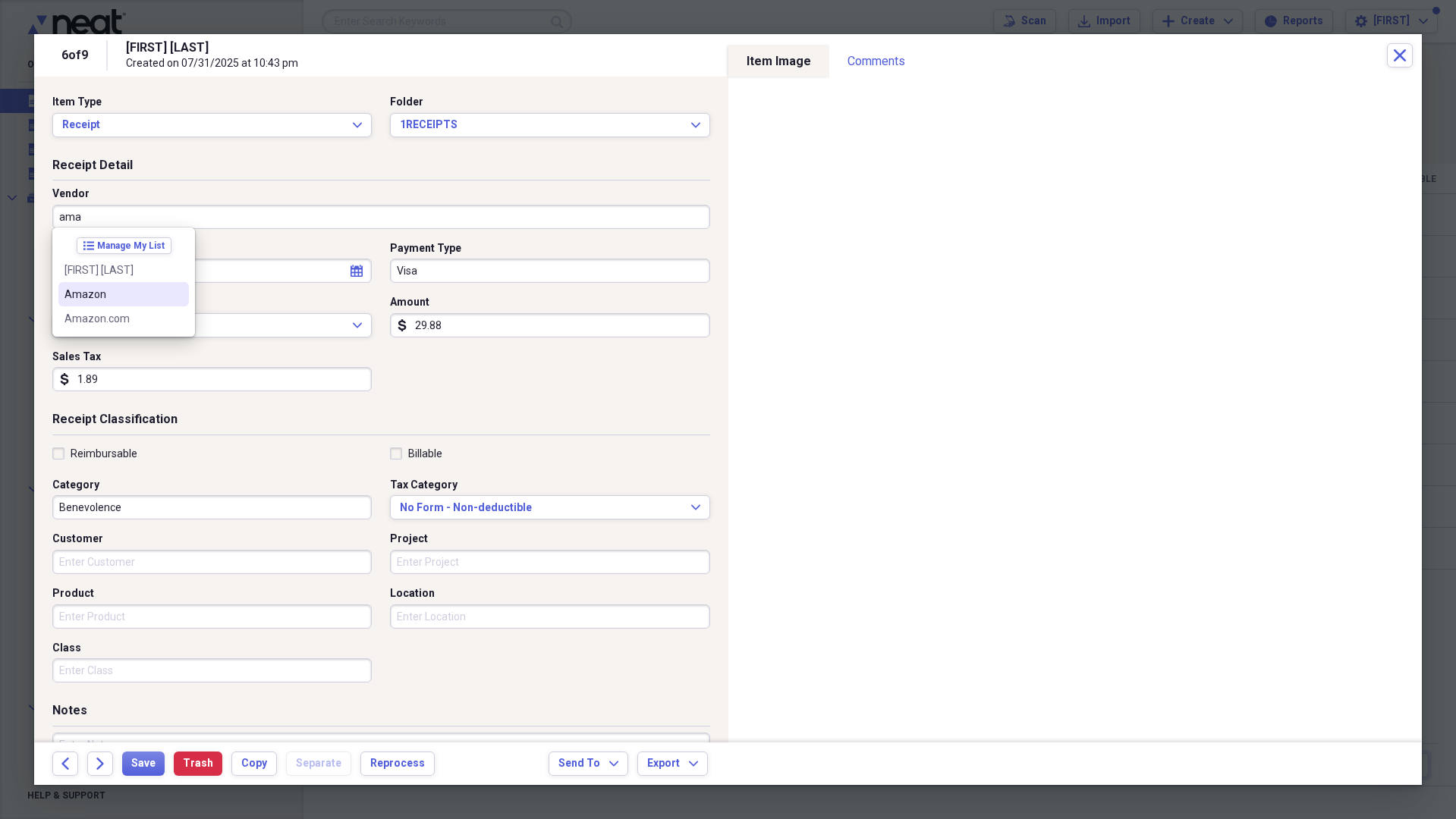 click on "Amazon" at bounding box center (115, 294) 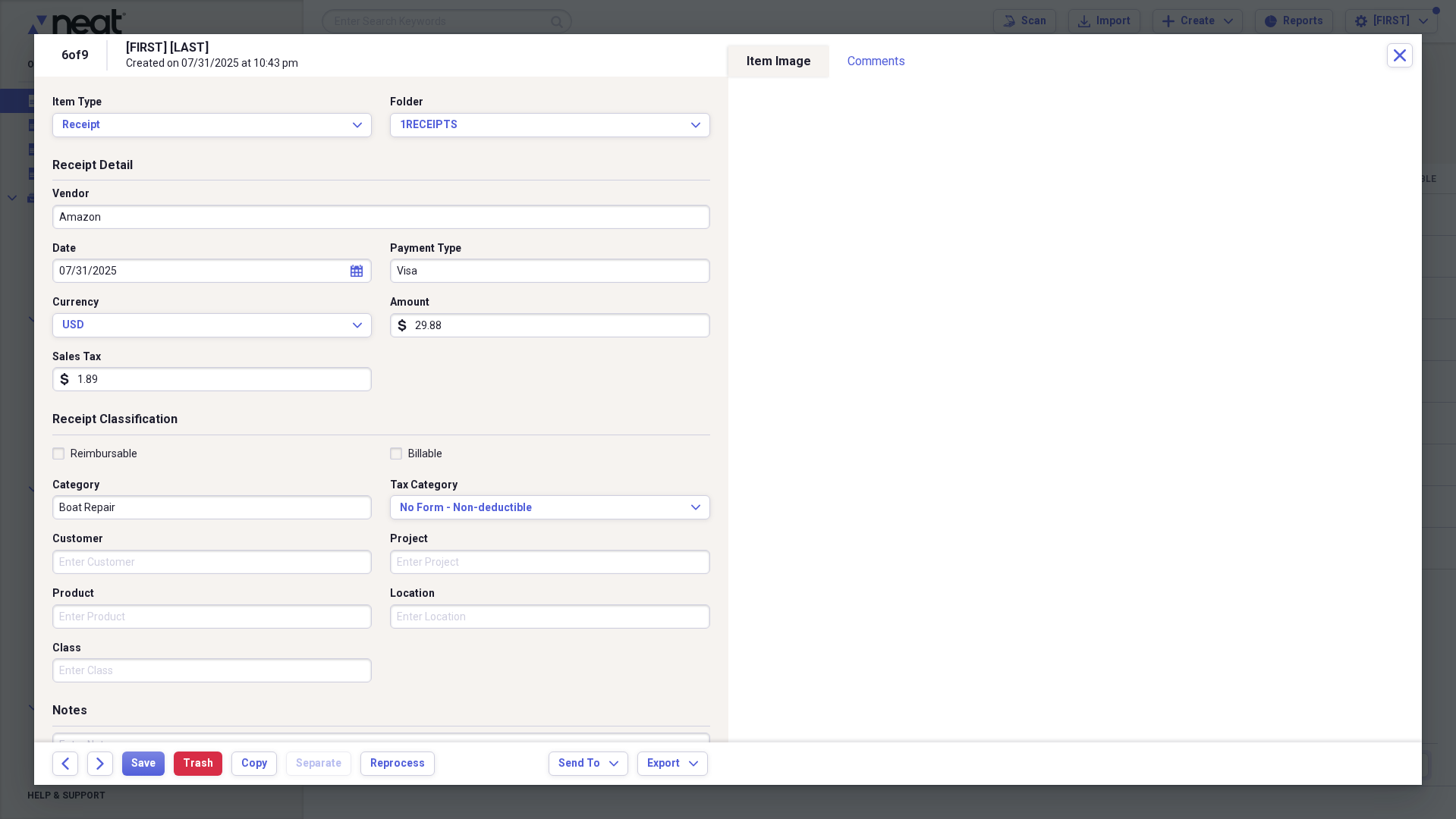 click on "Boat Repair" at bounding box center (212, 507) 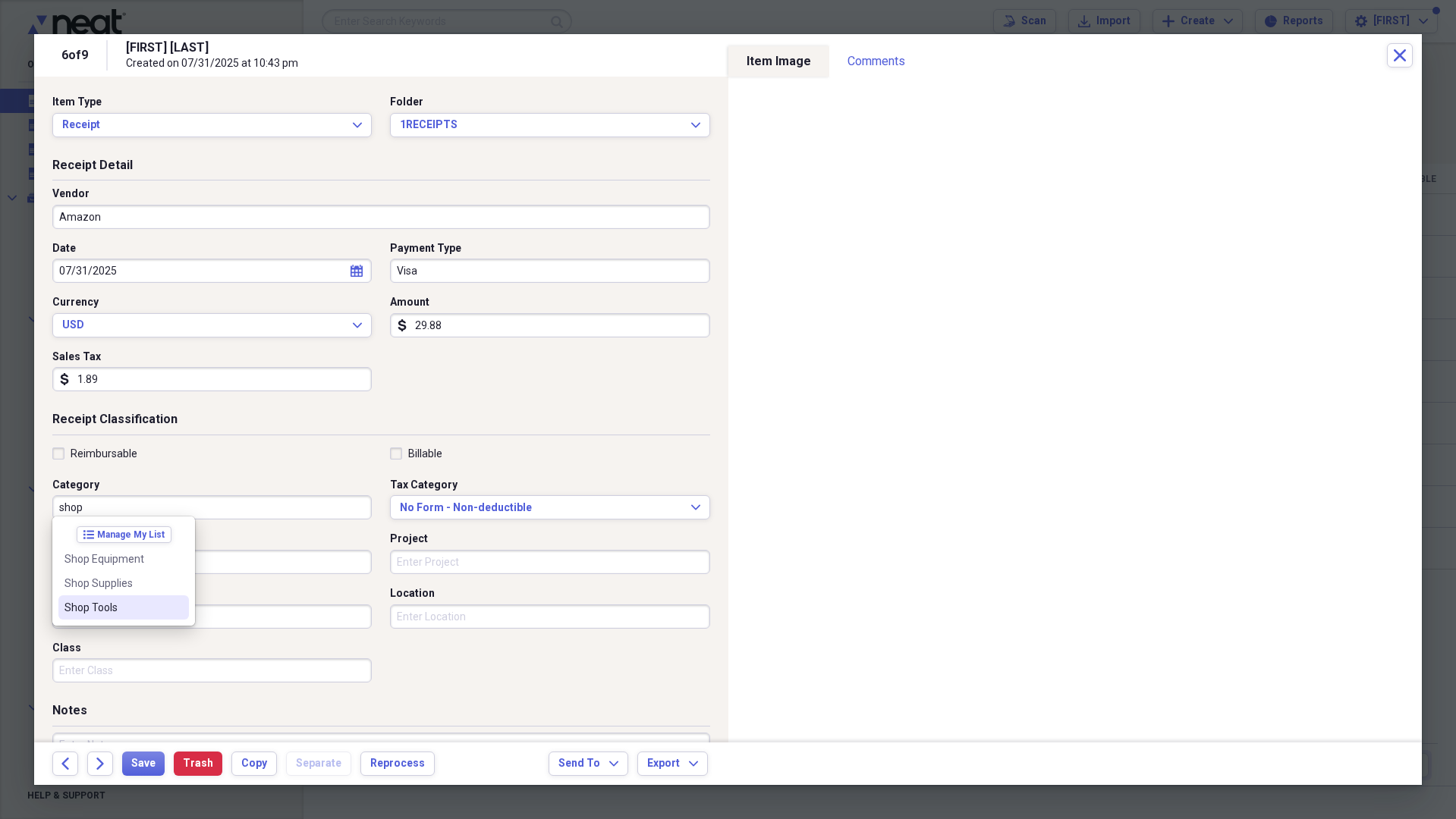 click on "Shop Tools" at bounding box center (115, 607) 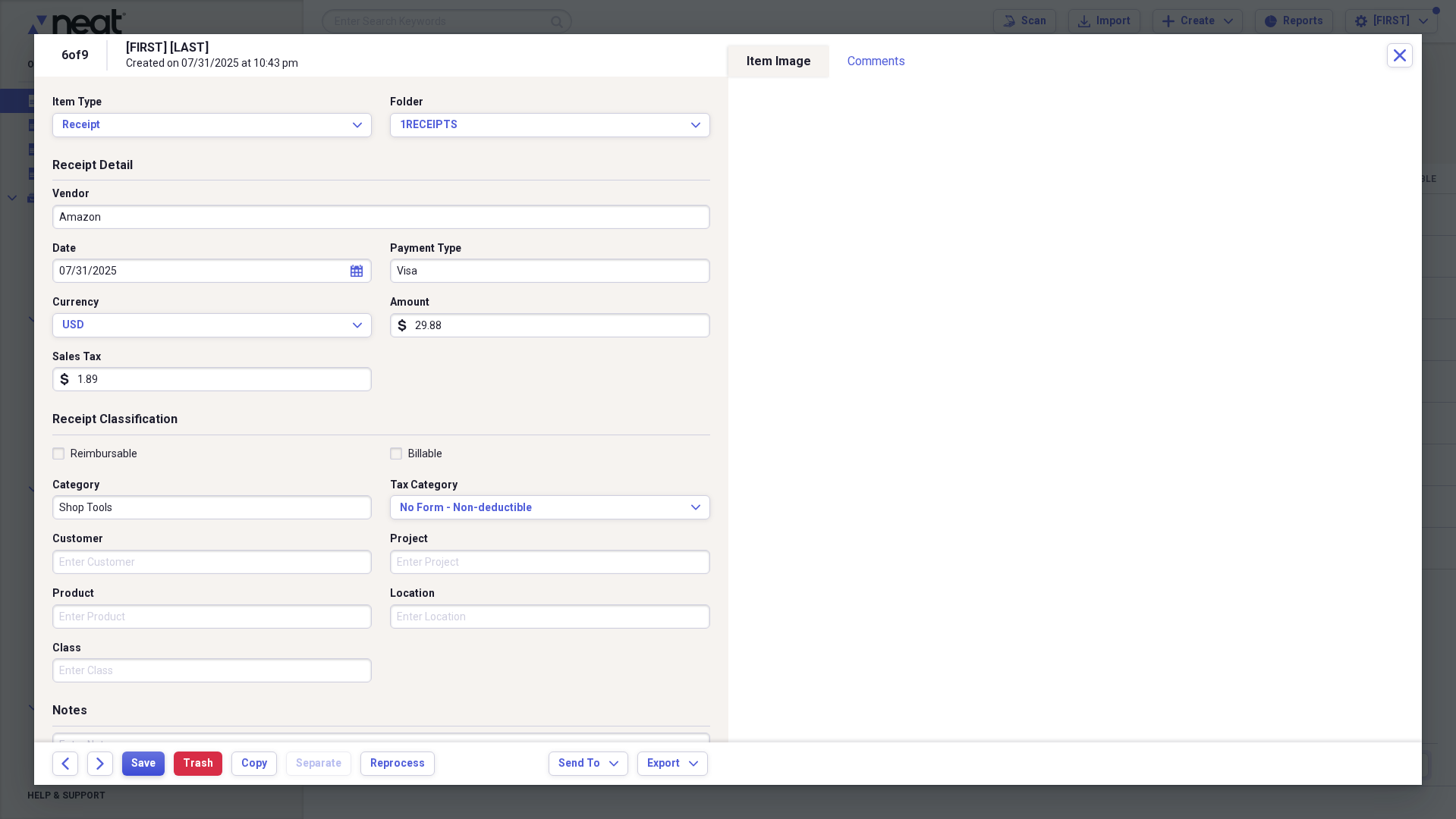 click on "Save" at bounding box center (143, 764) 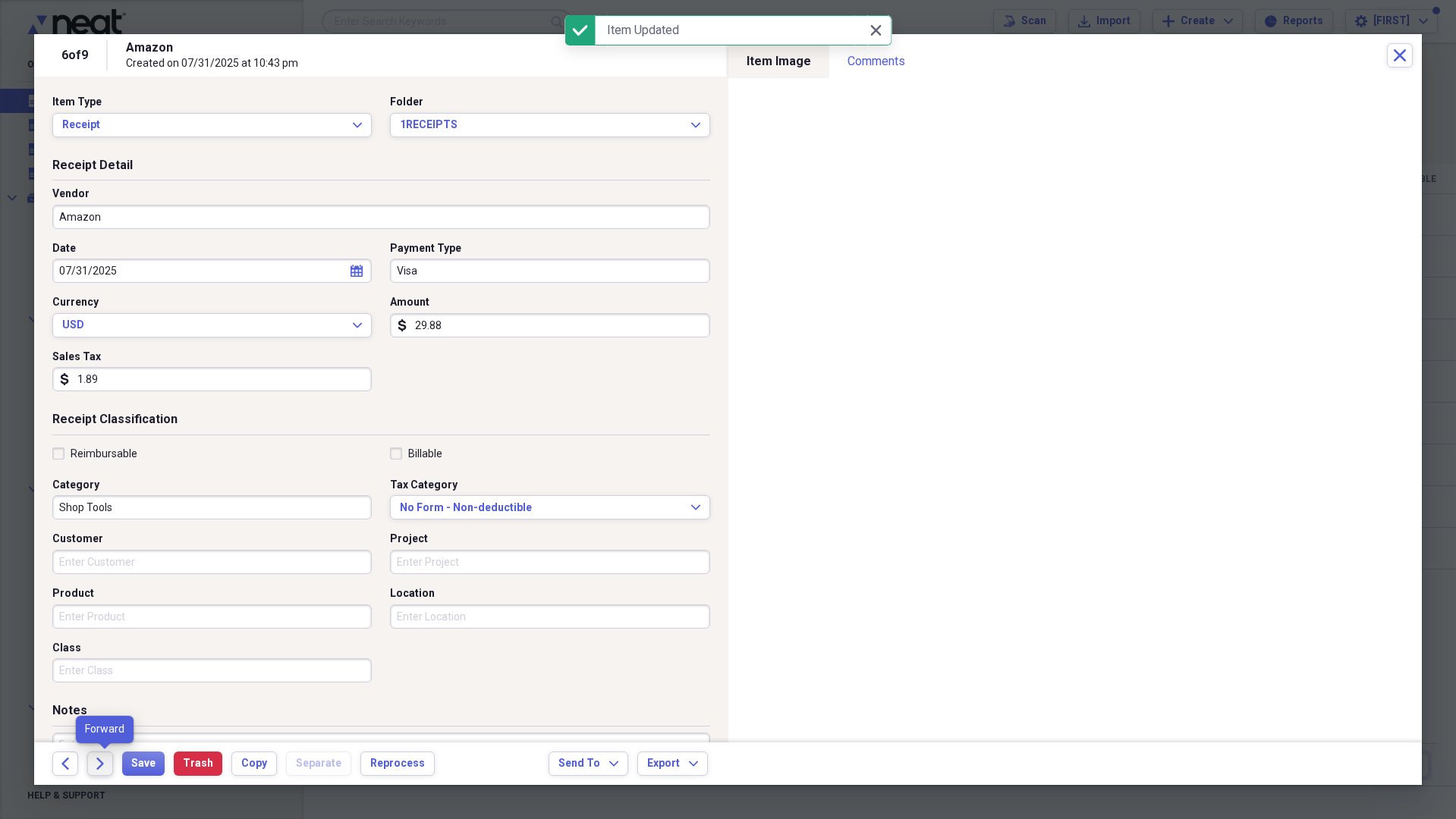 click on "Forward" 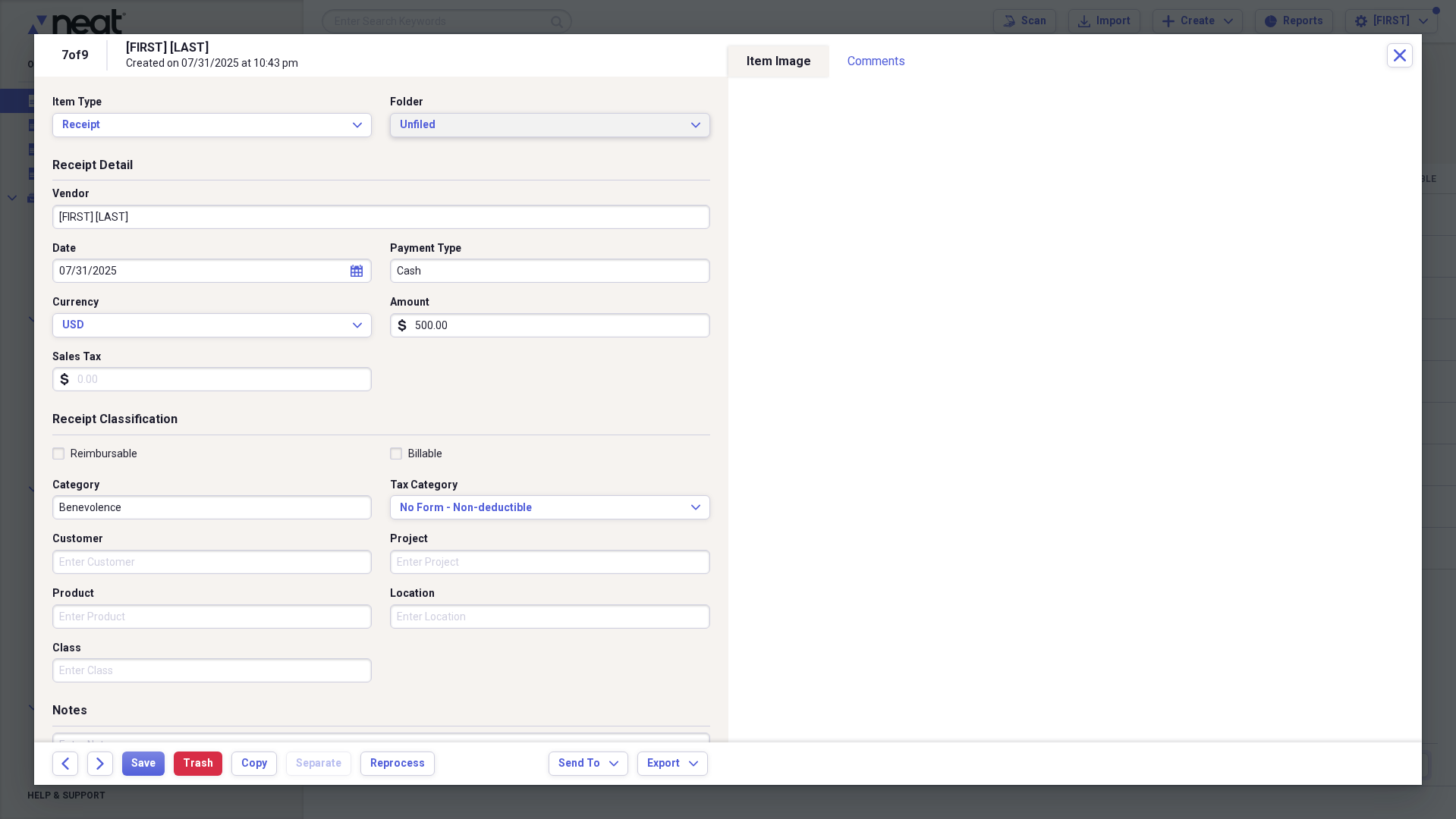 click on "Unfiled" at bounding box center (540, 125) 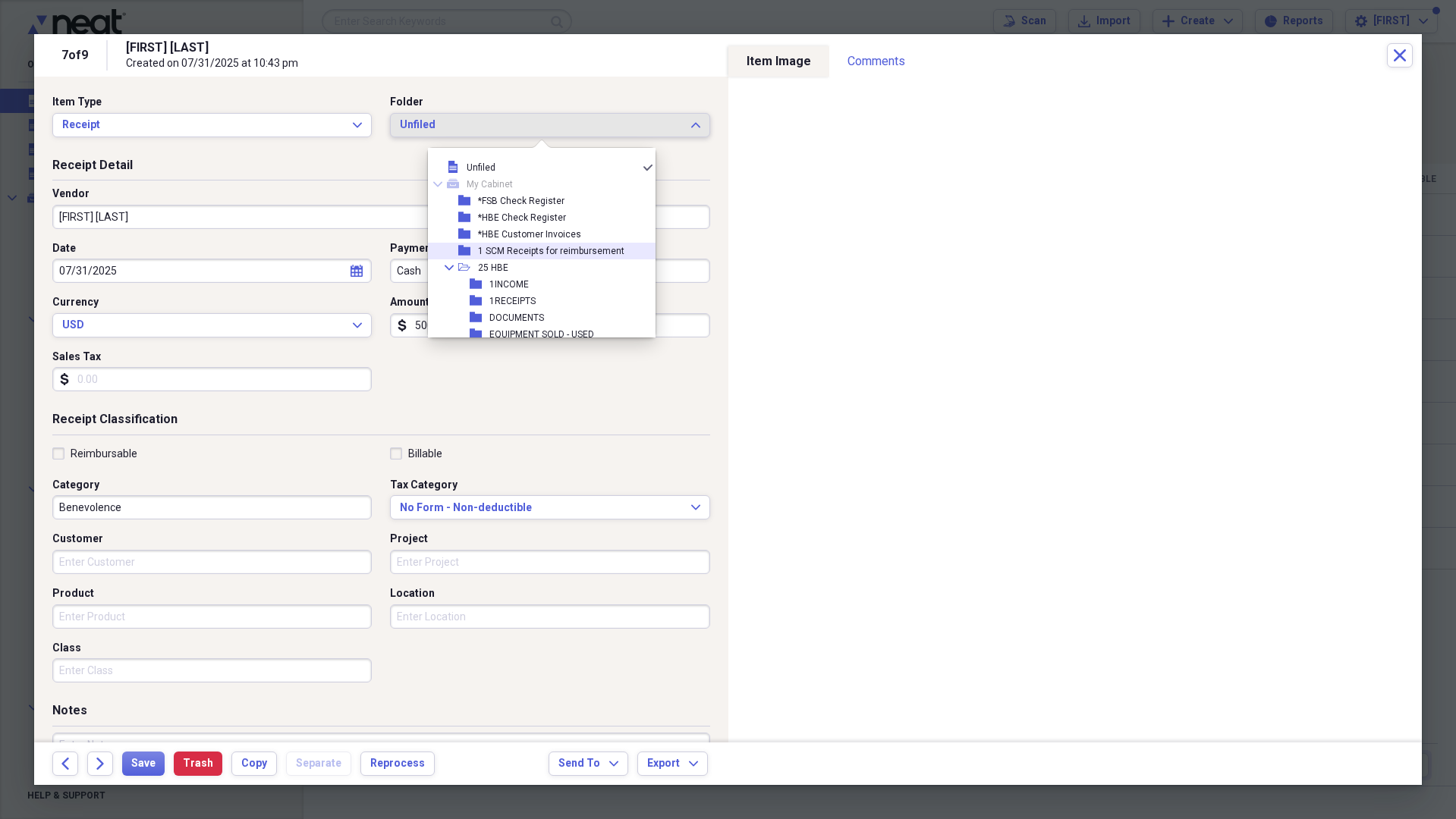 click on "1 SCM Receipts for reimbursement" at bounding box center [551, 251] 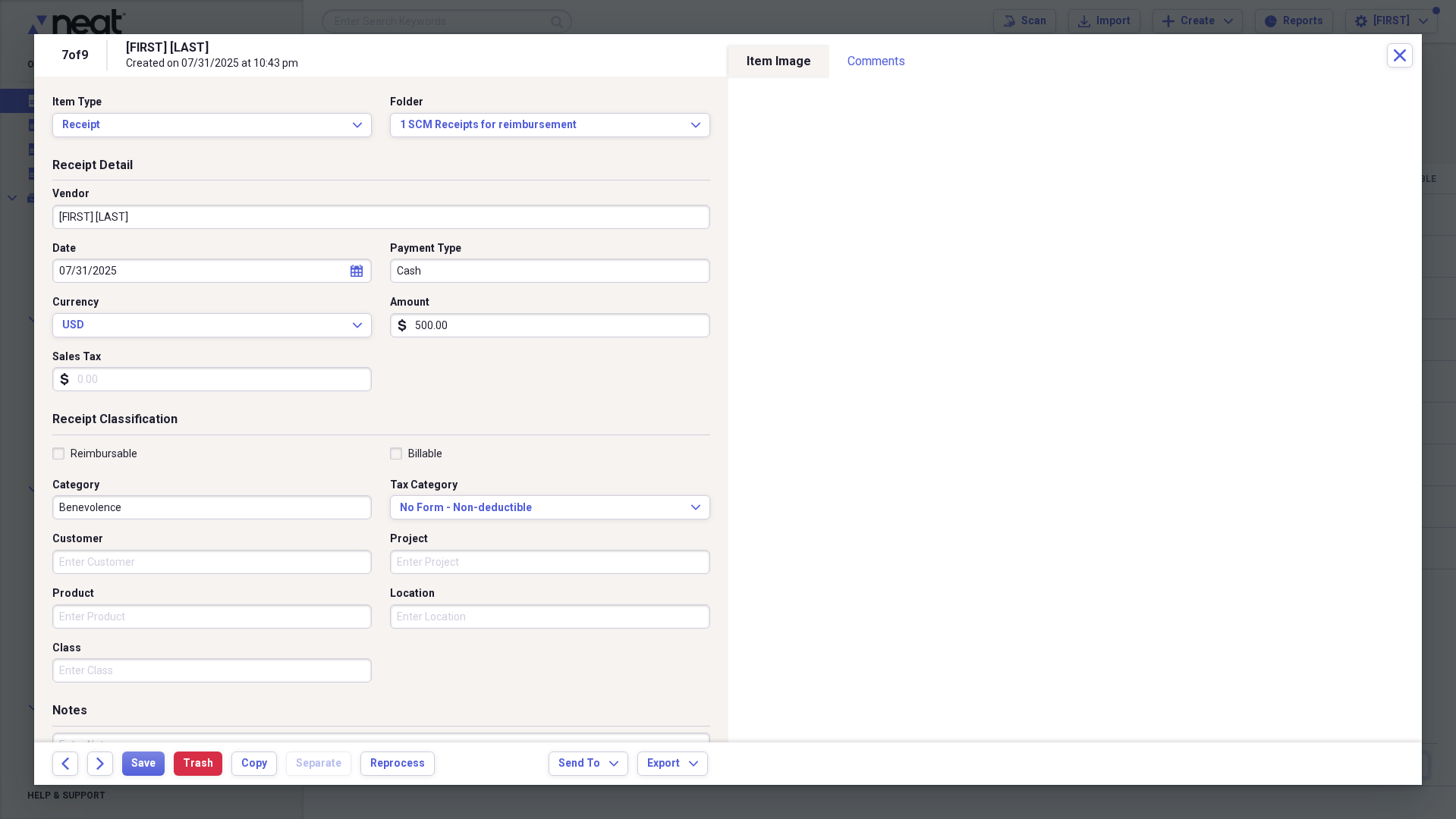 click on "[FIRST] [LAST]" at bounding box center [381, 217] 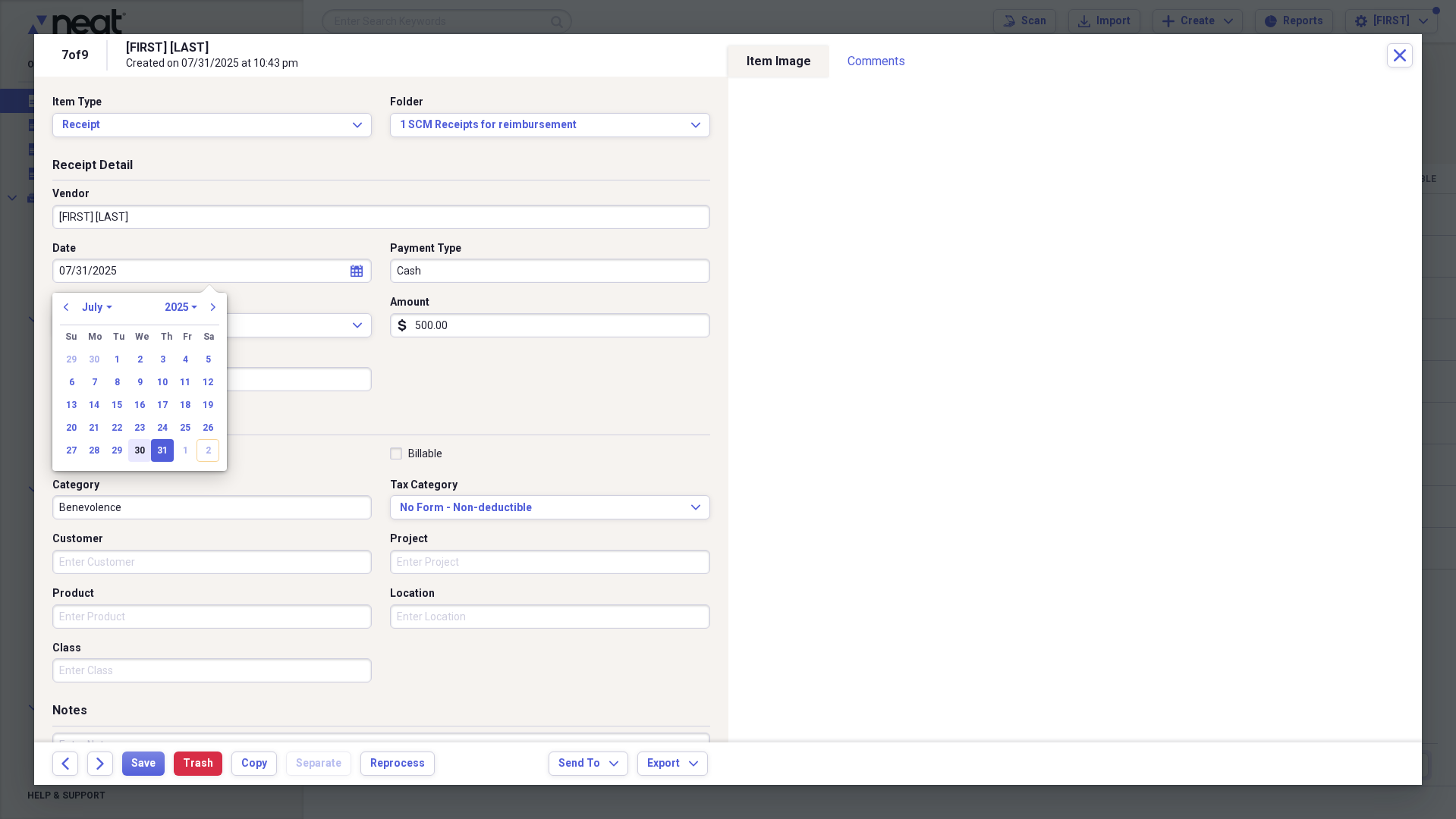 click on "30" at bounding box center (140, 450) 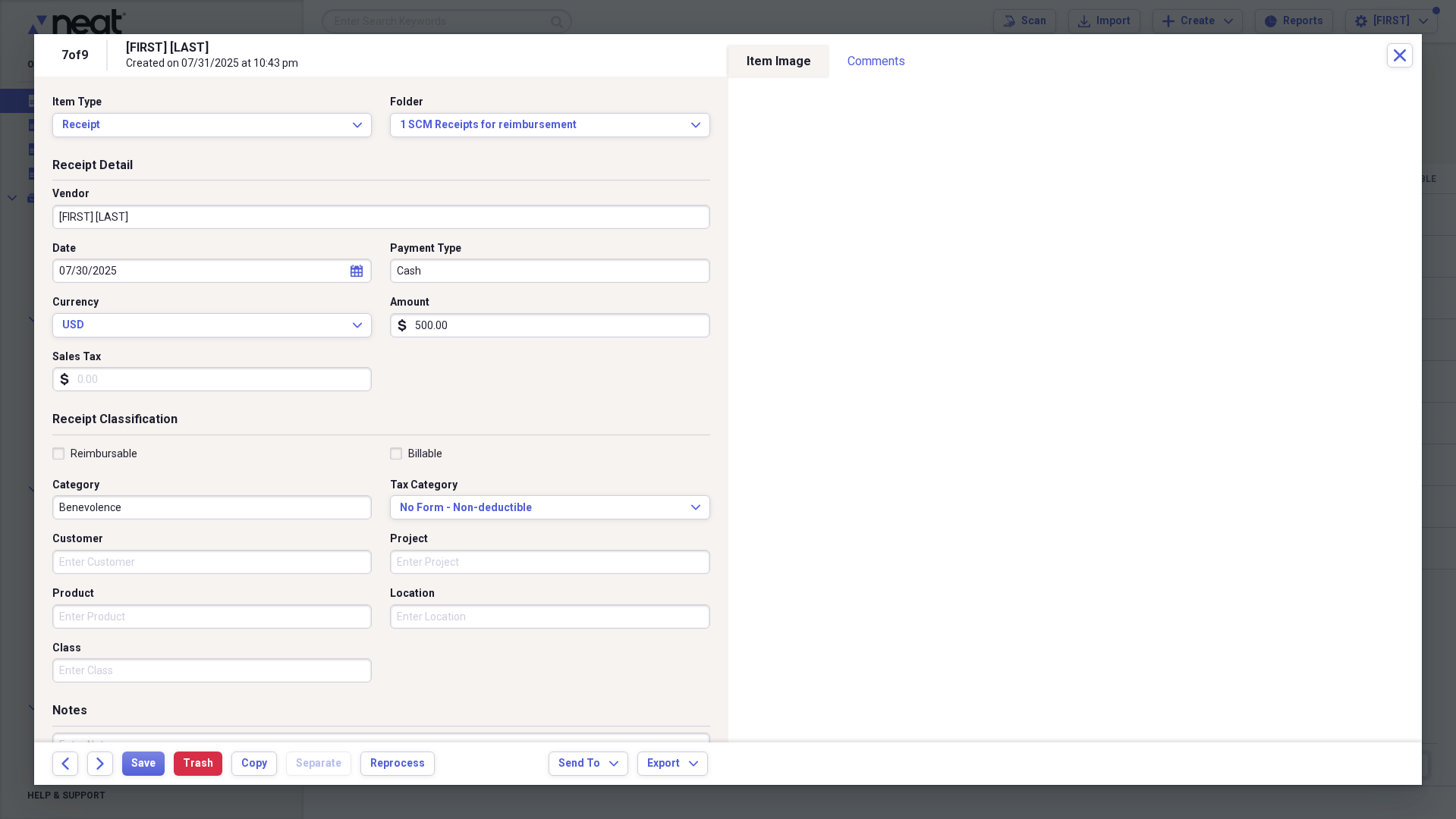 click on "Cash" at bounding box center (549, 271) 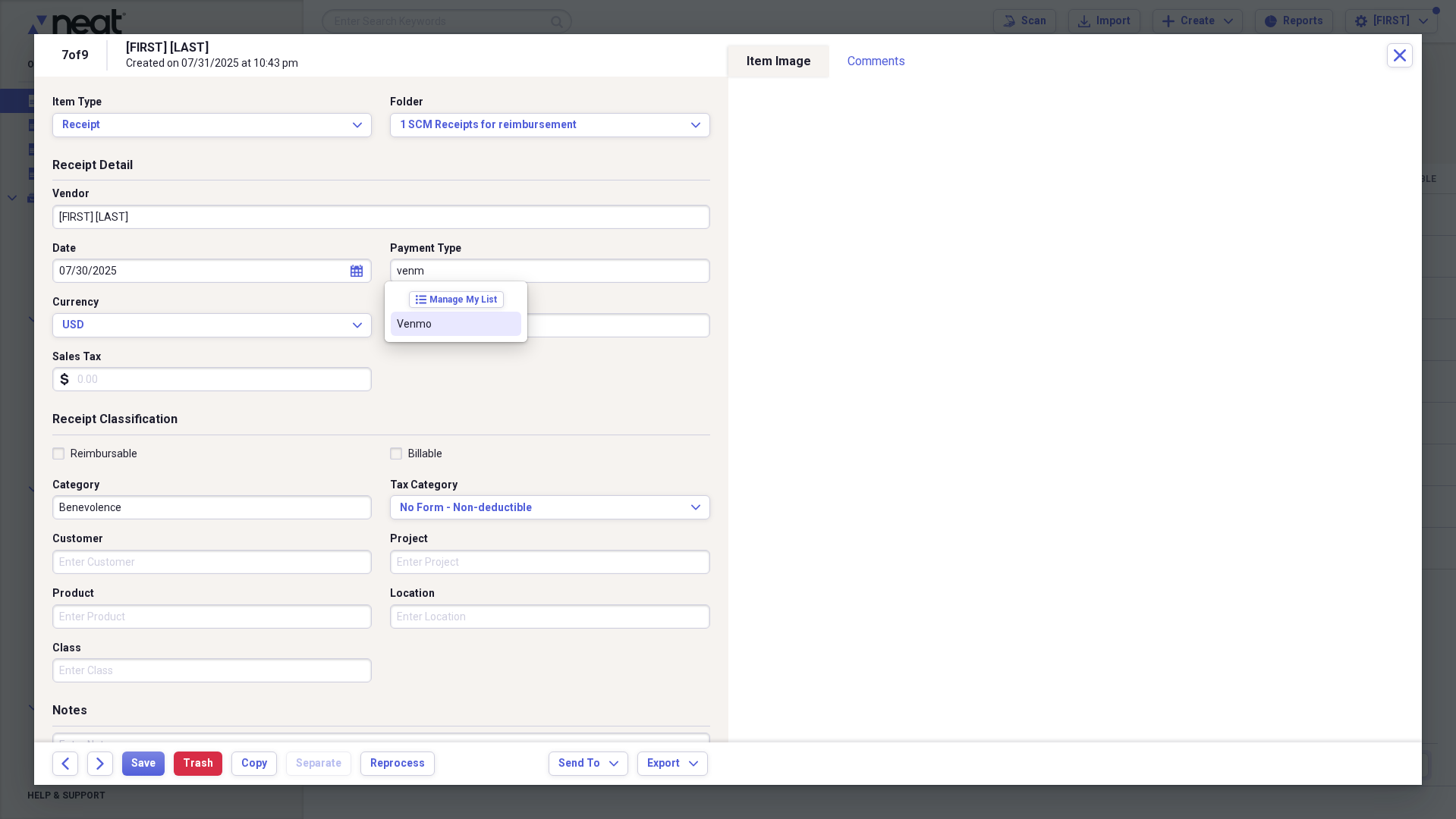 click on "Venmo" at bounding box center [447, 324] 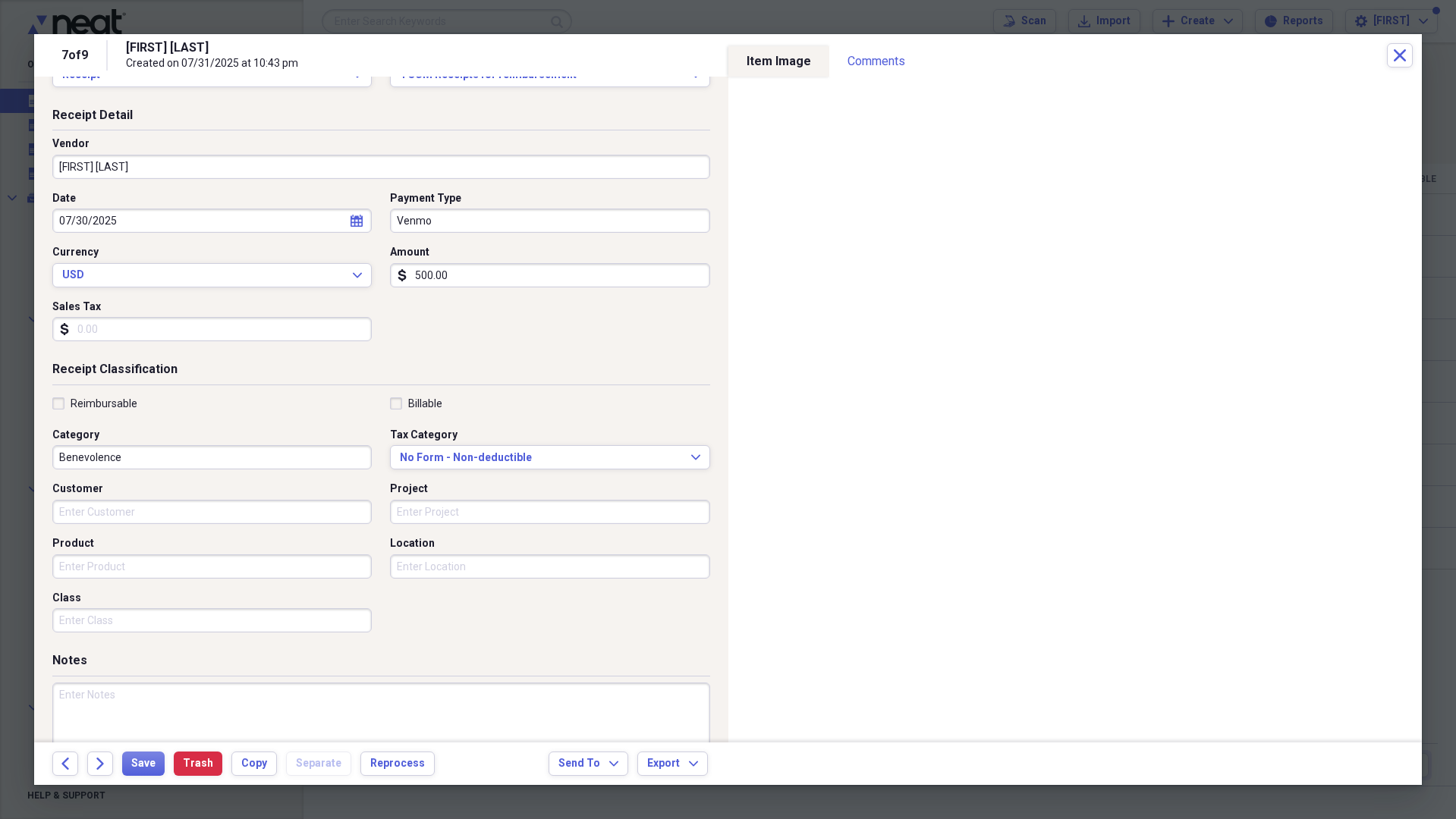 scroll, scrollTop: 0, scrollLeft: 0, axis: both 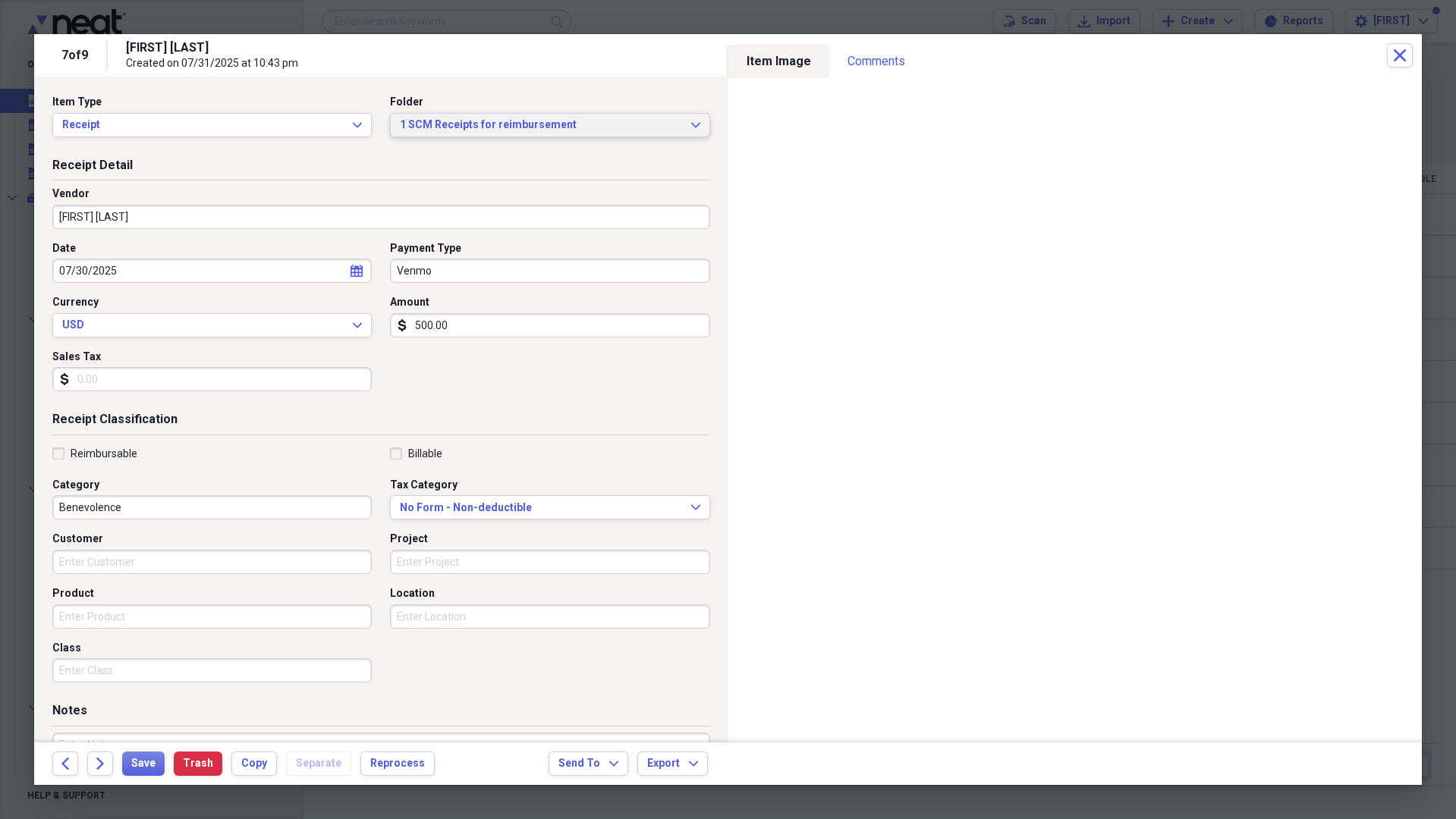 click on "1 SCM Receipts for reimbursement Expand" at bounding box center (549, 125) 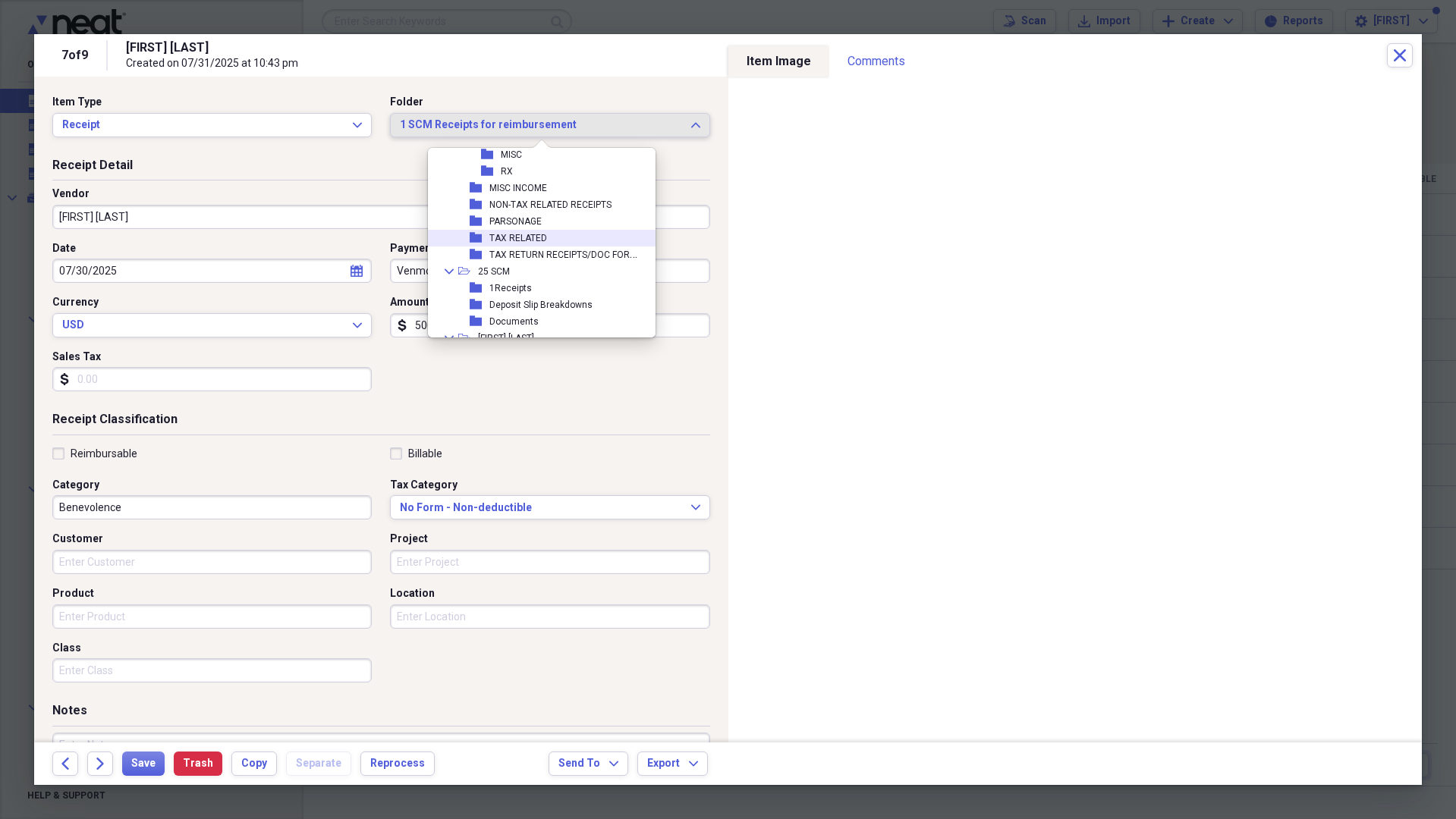 scroll, scrollTop: 375, scrollLeft: 0, axis: vertical 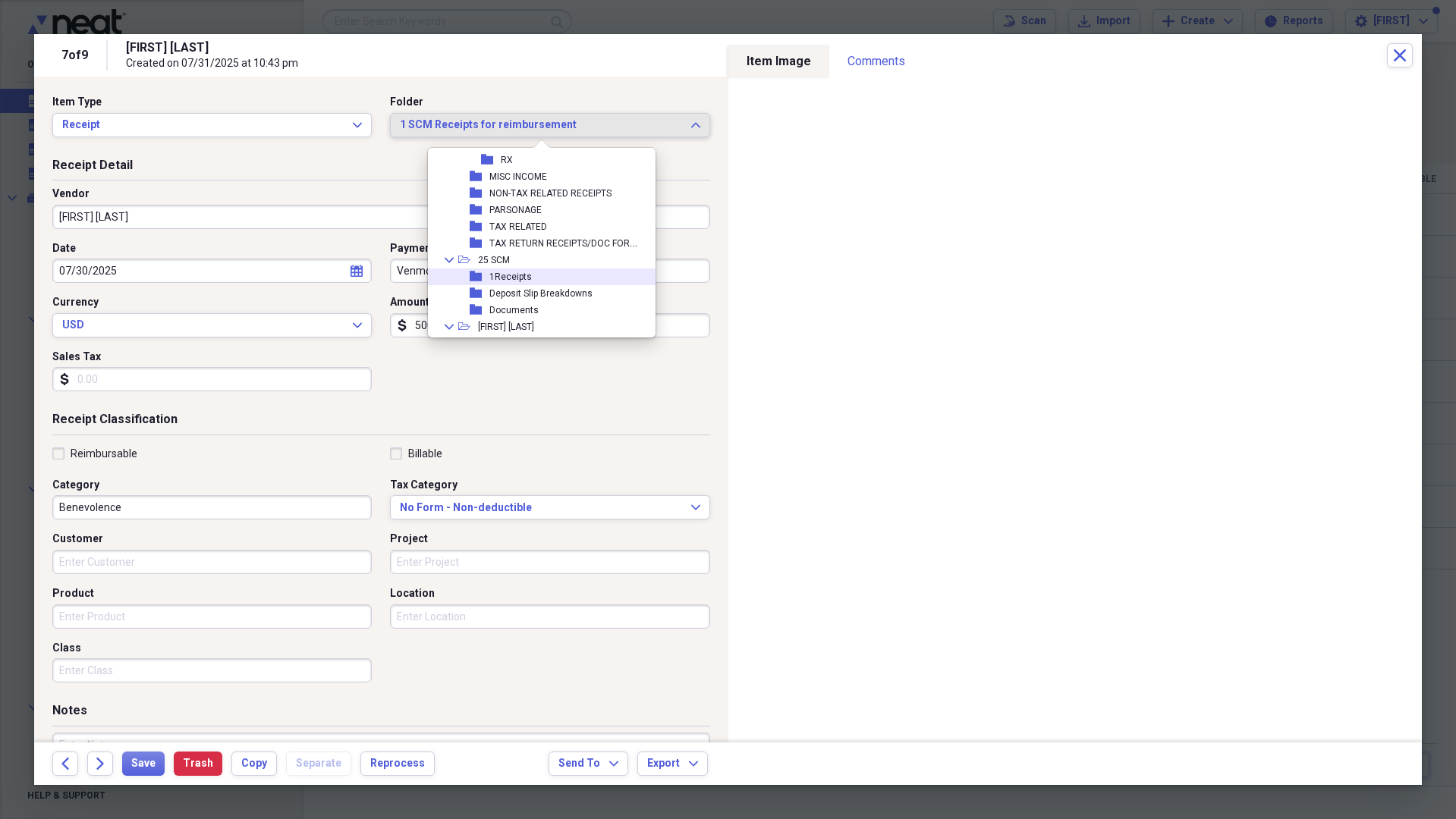 click on "1Receipts" at bounding box center [511, 277] 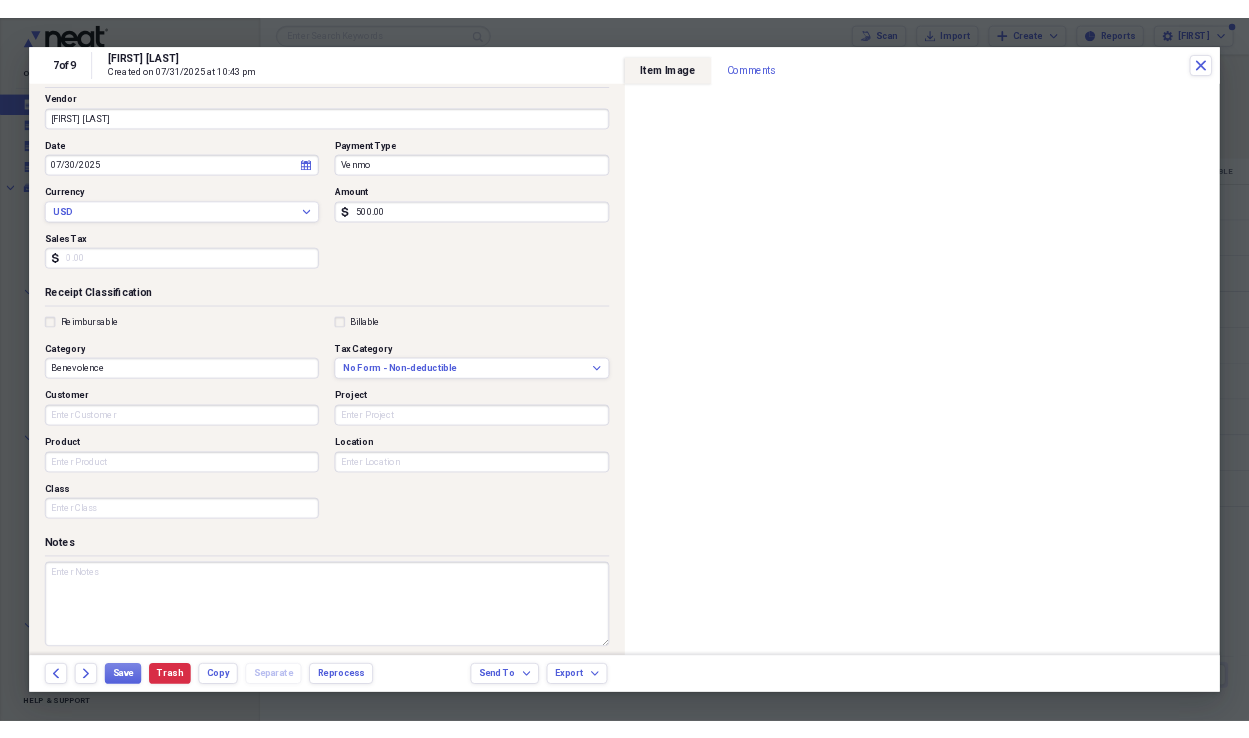scroll, scrollTop: 136, scrollLeft: 0, axis: vertical 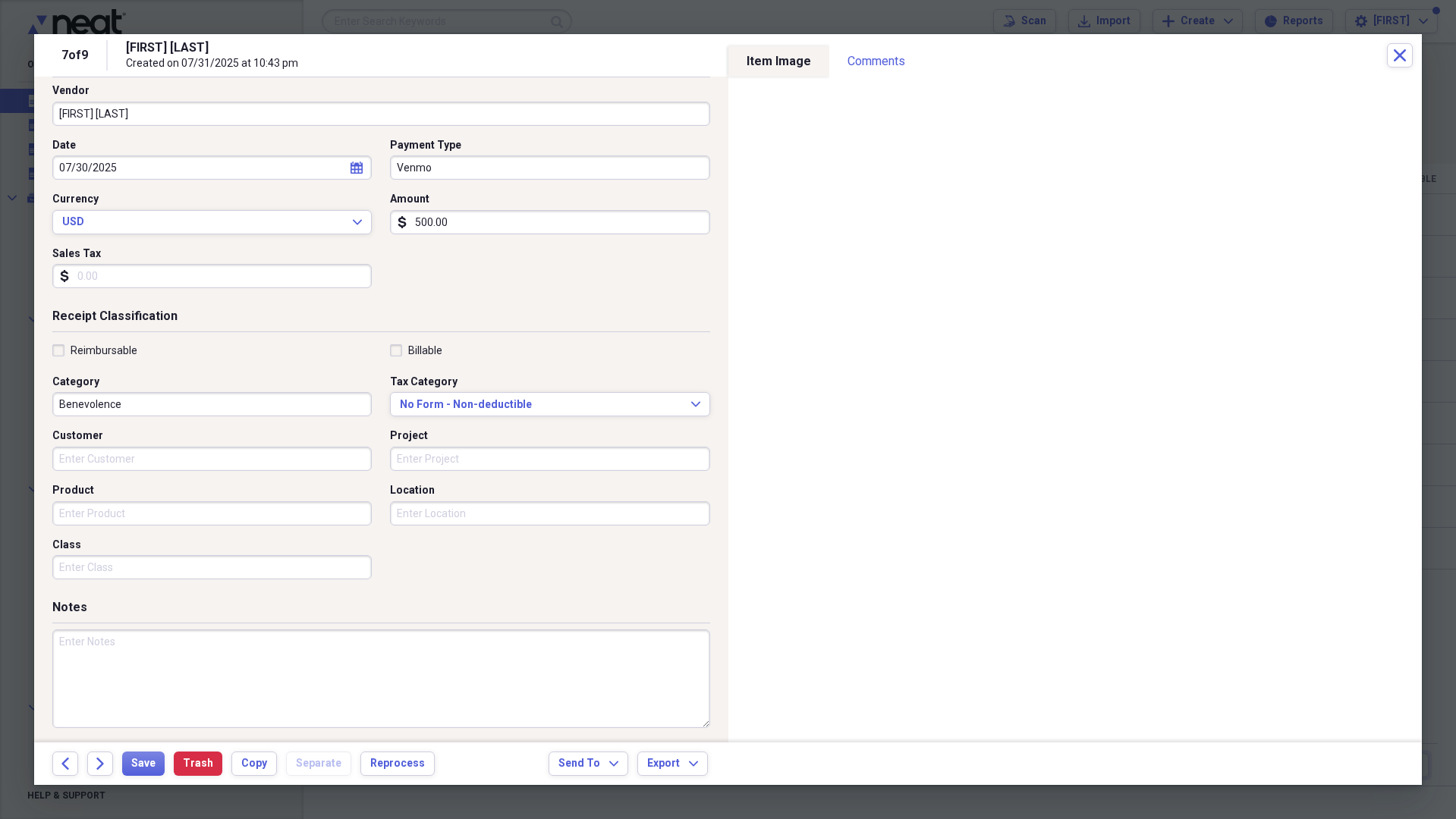 click at bounding box center [381, 679] 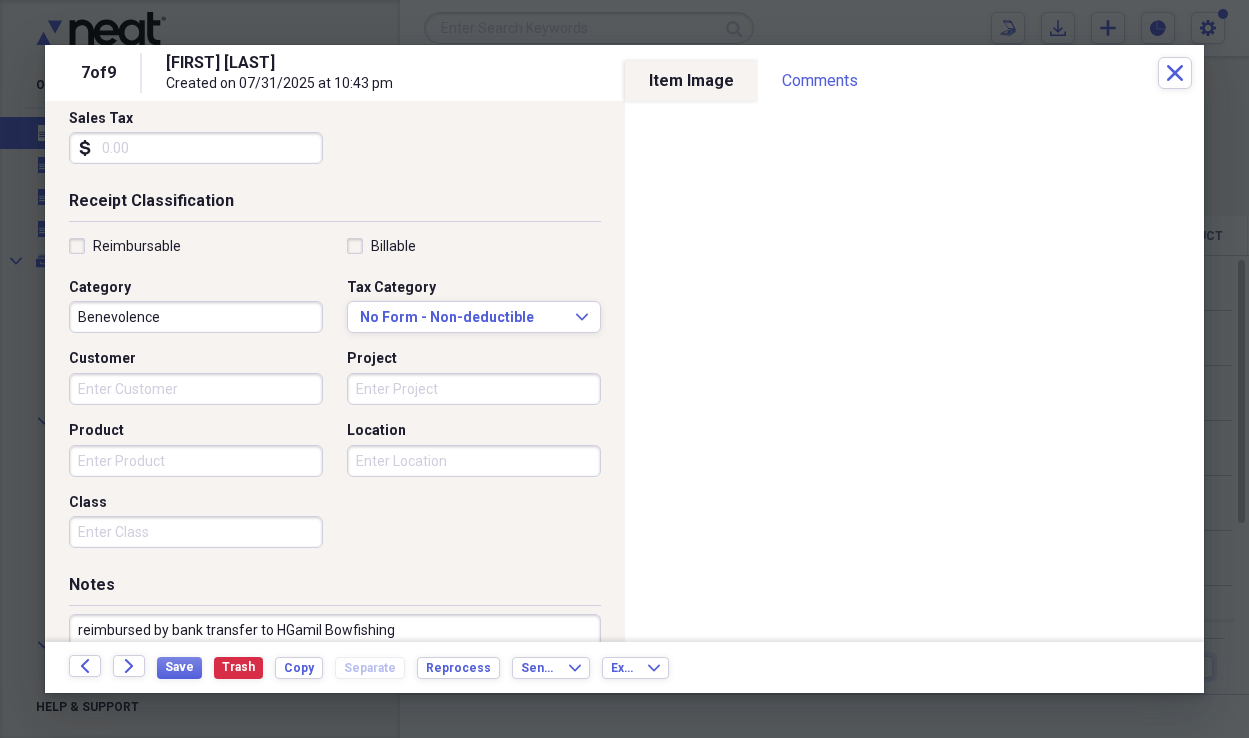 scroll, scrollTop: 396, scrollLeft: 0, axis: vertical 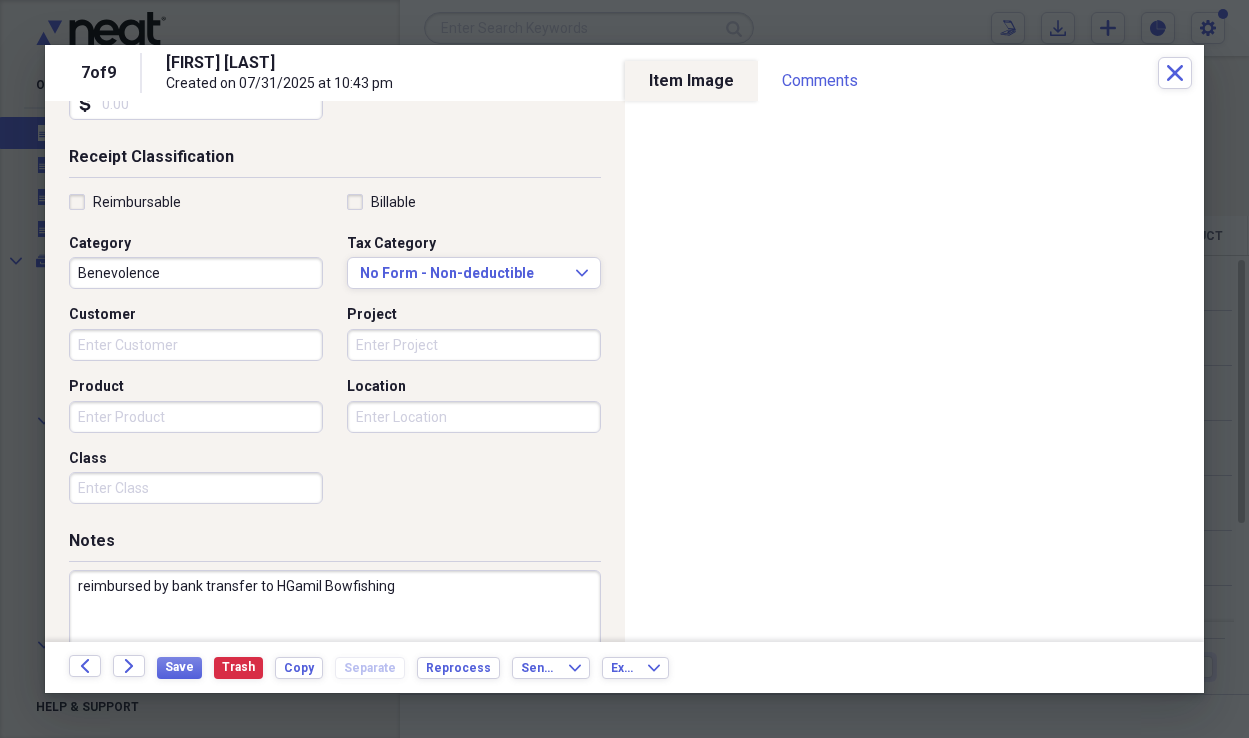 click on "reimbursed by bank transfer to HGamil Bowfishing" at bounding box center [335, 635] 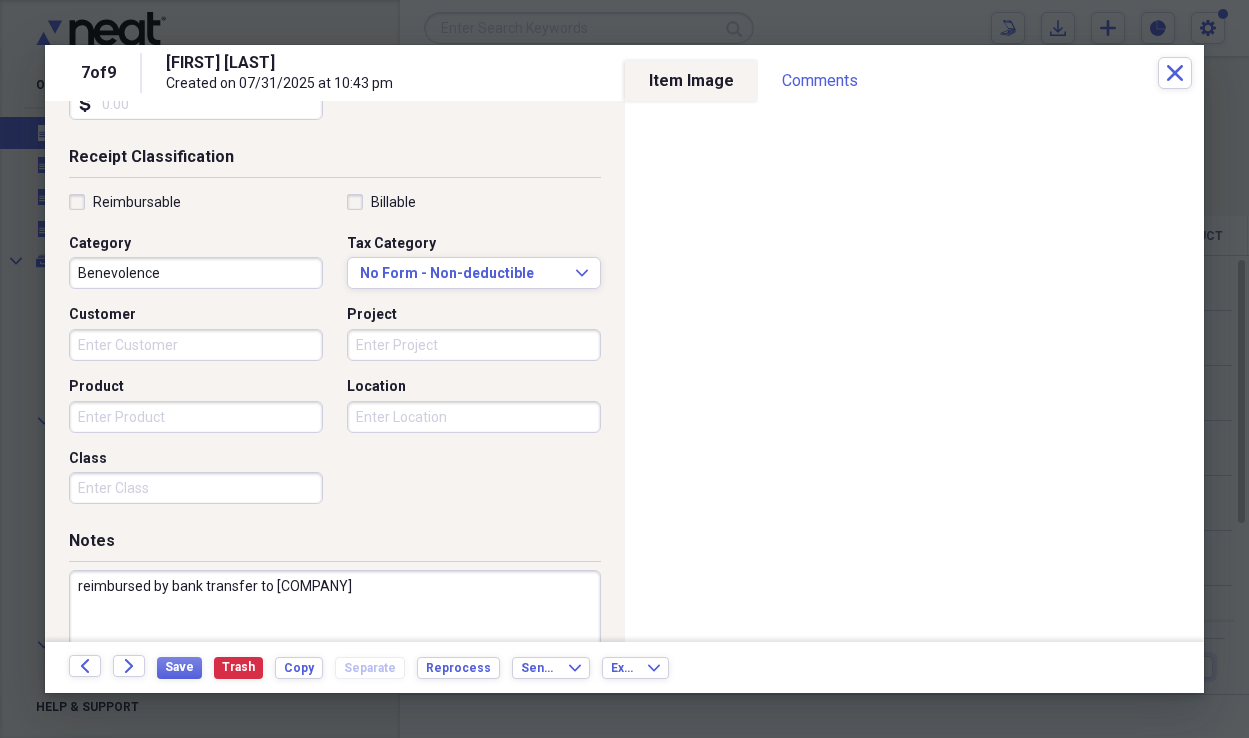 click on "reimbursed by bank transfer to [COMPANY]" at bounding box center [335, 635] 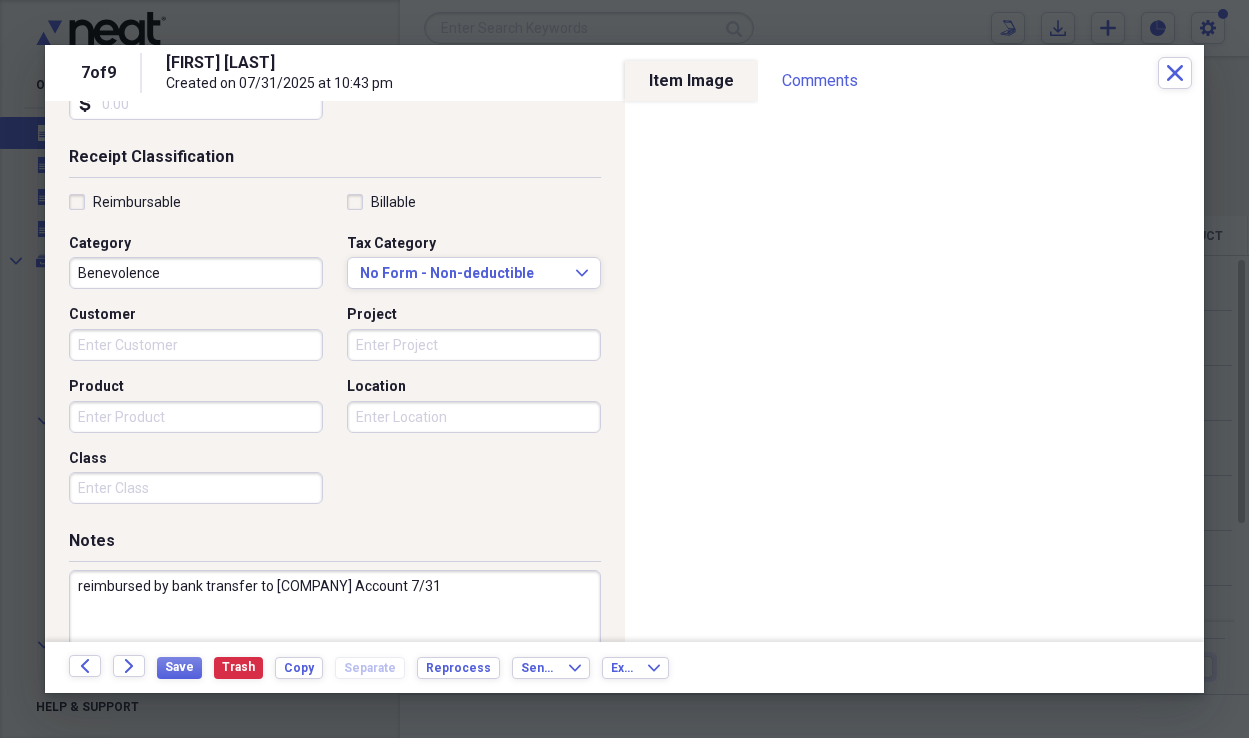 click on "reimbursed by bank transfer to [COMPANY] Account 7/31" at bounding box center [335, 635] 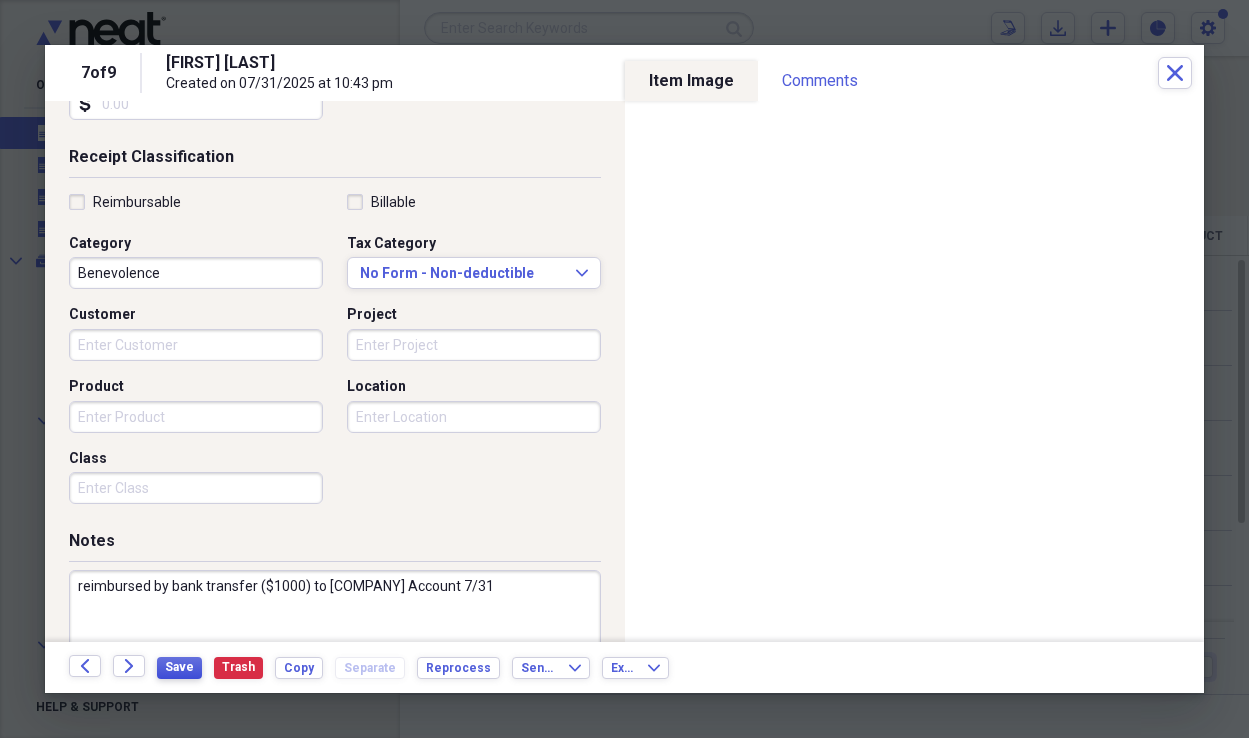 type on "reimbursed by bank transfer ($1000) to [COMPANY] Account 7/31" 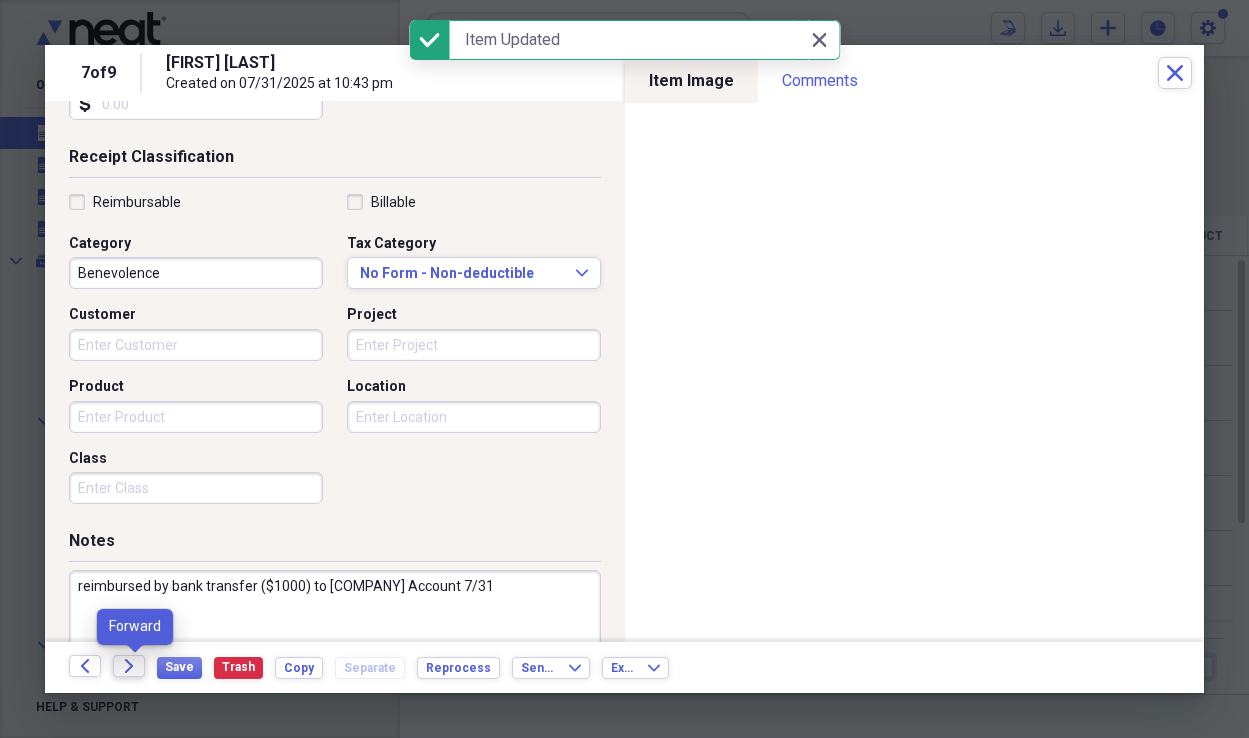 click on "Forward" 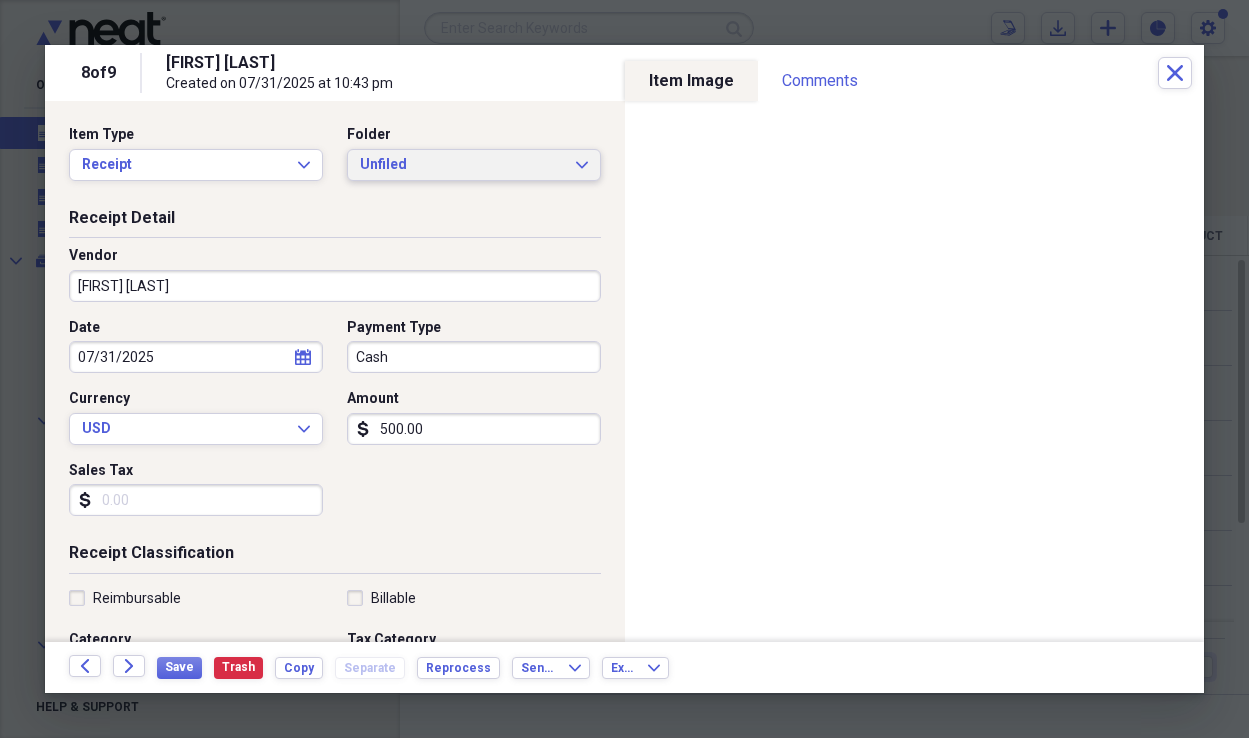 click on "Unfiled" at bounding box center (462, 165) 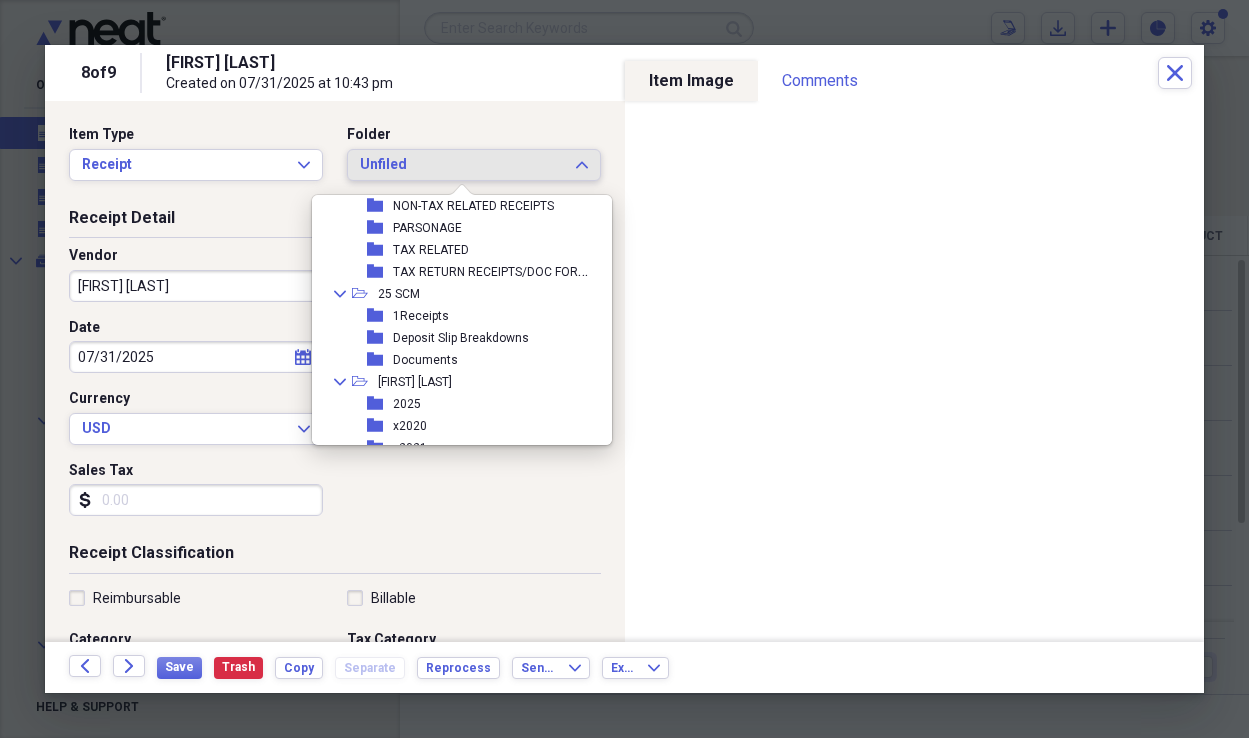 scroll, scrollTop: 550, scrollLeft: 0, axis: vertical 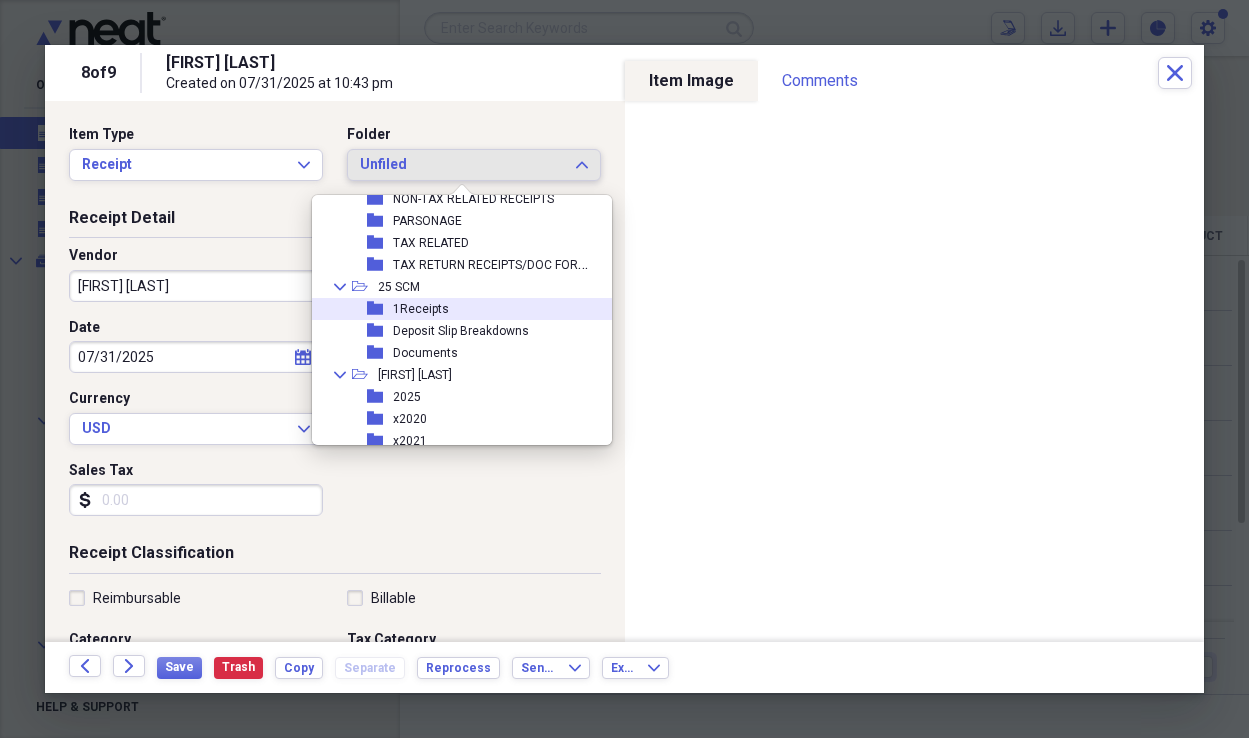 click on "1Receipts" at bounding box center [421, 309] 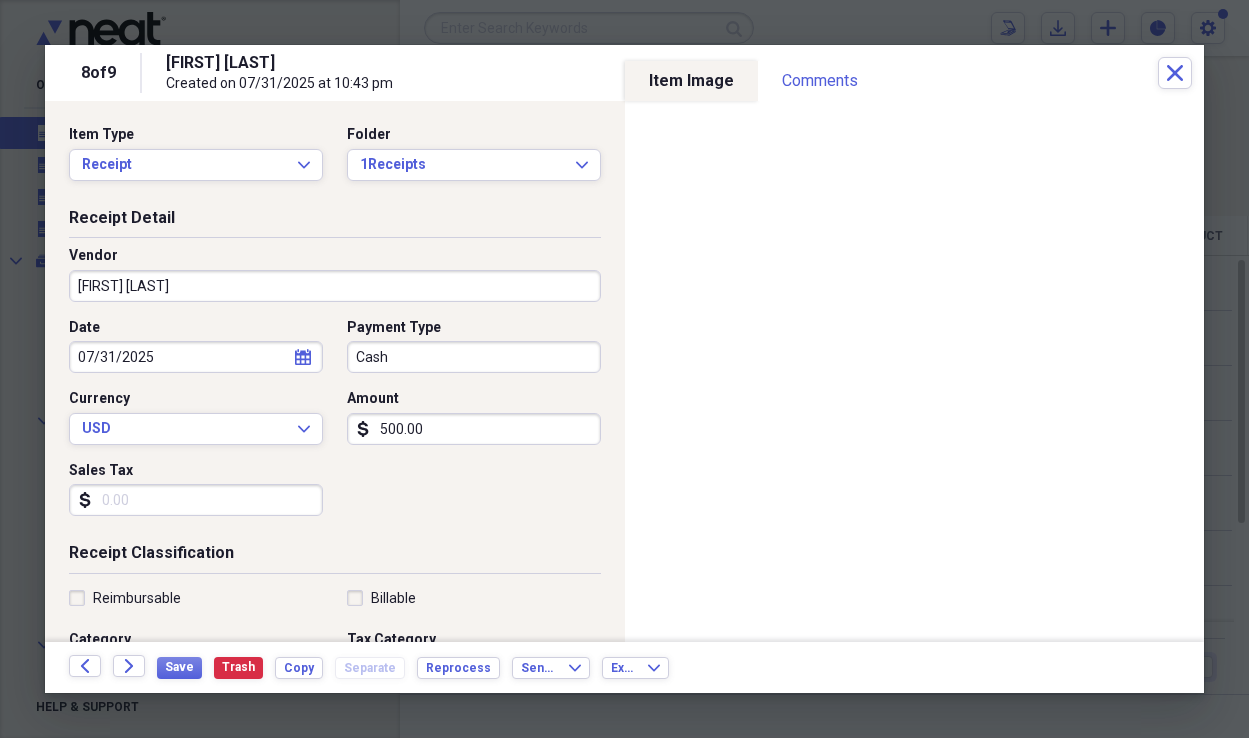 click on "[FIRST] [LAST]" at bounding box center (335, 286) 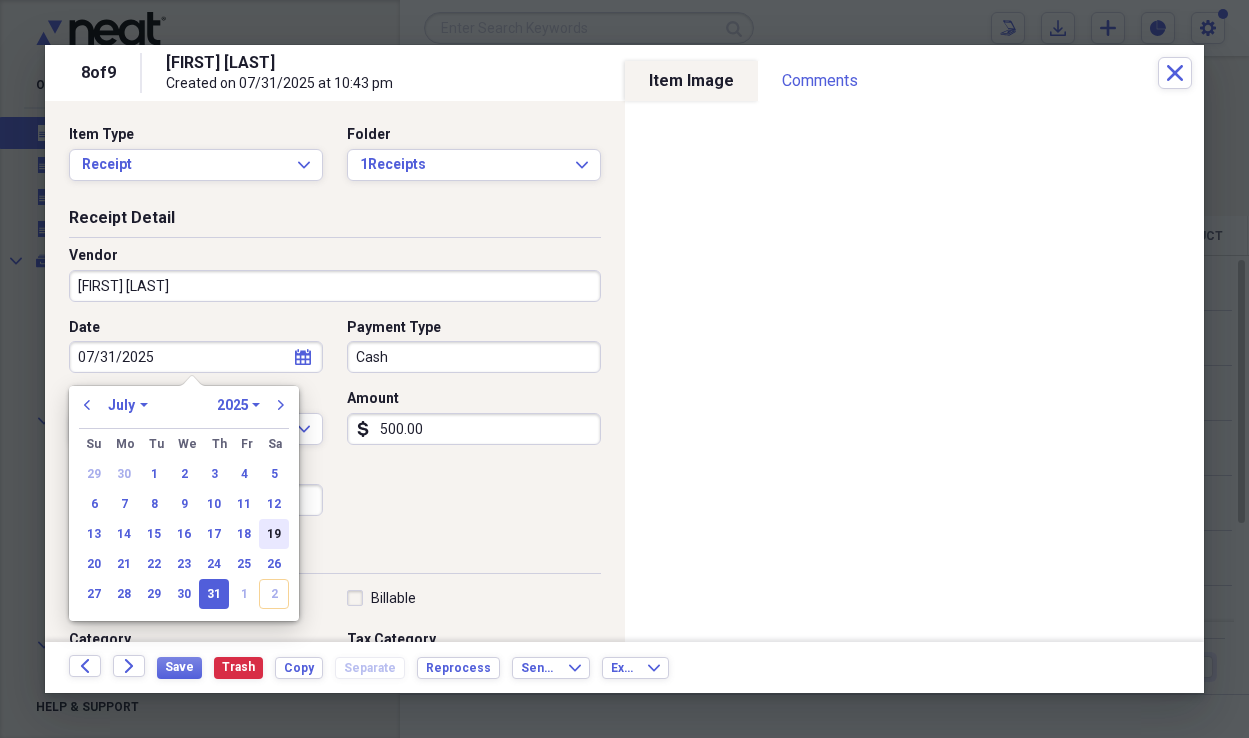 click on "19" at bounding box center (274, 534) 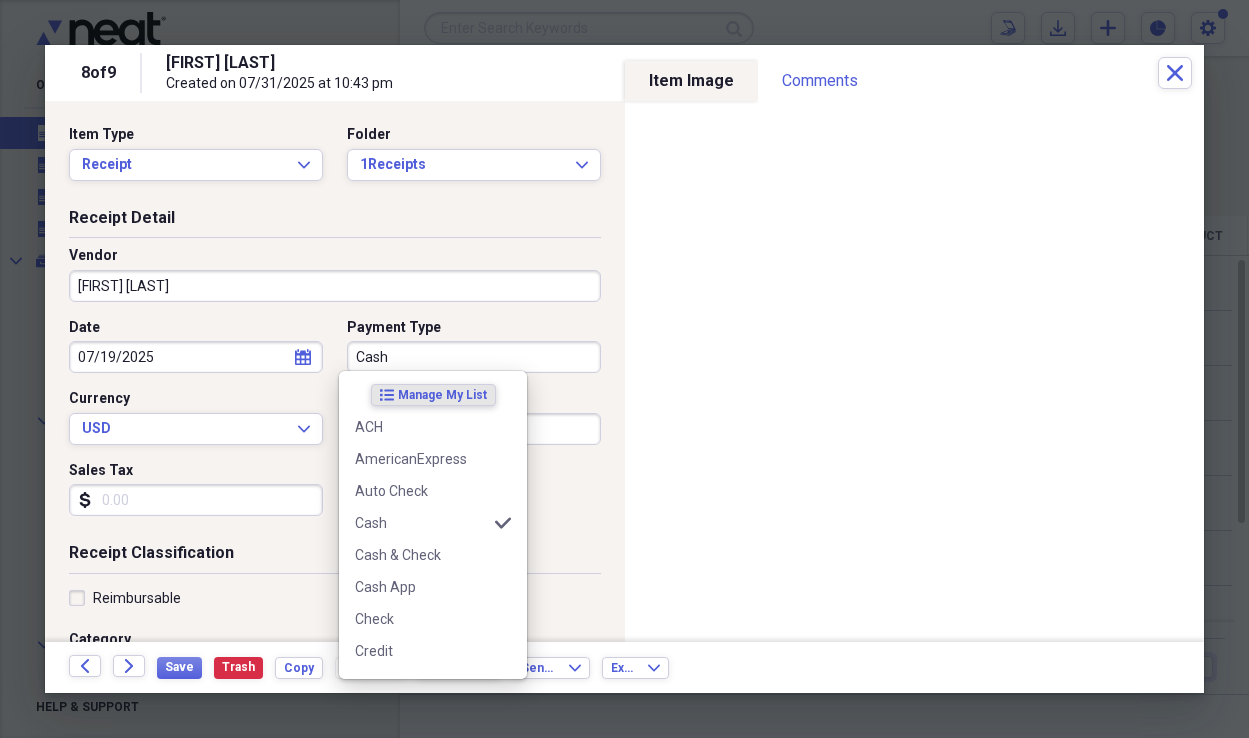 click on "Cash" at bounding box center [474, 357] 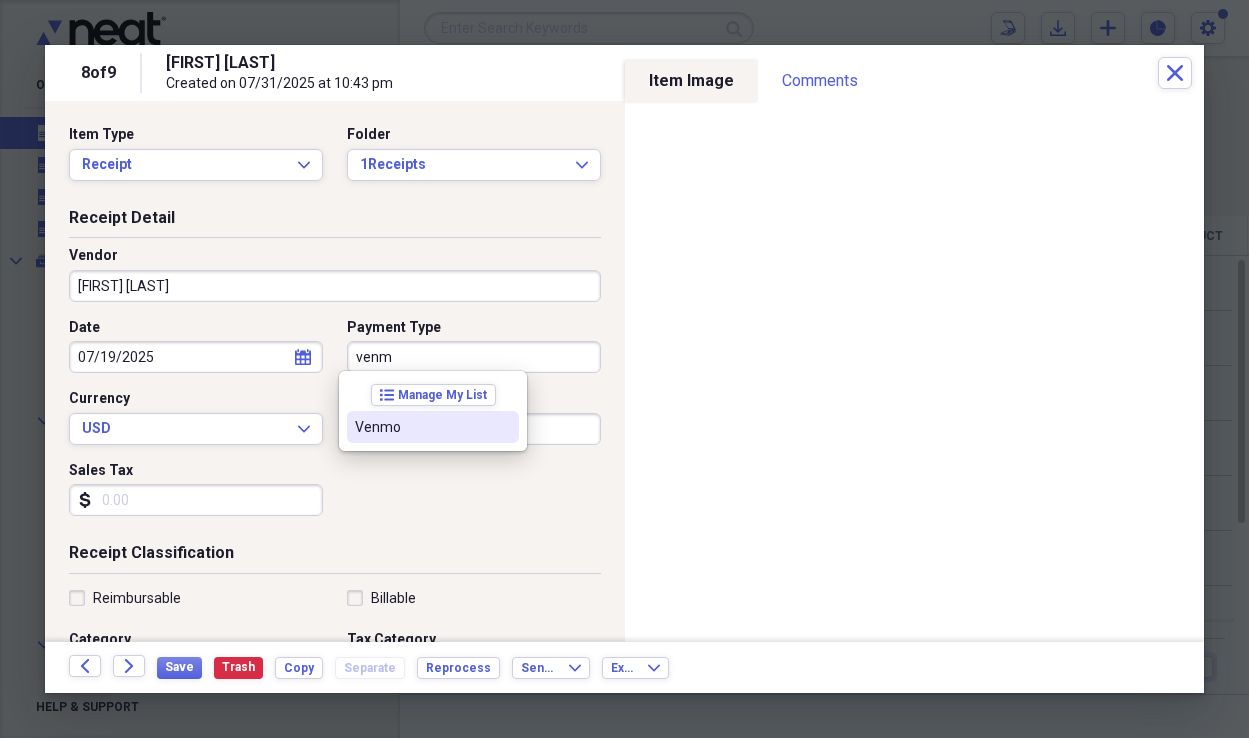click on "Venmo" at bounding box center (421, 427) 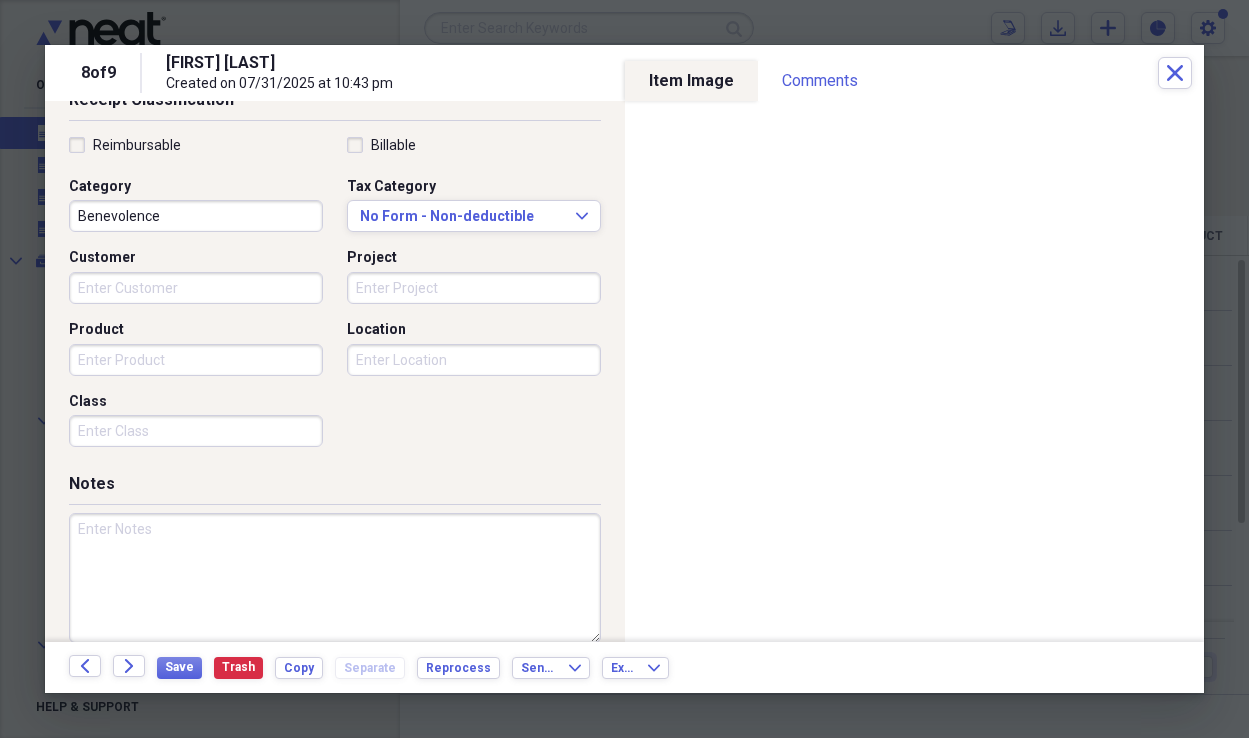 scroll, scrollTop: 455, scrollLeft: 0, axis: vertical 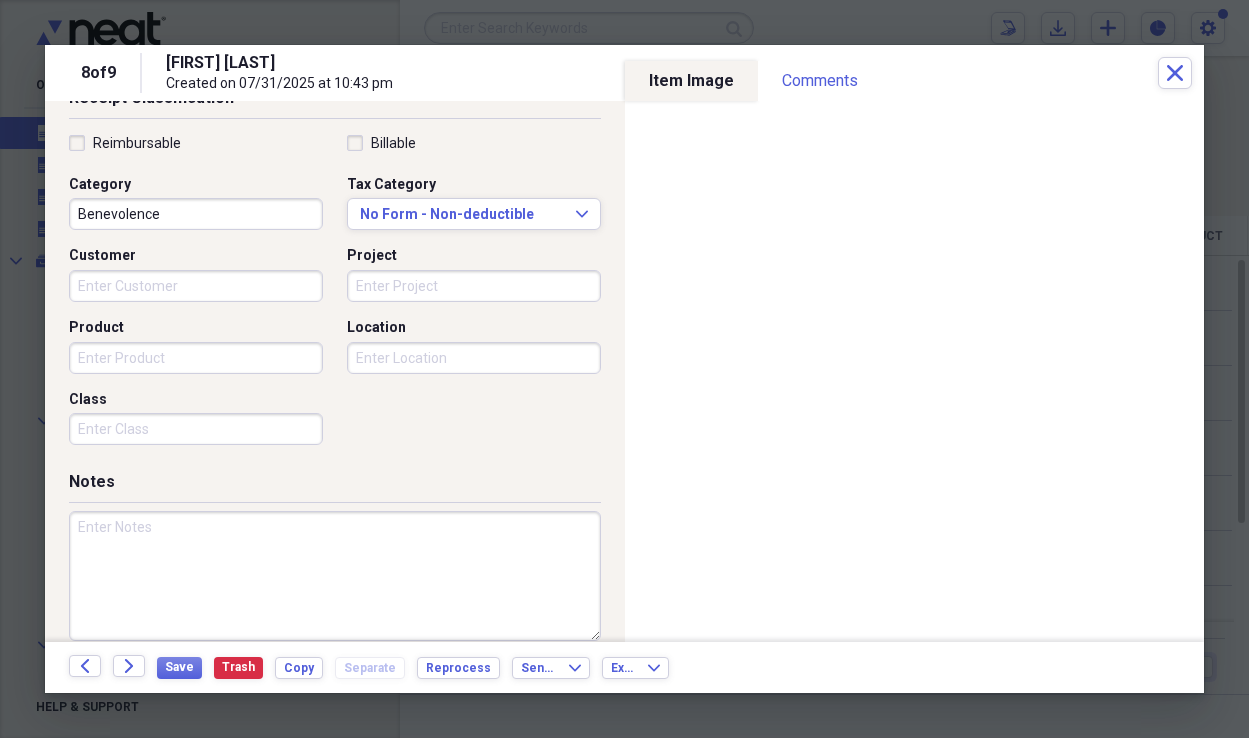 click at bounding box center [335, 576] 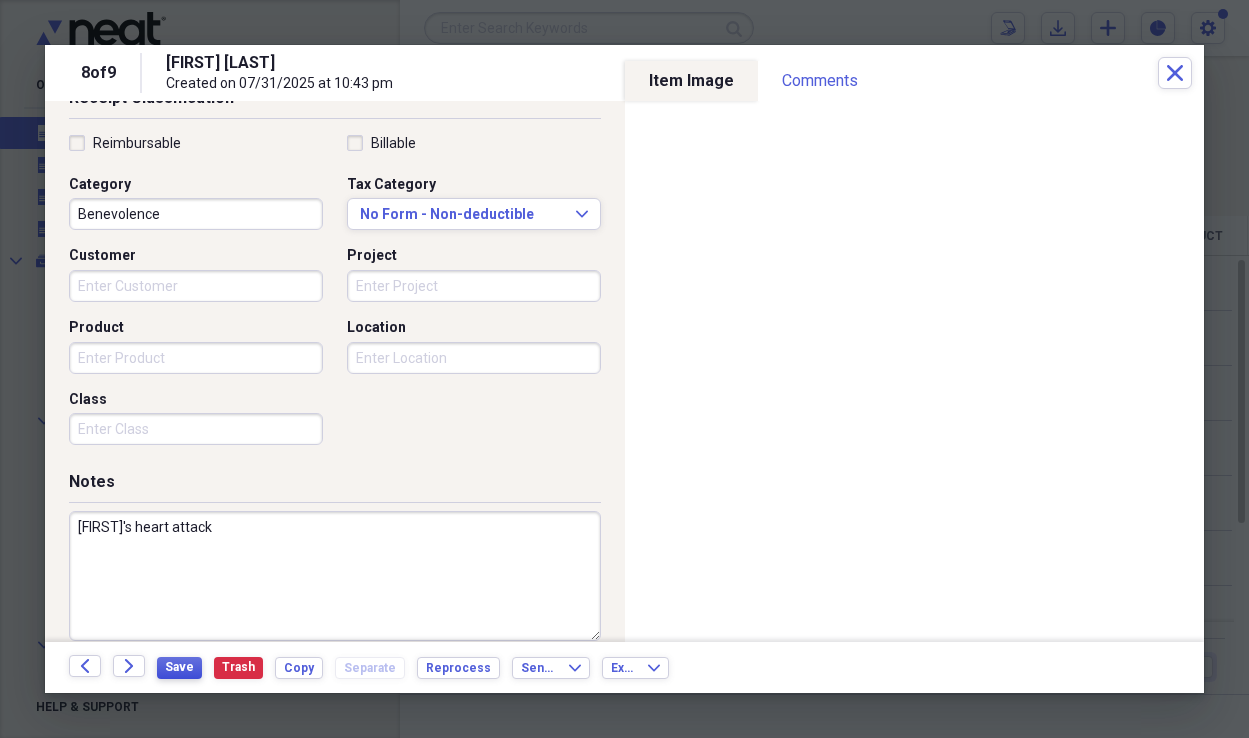 type on "[FIRST]'s heart attack" 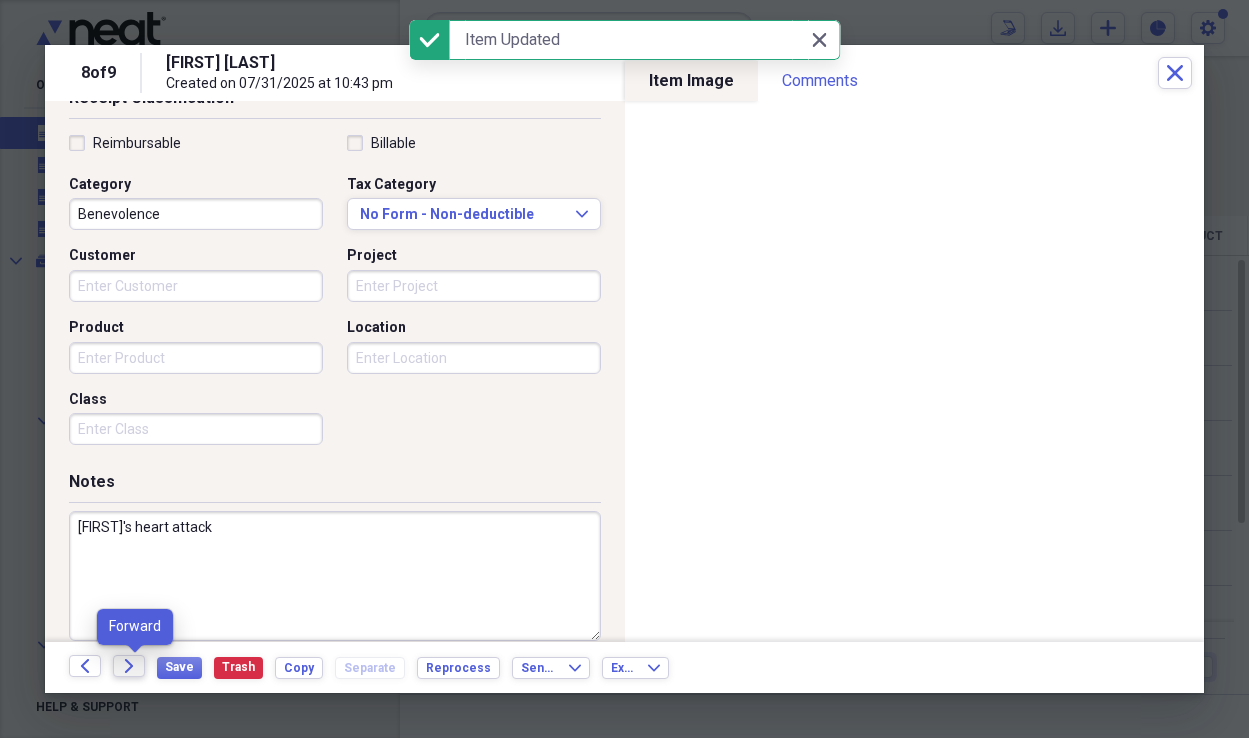 click 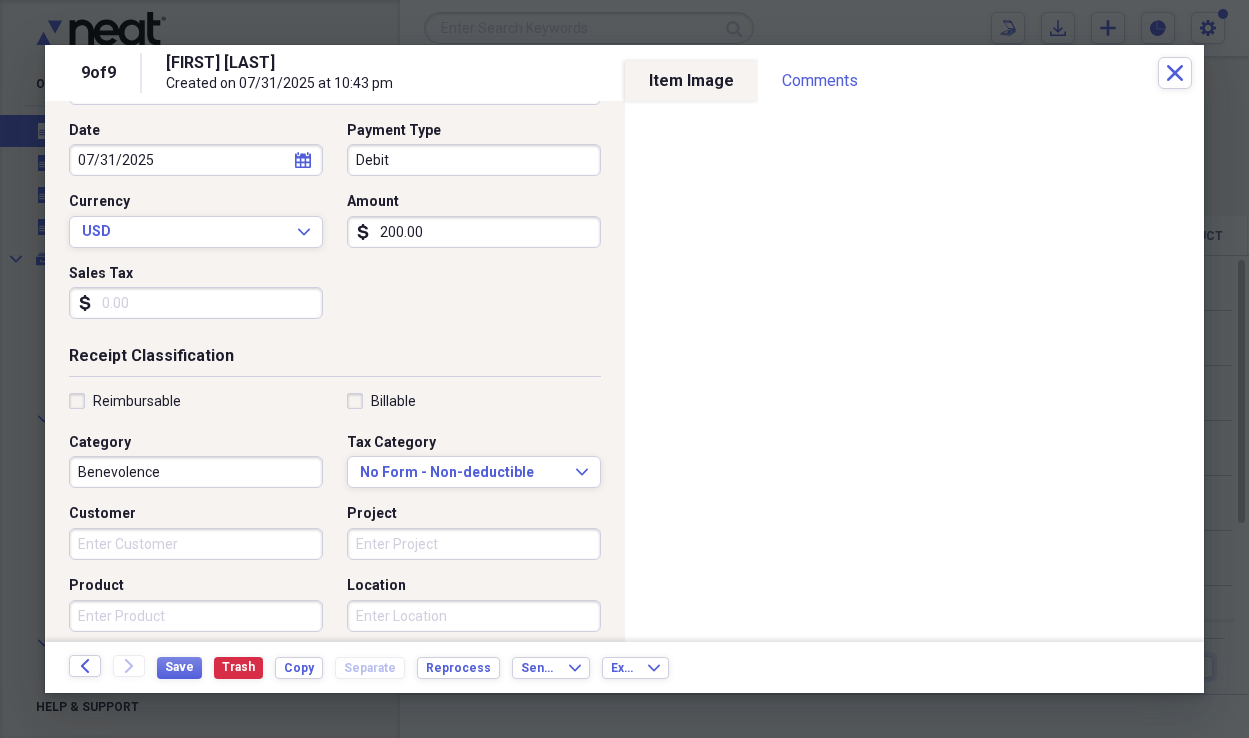 scroll, scrollTop: 198, scrollLeft: 0, axis: vertical 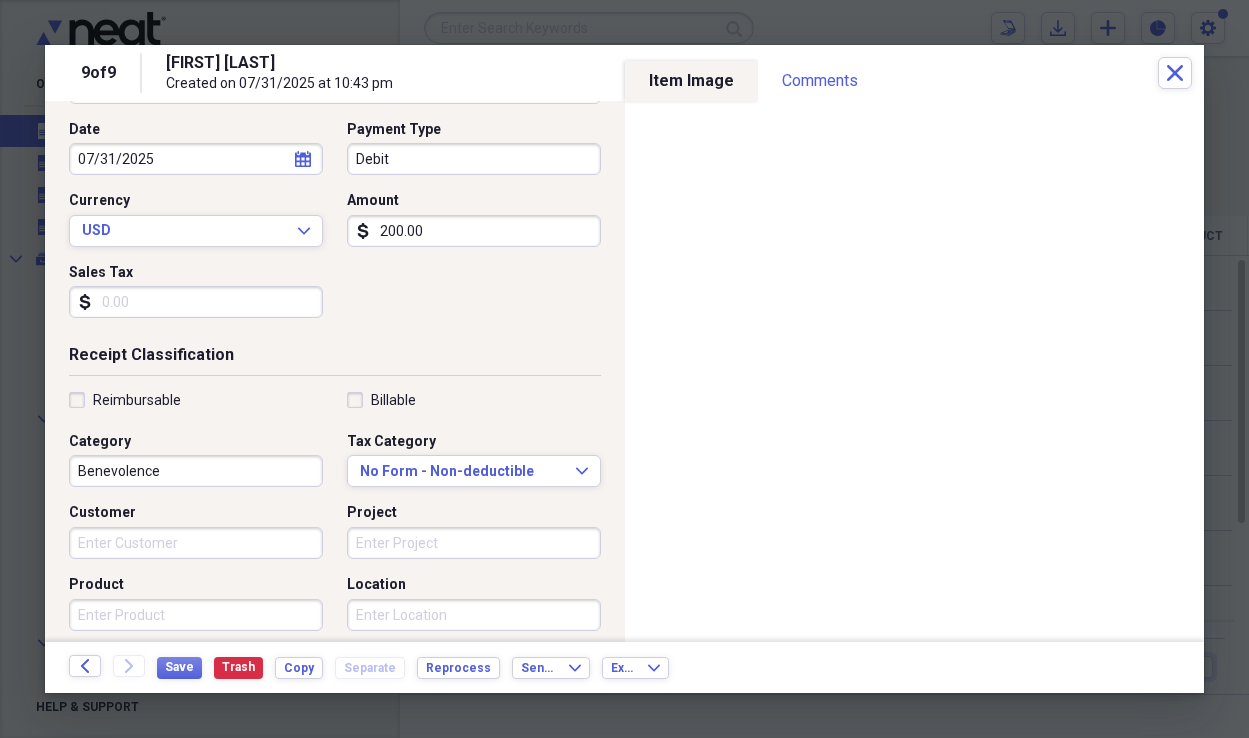 click on "Benevolence" at bounding box center [196, 471] 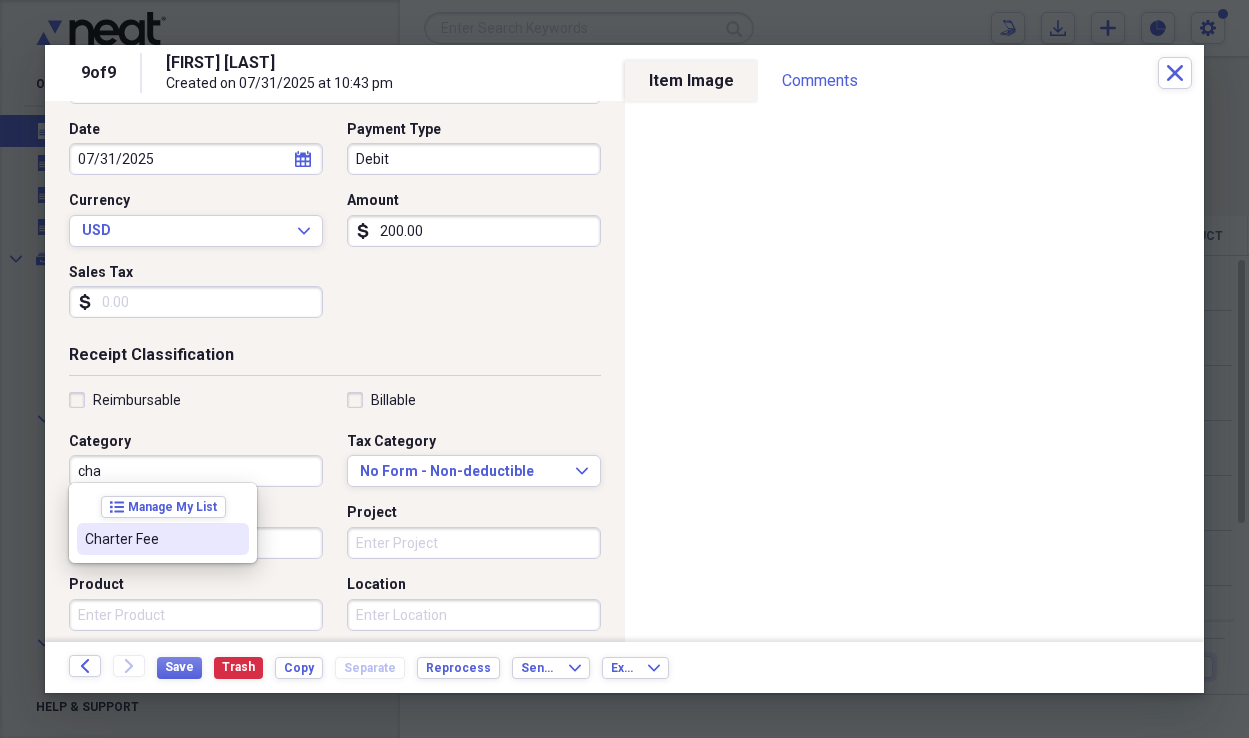 click on "Charter Fee" at bounding box center [151, 539] 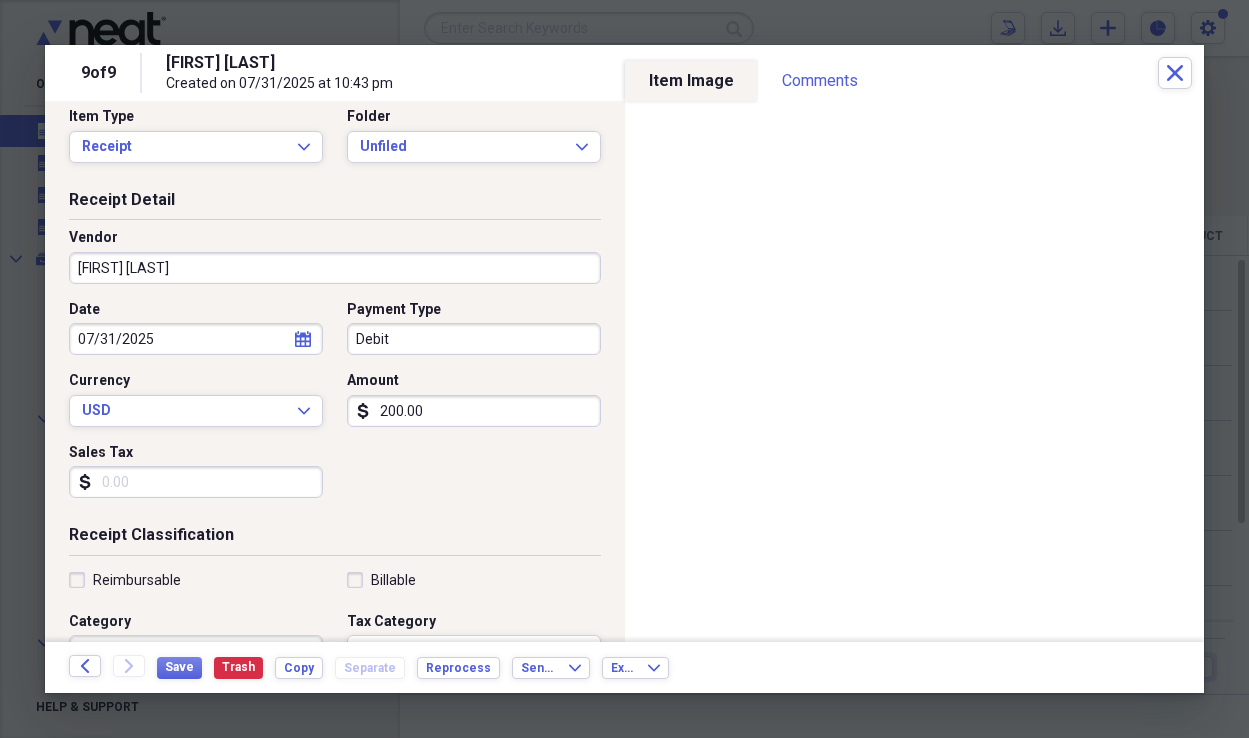 scroll, scrollTop: 0, scrollLeft: 0, axis: both 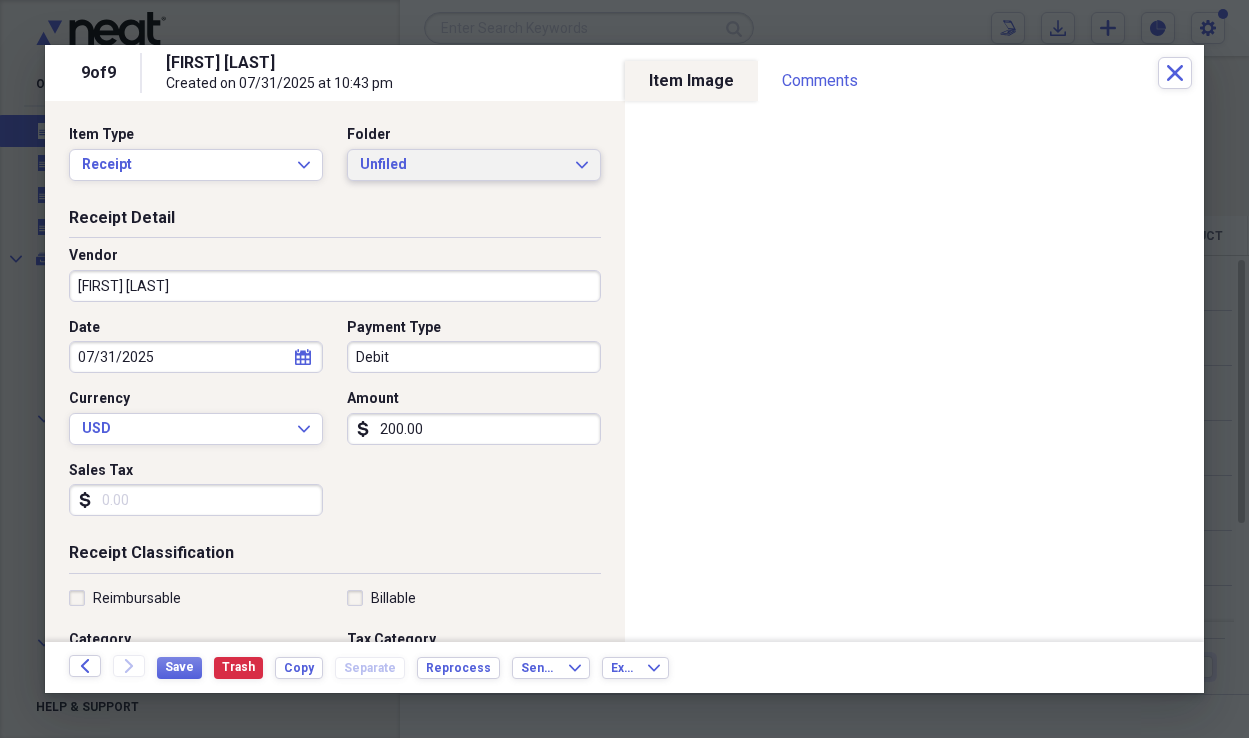 click on "Unfiled" at bounding box center [462, 165] 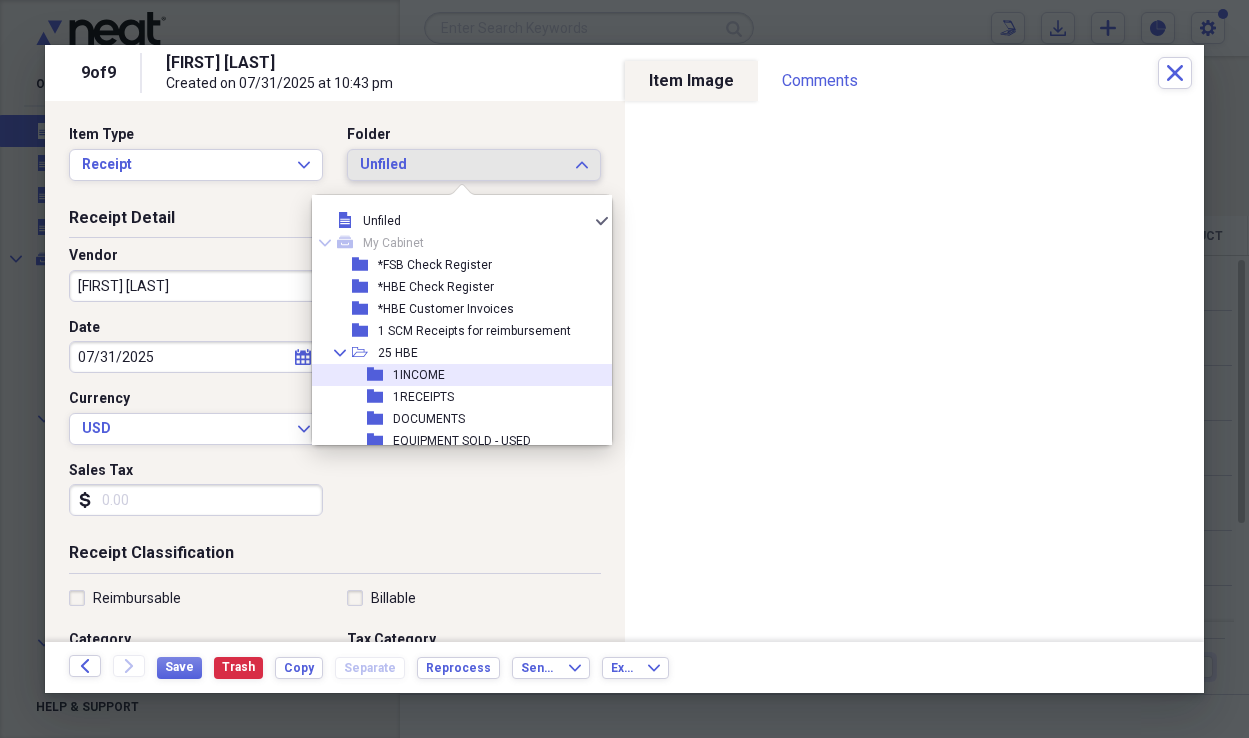click on "1INCOME" at bounding box center (419, 375) 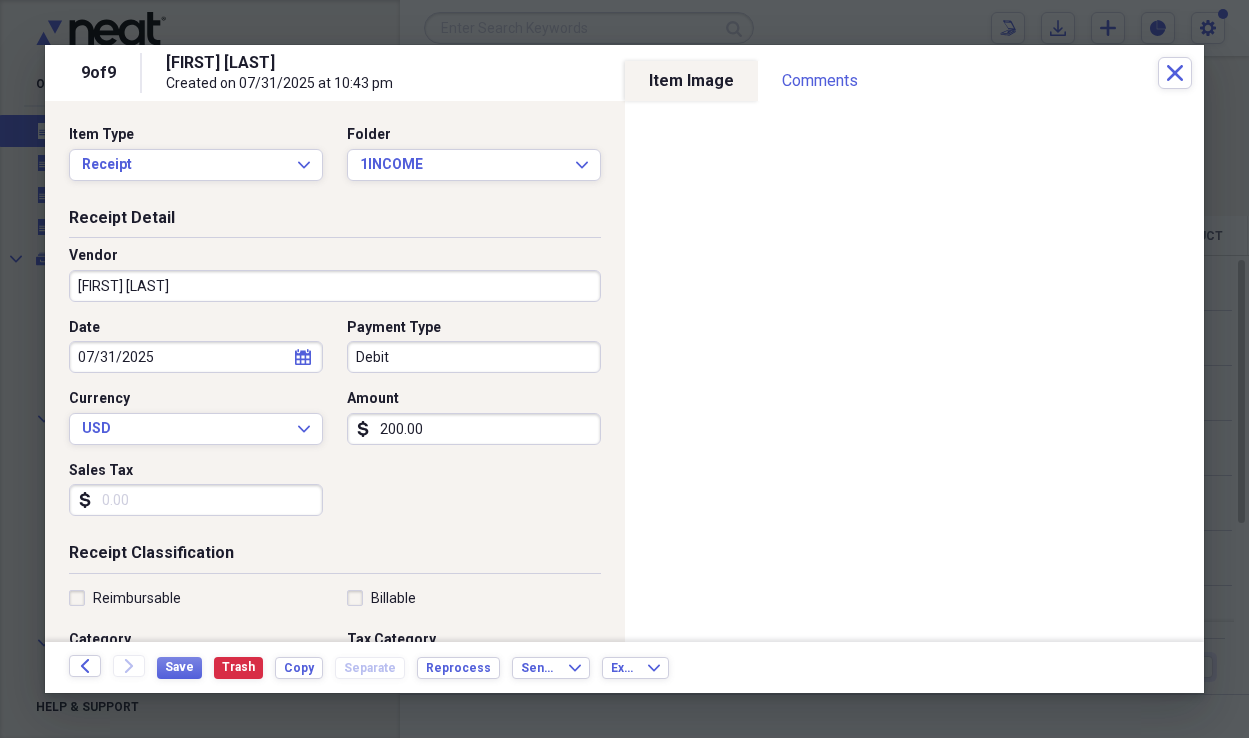 click on "[FIRST] [LAST]" at bounding box center (335, 286) 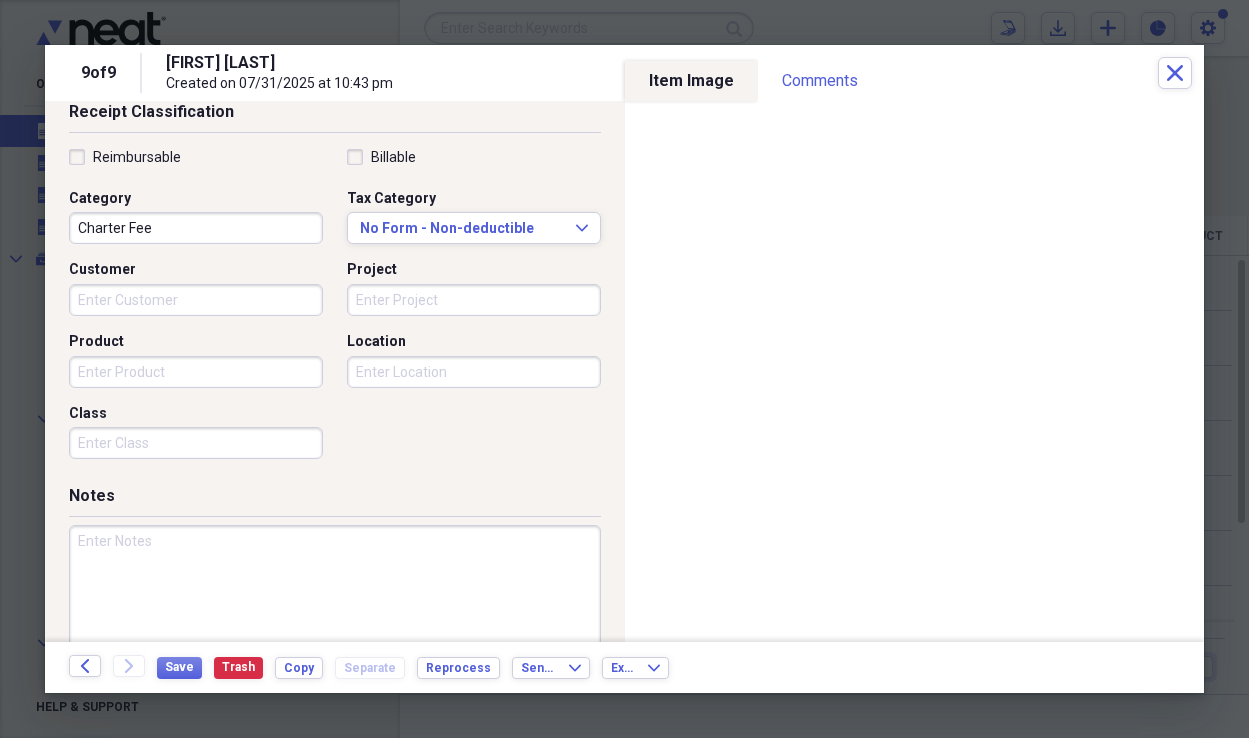 scroll, scrollTop: 473, scrollLeft: 0, axis: vertical 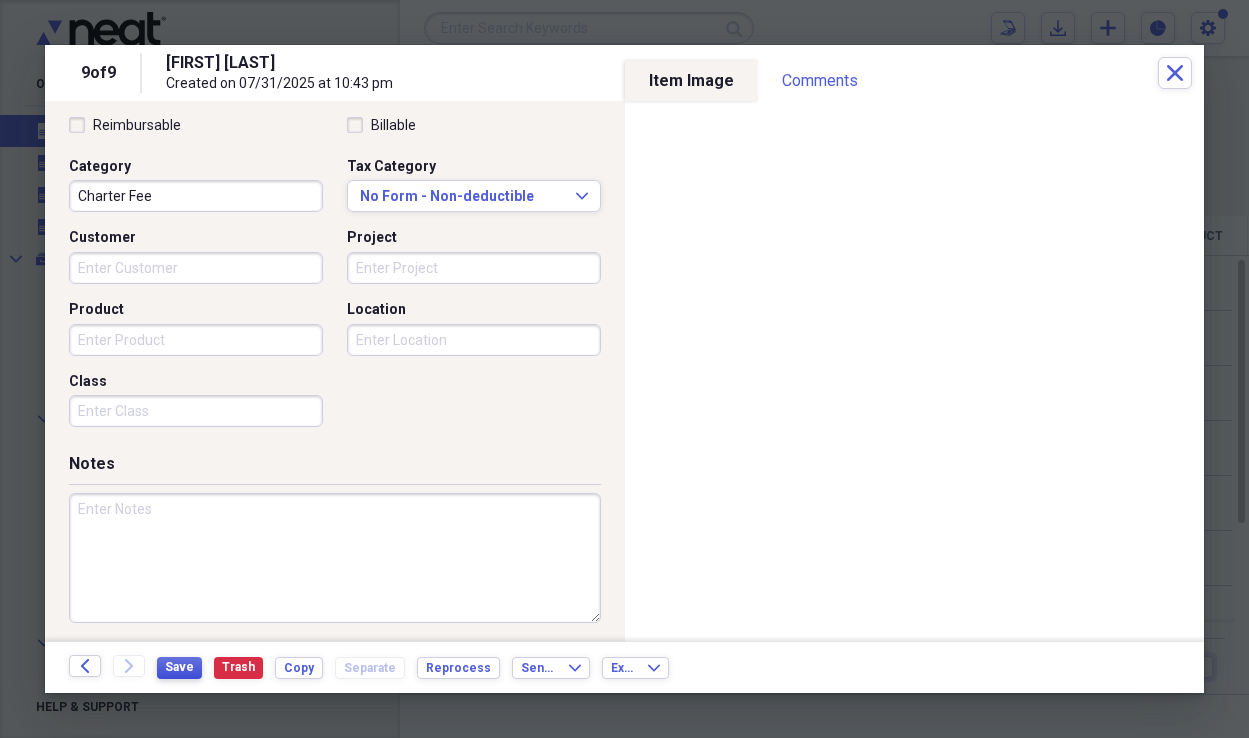 type on "[FIRST] [LAST]" 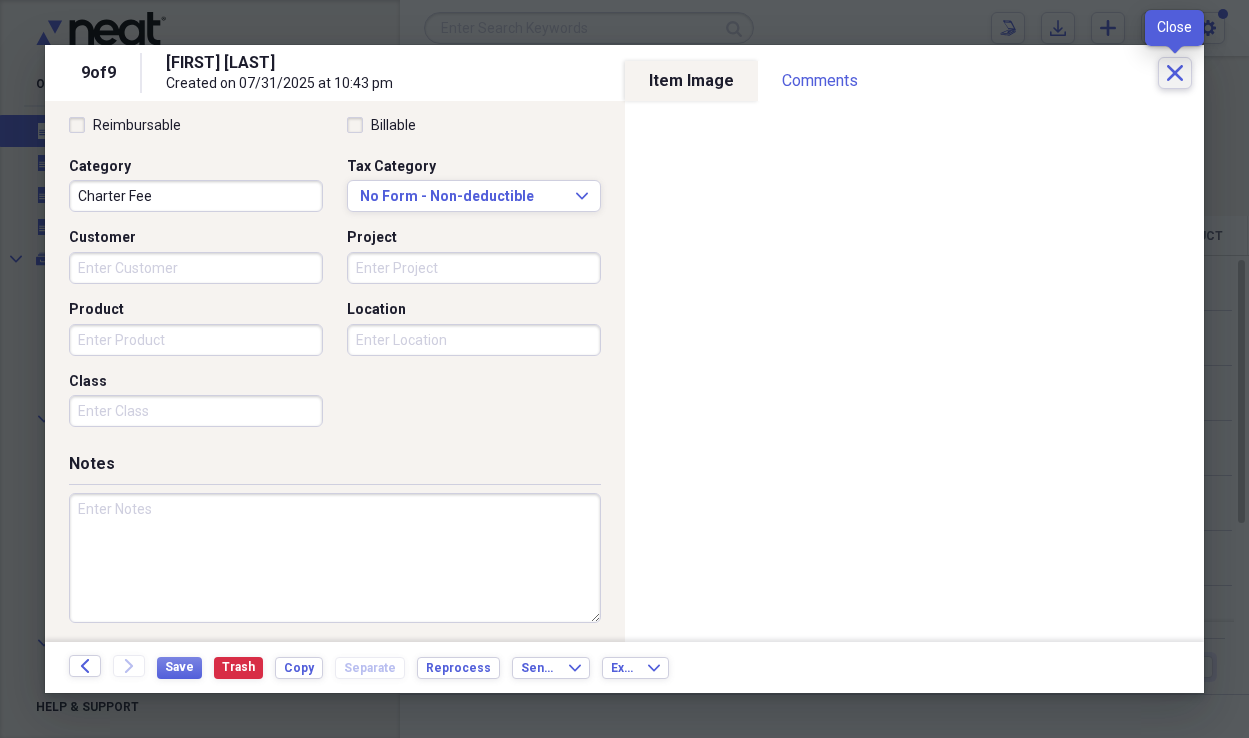 click 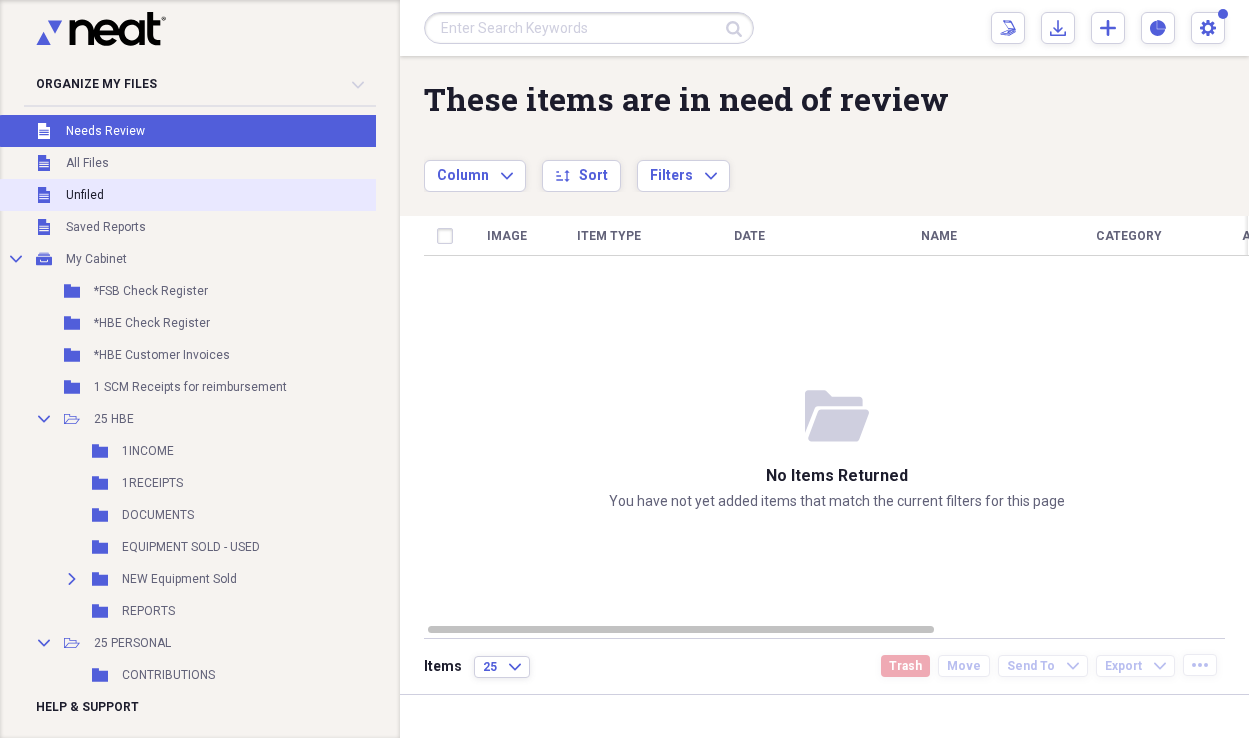 click on "Unfiled Unfiled" at bounding box center (199, 195) 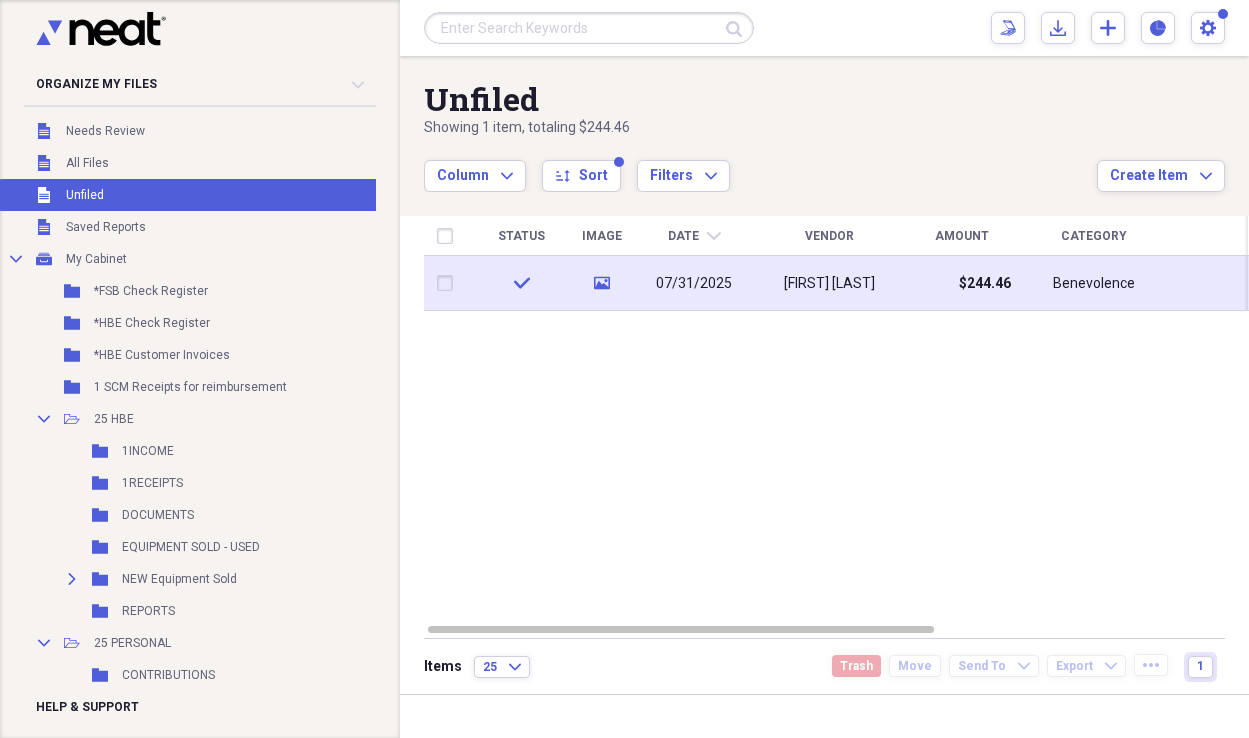 click on "[FIRST] [LAST]" at bounding box center [829, 283] 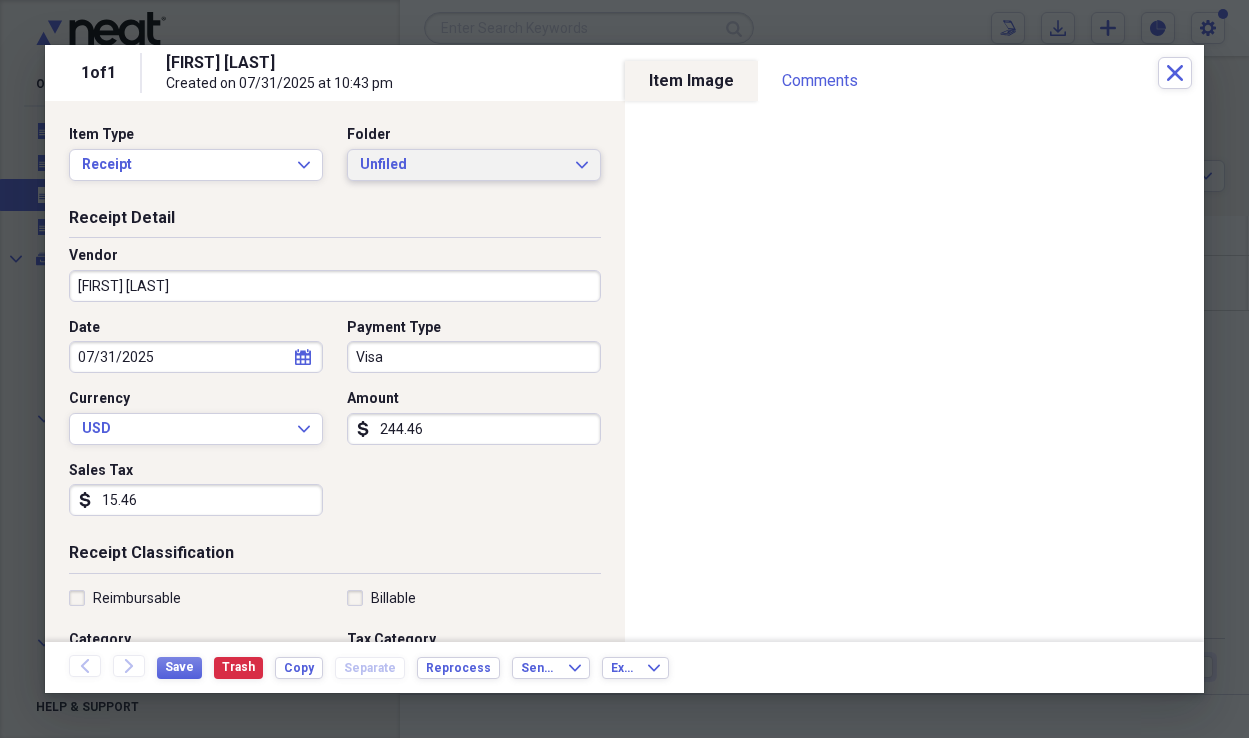 click on "Unfiled" at bounding box center (462, 165) 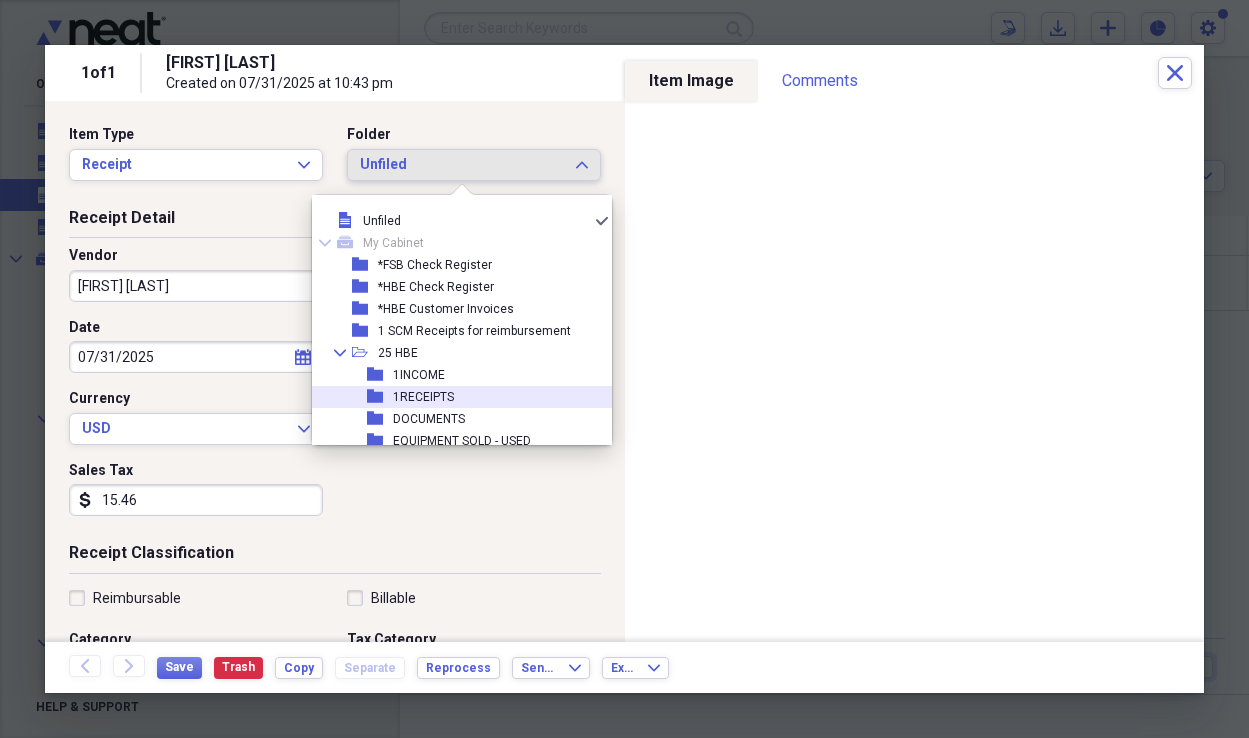 click on "1RECEIPTS" at bounding box center (423, 397) 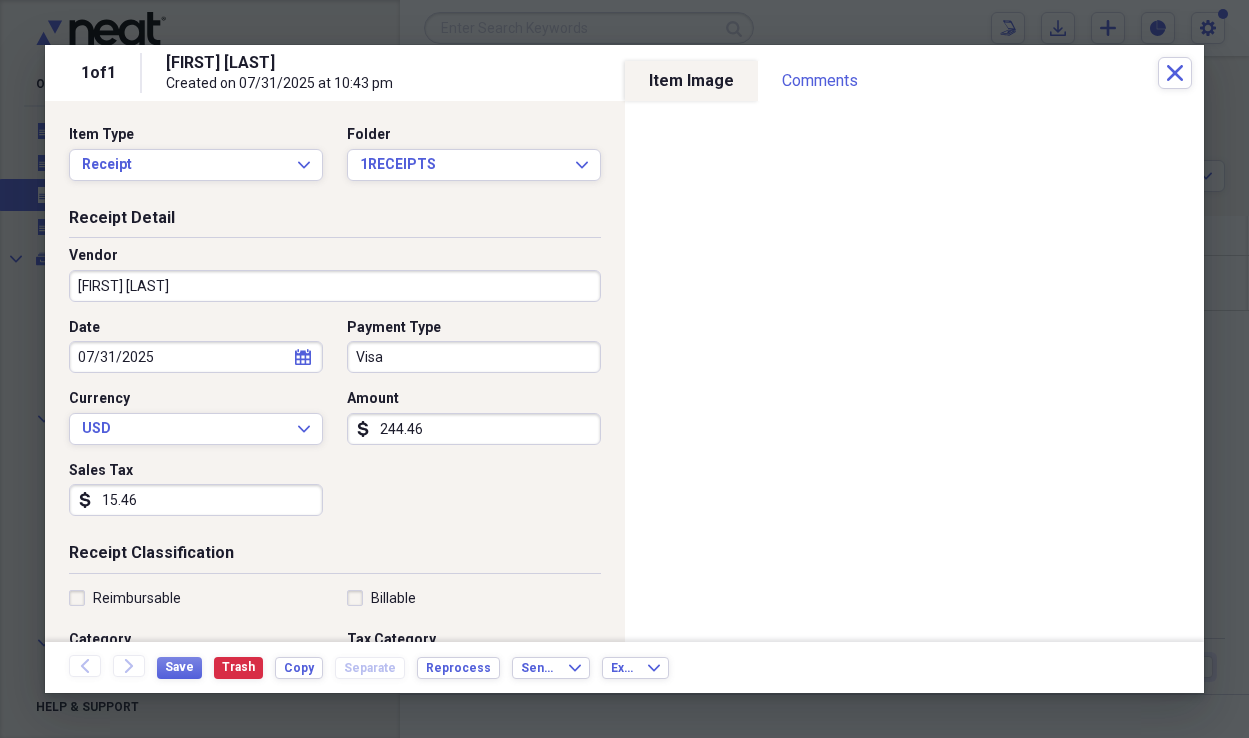 click on "[FIRST] [LAST]" at bounding box center [335, 286] 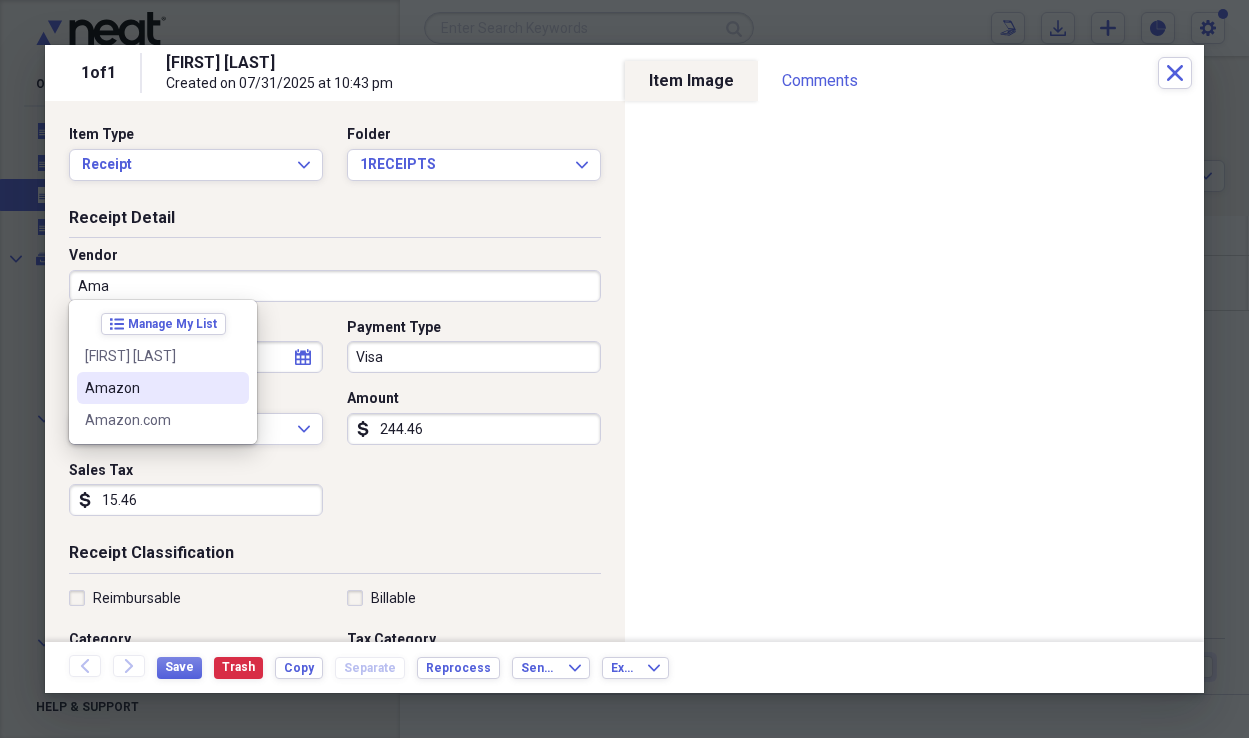 click on "Amazon" at bounding box center (151, 388) 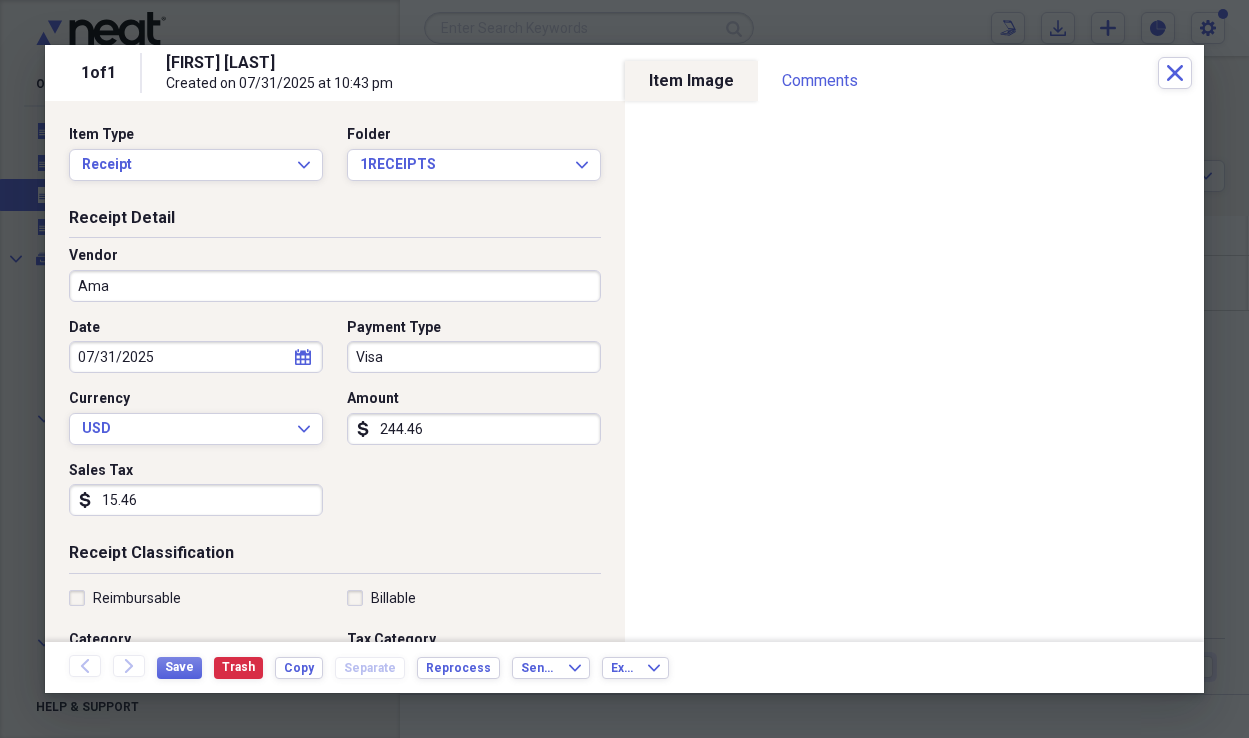 type on "Amazon" 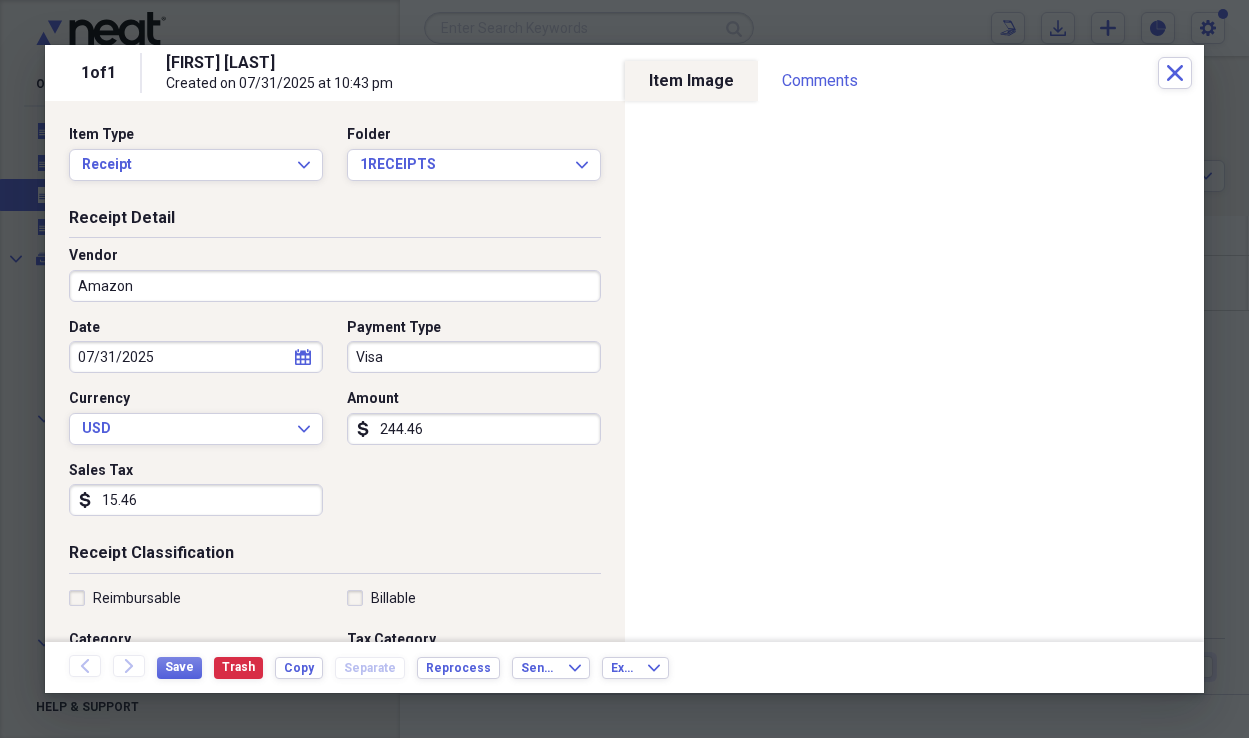 type on "Boat Repair" 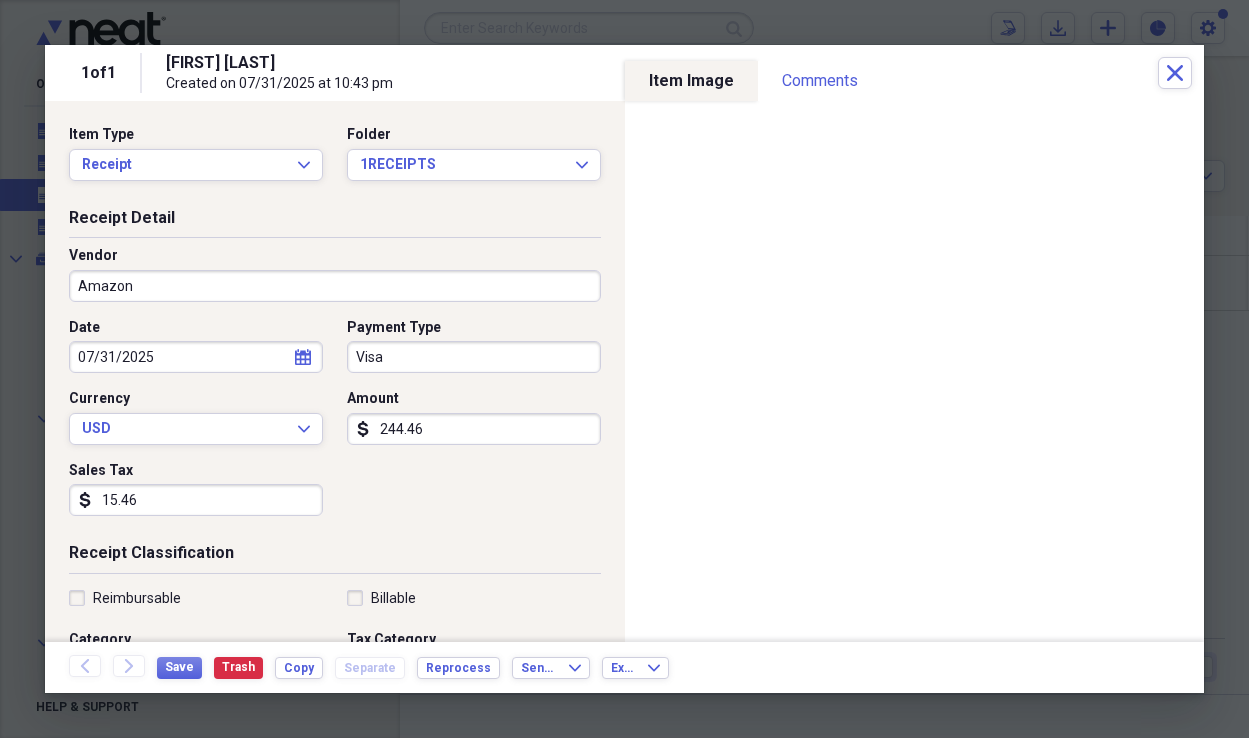 click on "07/31/2025" at bounding box center [196, 357] 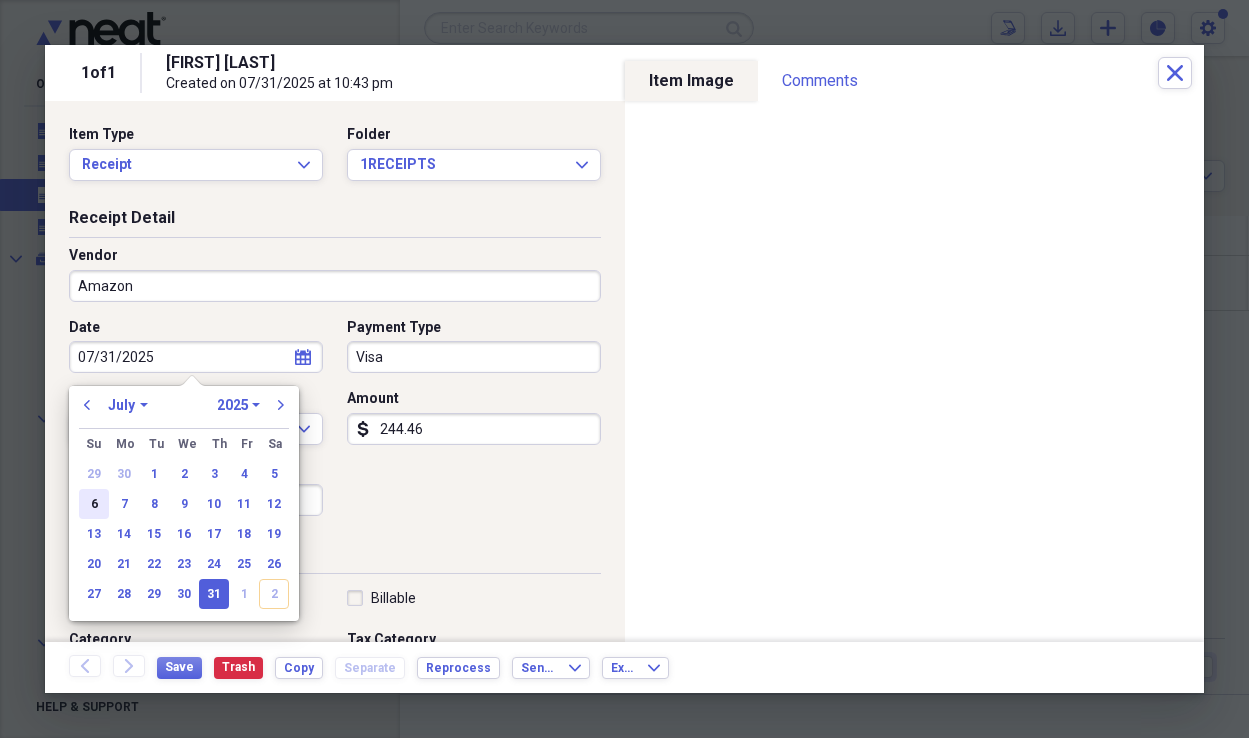 click on "6" at bounding box center [94, 504] 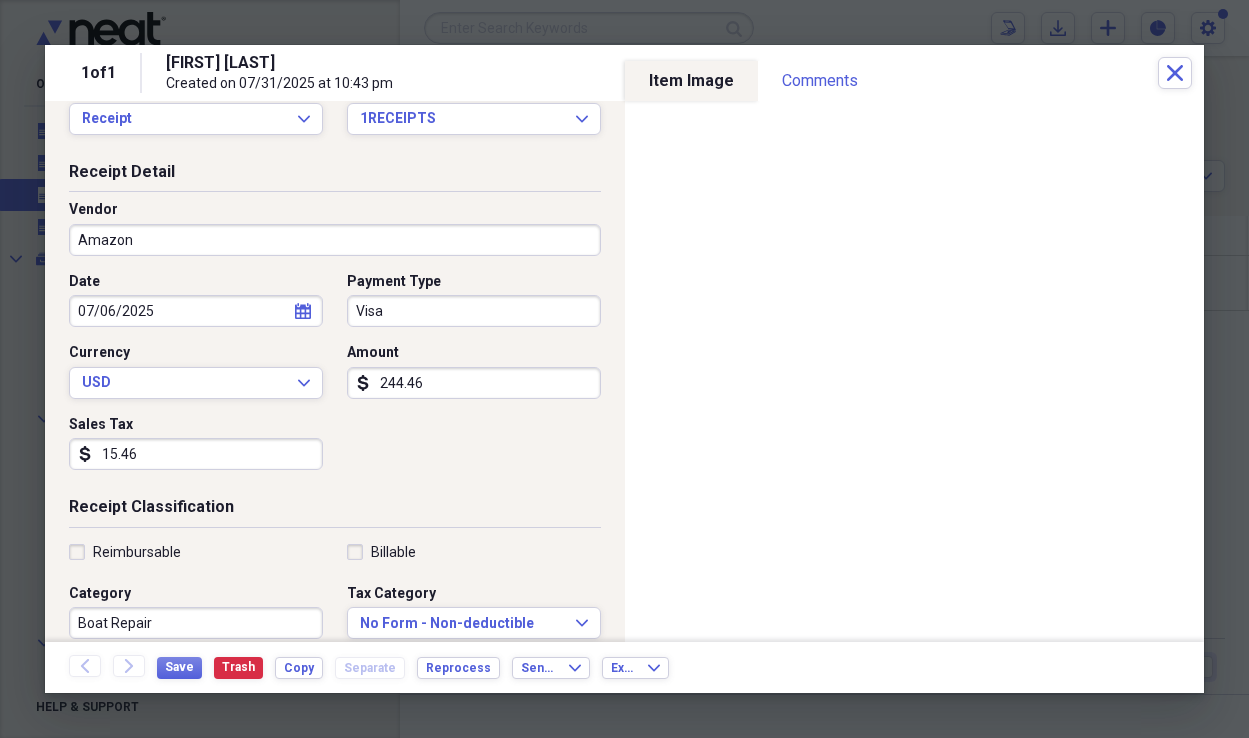 scroll, scrollTop: 150, scrollLeft: 0, axis: vertical 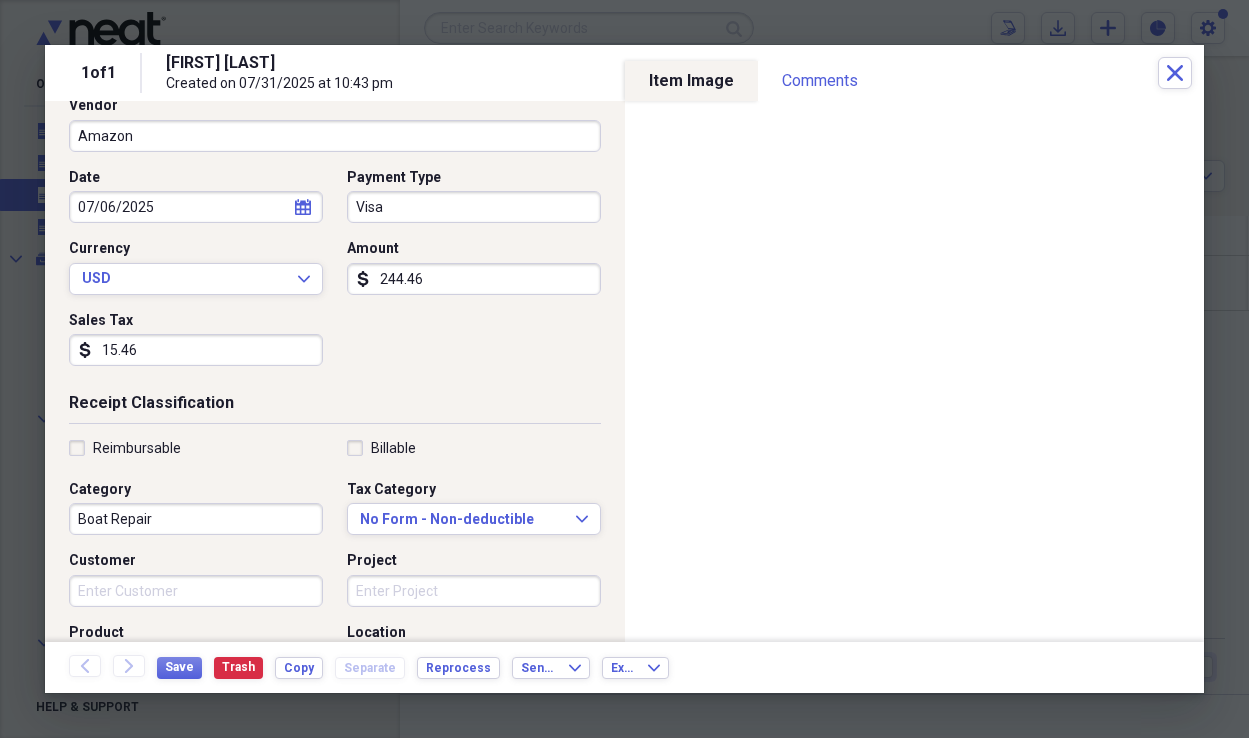 click on "Boat Repair" at bounding box center [196, 519] 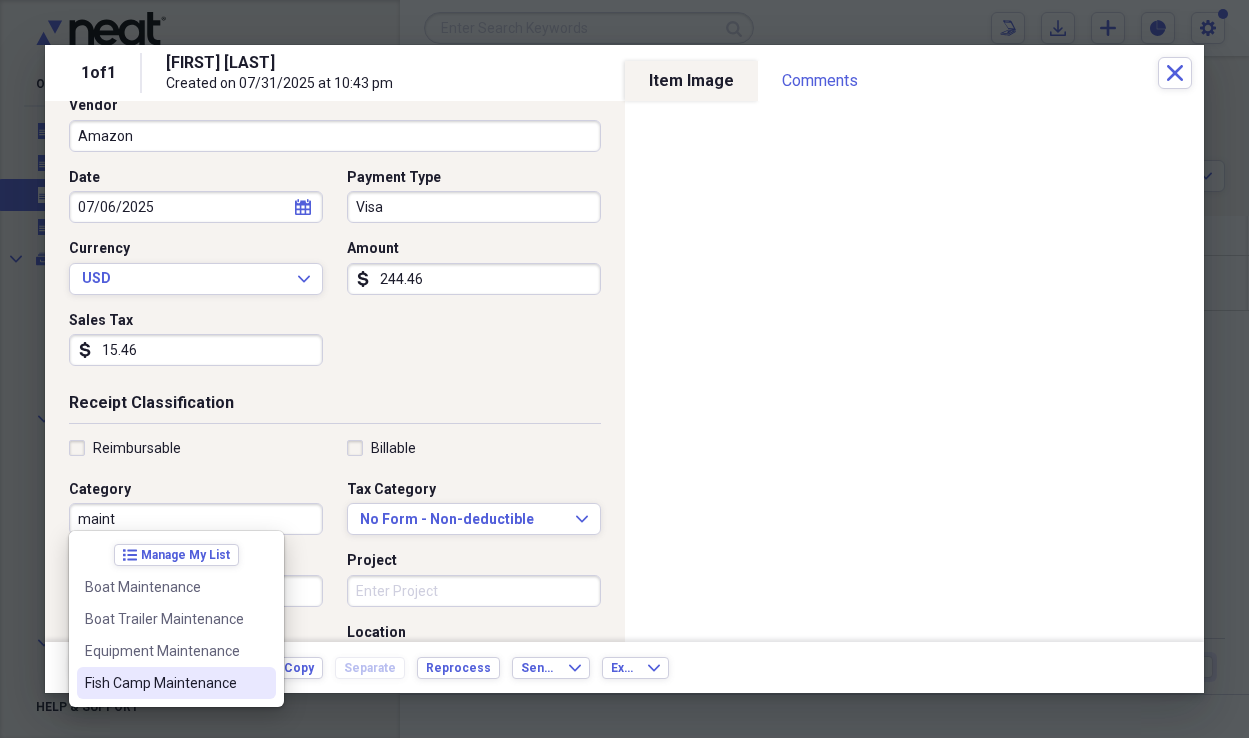 click on "Fish Camp Maintenance" at bounding box center [176, 683] 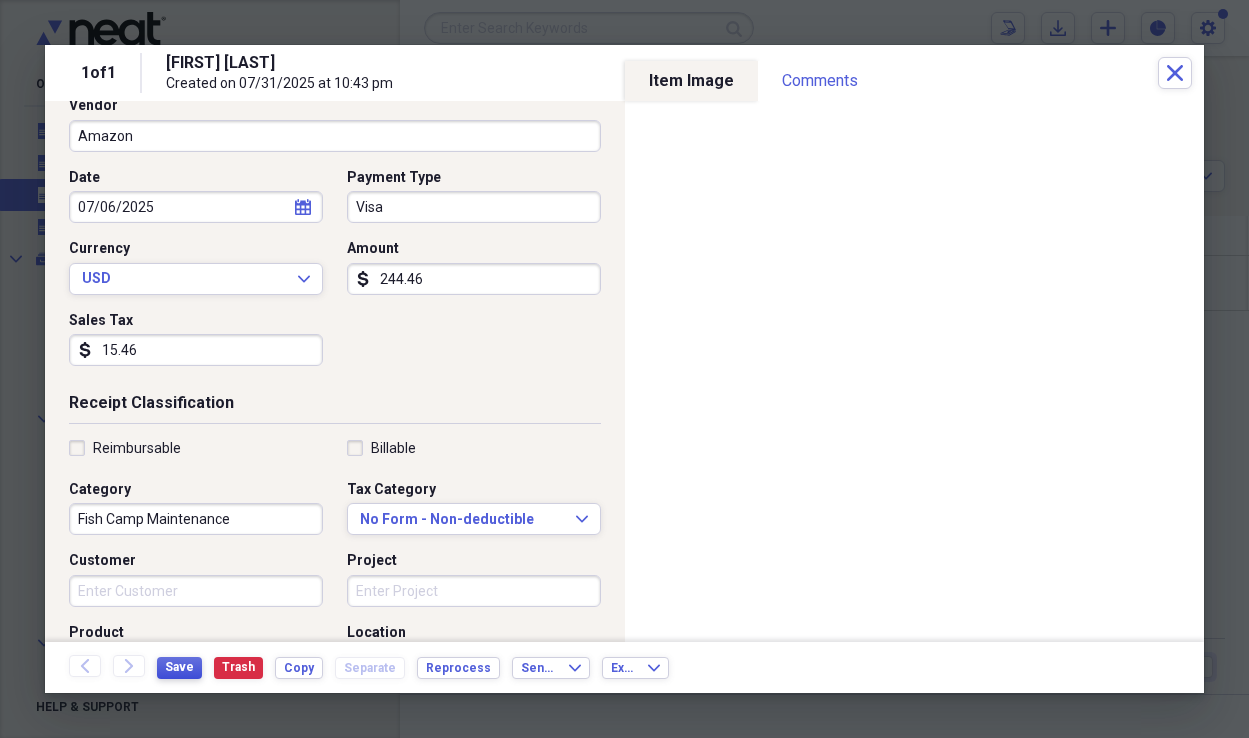 click on "Save" at bounding box center (179, 667) 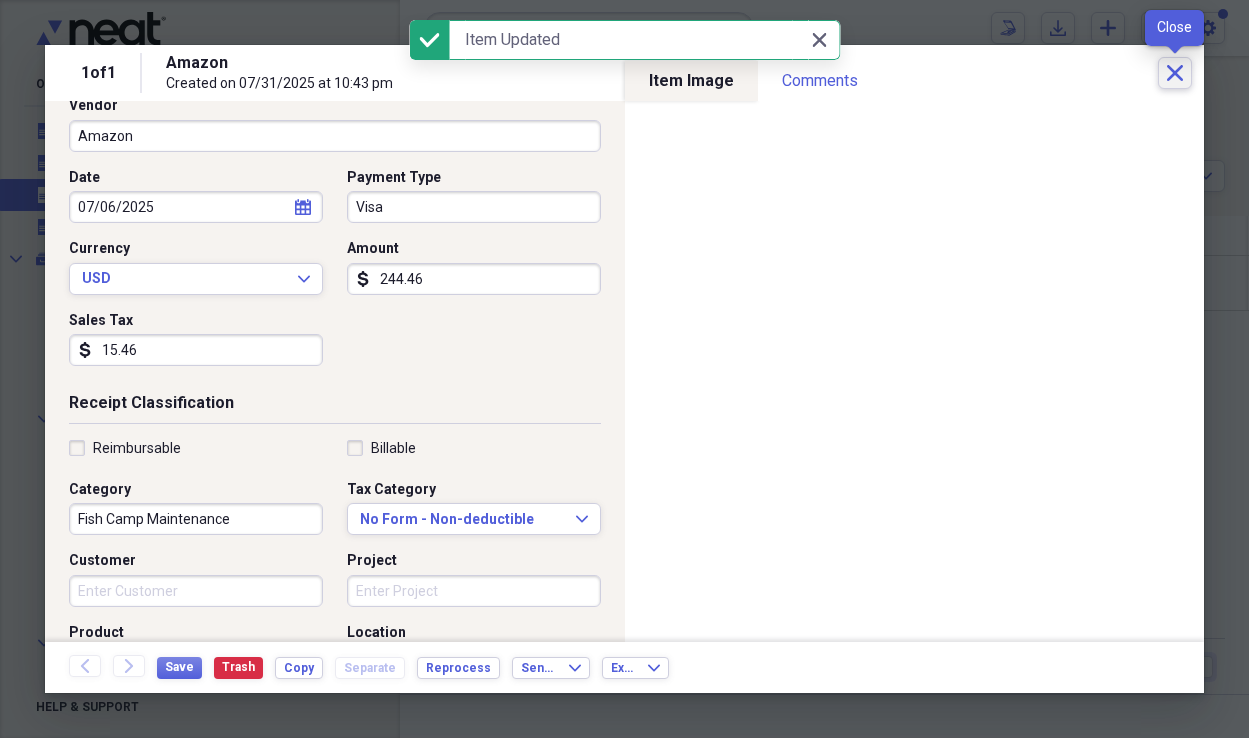 click on "Close" at bounding box center [1175, 73] 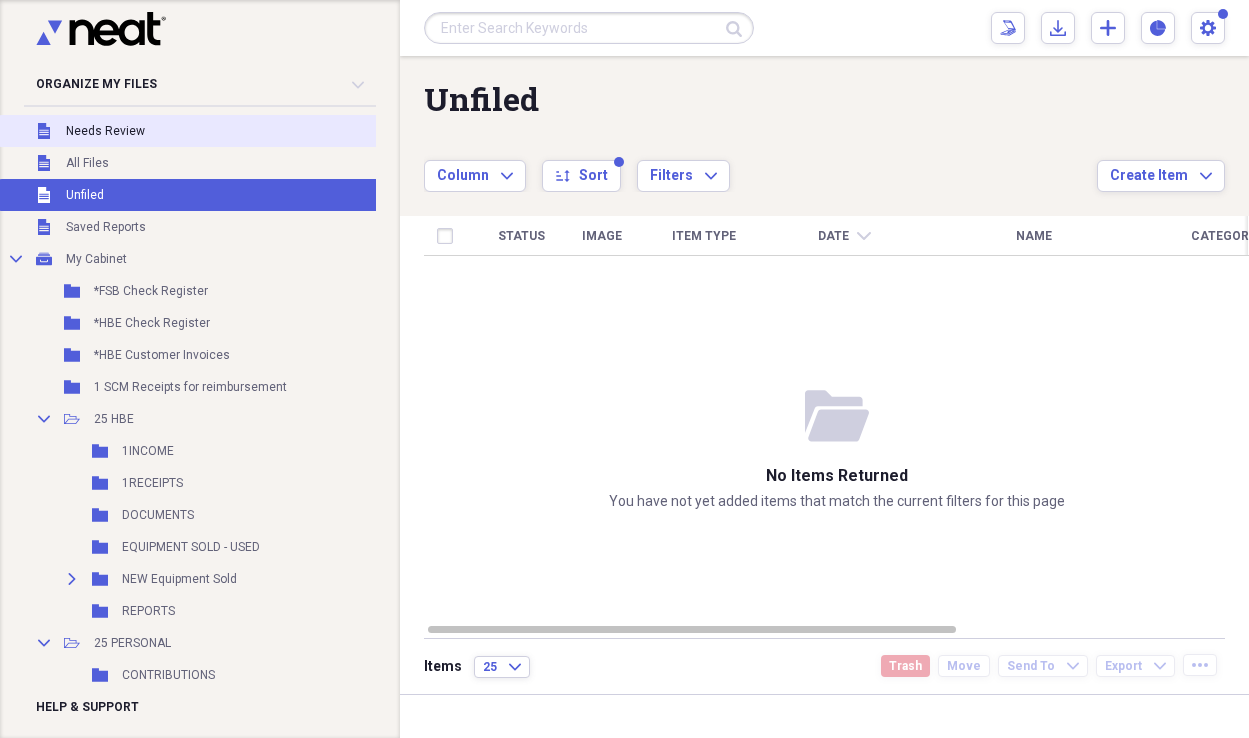click on "Needs Review" at bounding box center [105, 131] 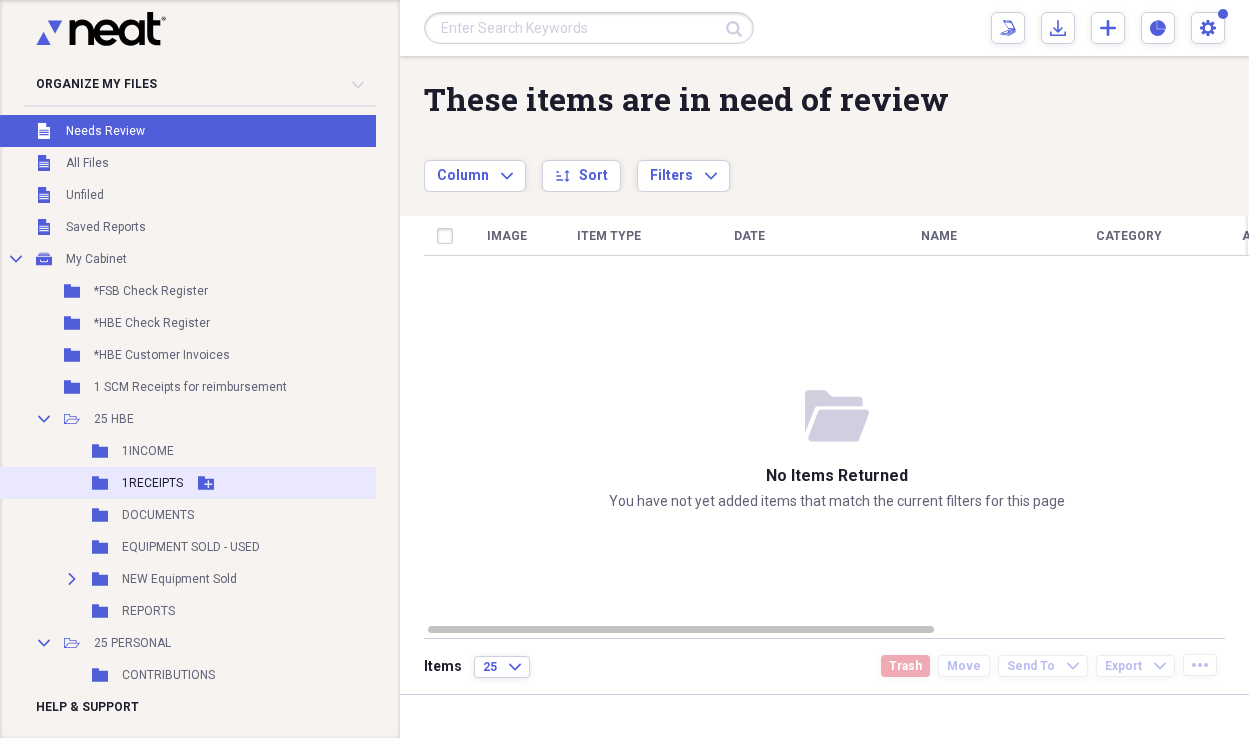 click on "1RECEIPTS" at bounding box center [152, 483] 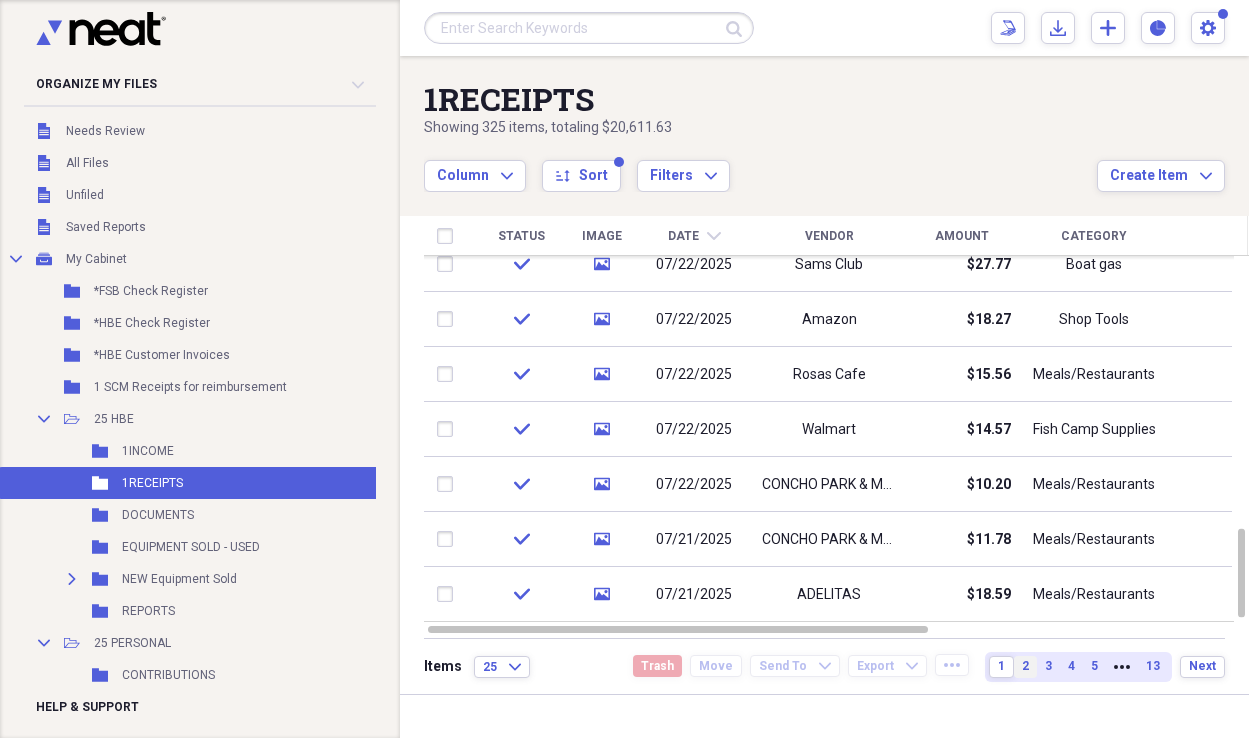 click on "2" at bounding box center (1025, 667) 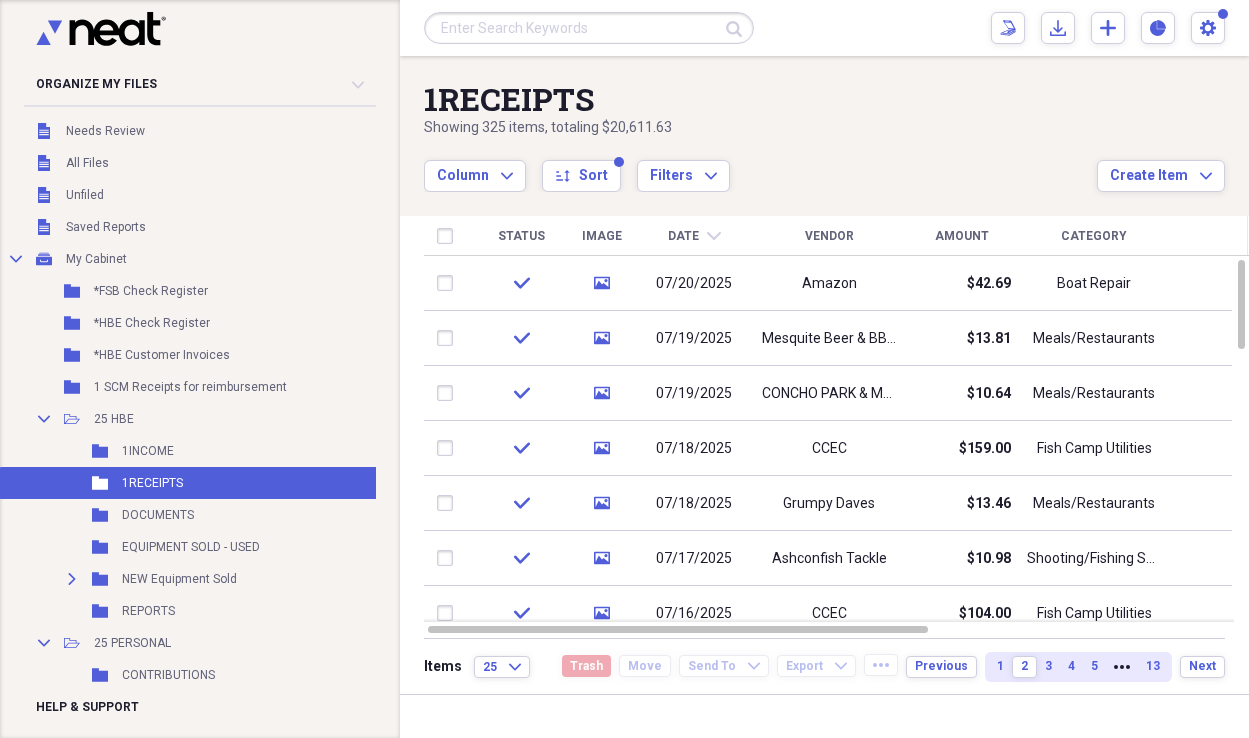 click on "CCEC" at bounding box center [829, 448] 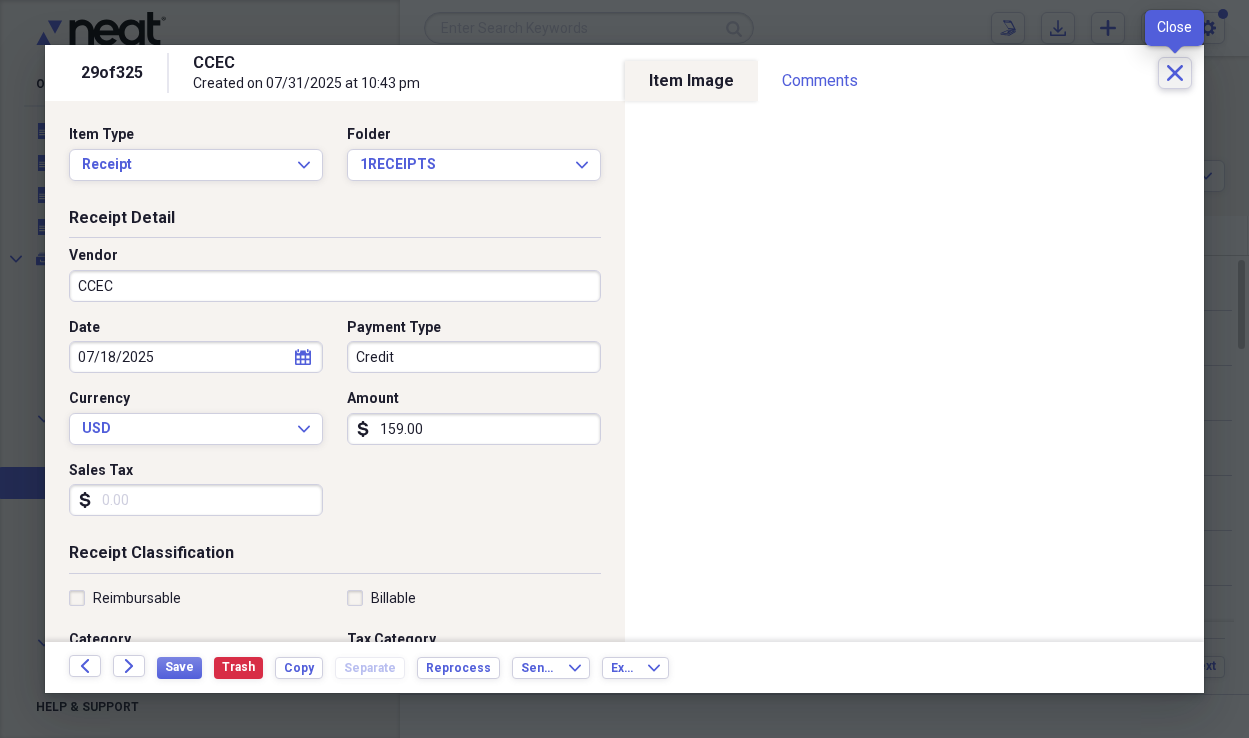 click on "Close" 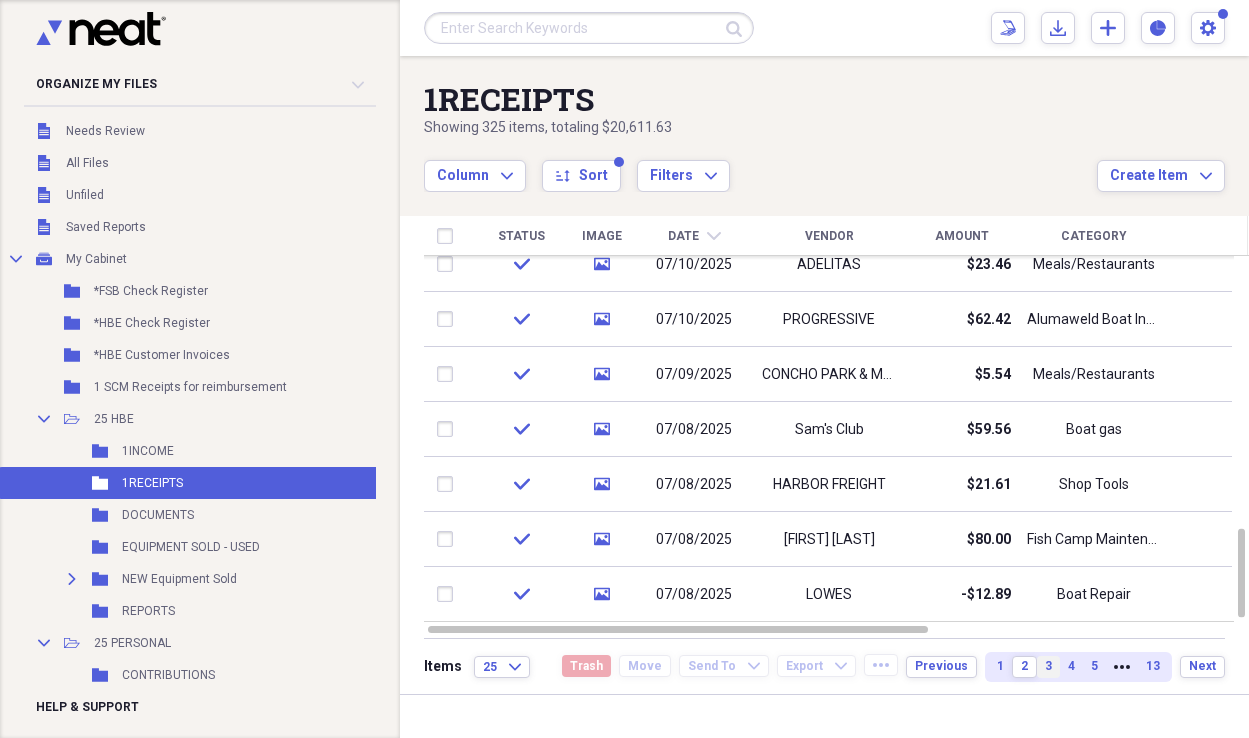 click on "3" at bounding box center [1048, 666] 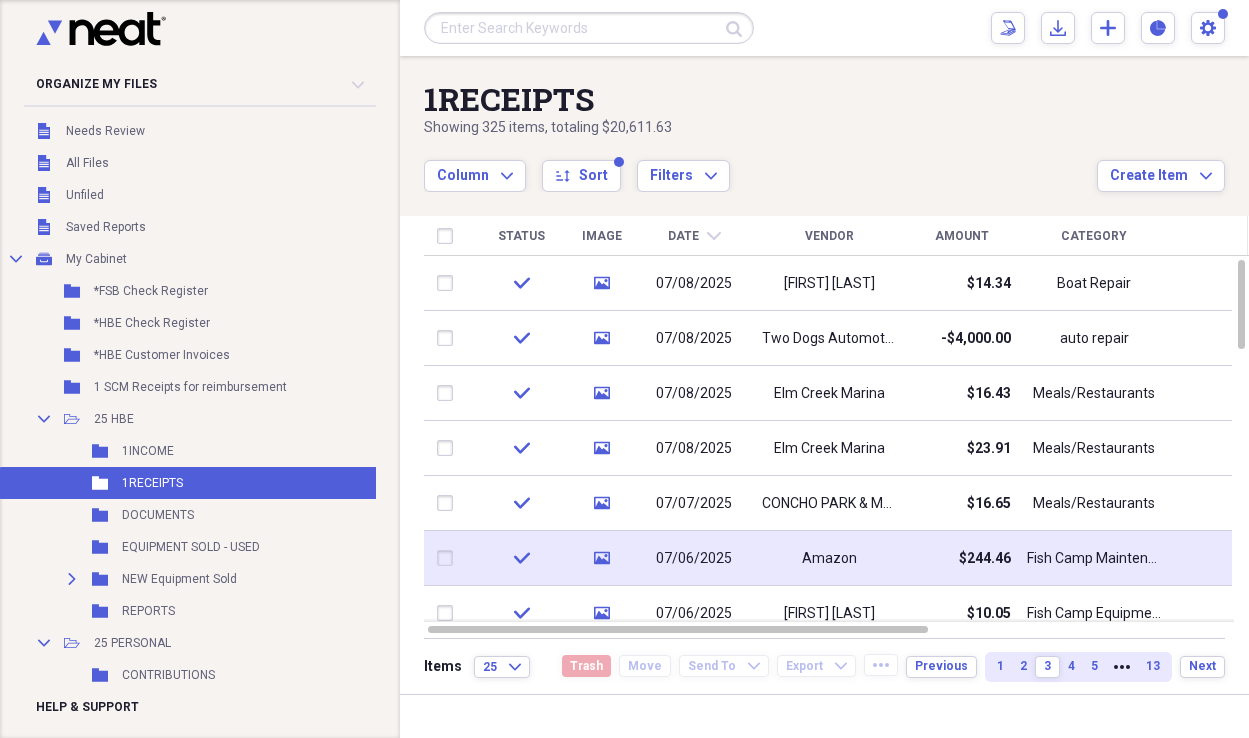 click on "$244.46" at bounding box center (961, 558) 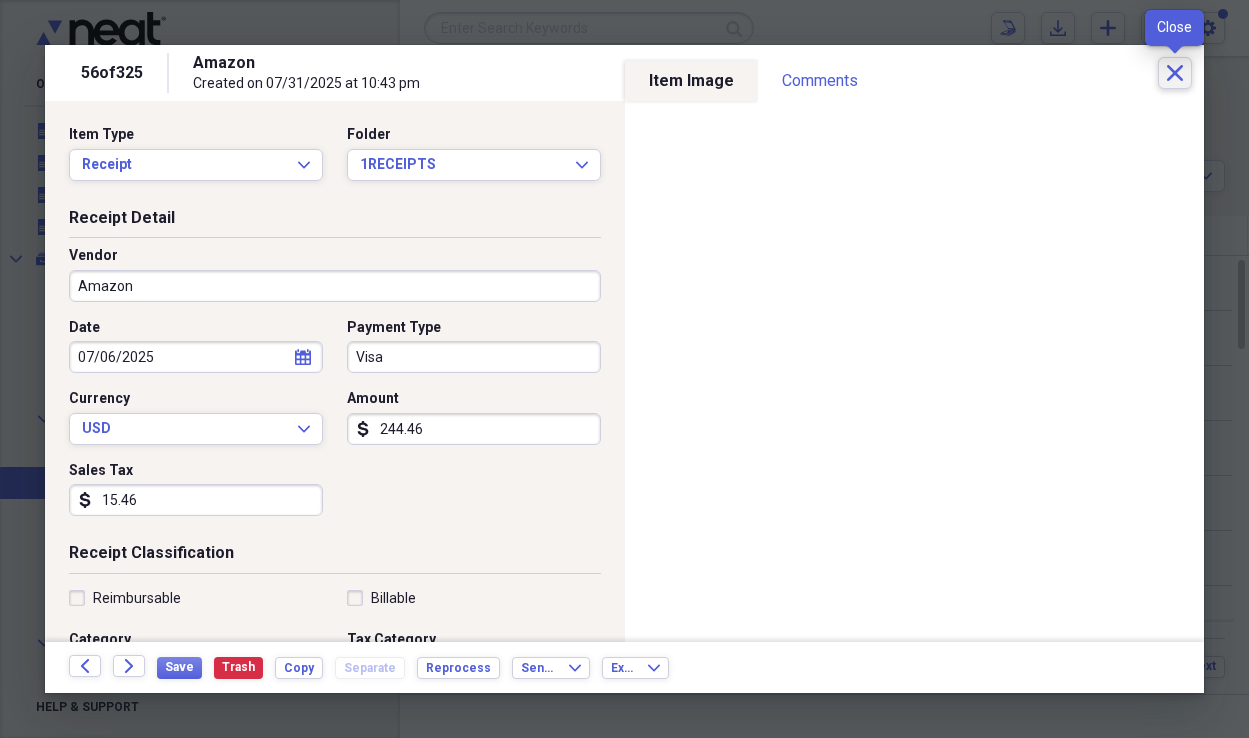 click on "Close" 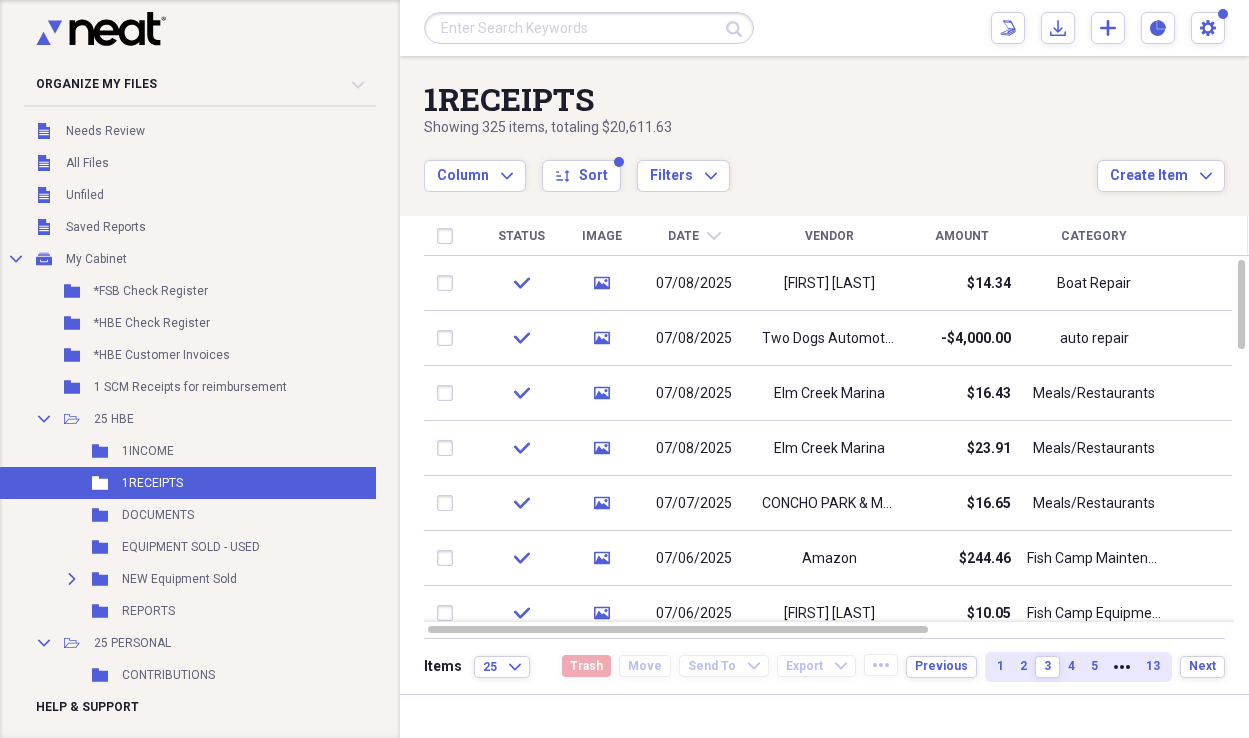 click at bounding box center (589, 28) 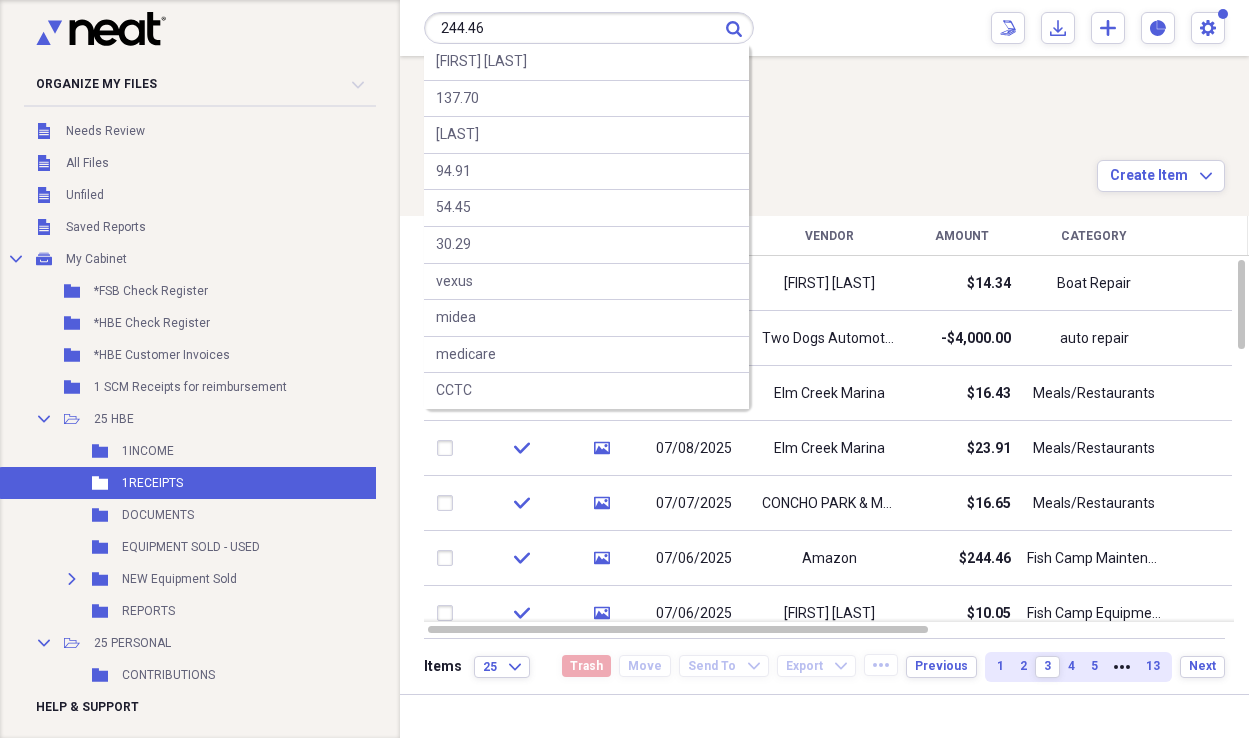 type on "244.46" 